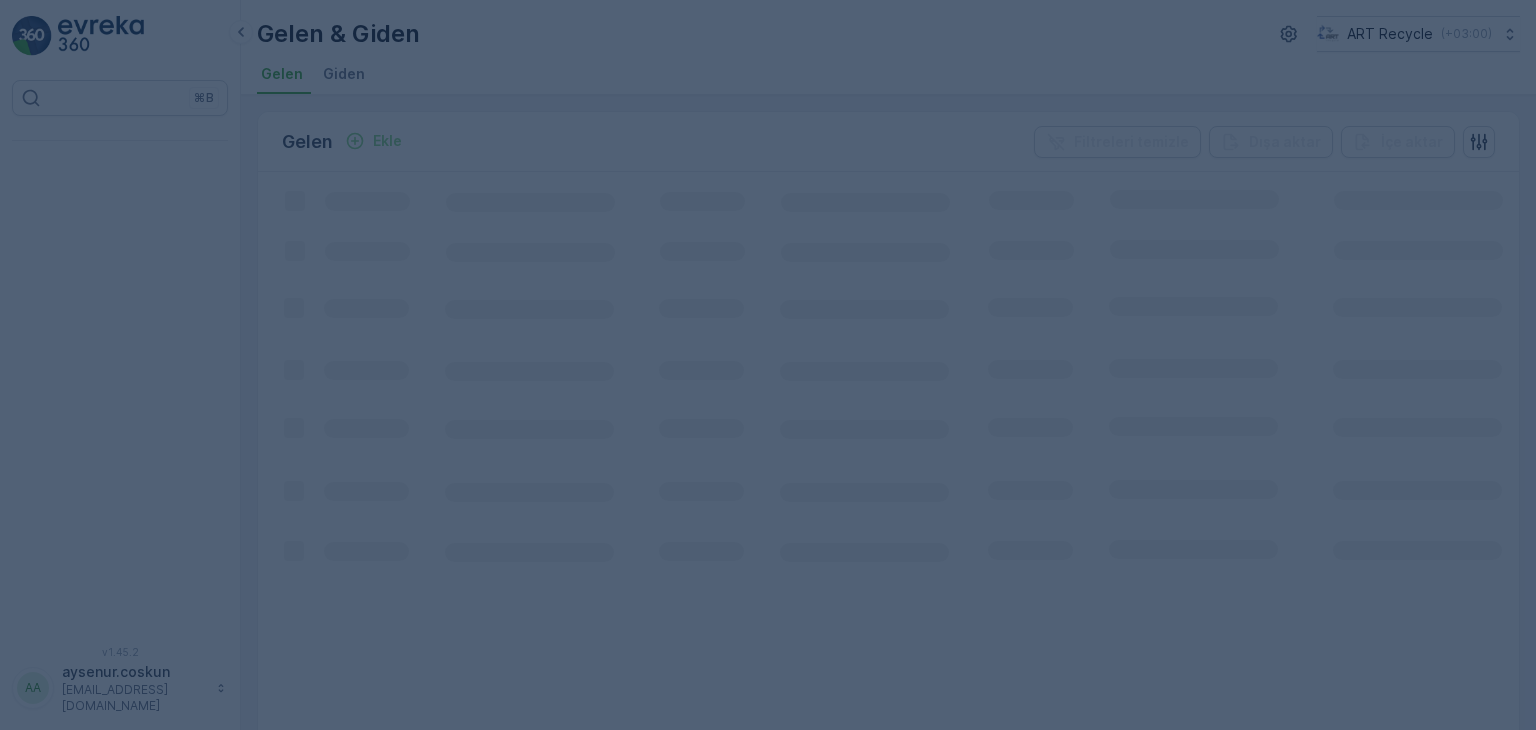 scroll, scrollTop: 0, scrollLeft: 0, axis: both 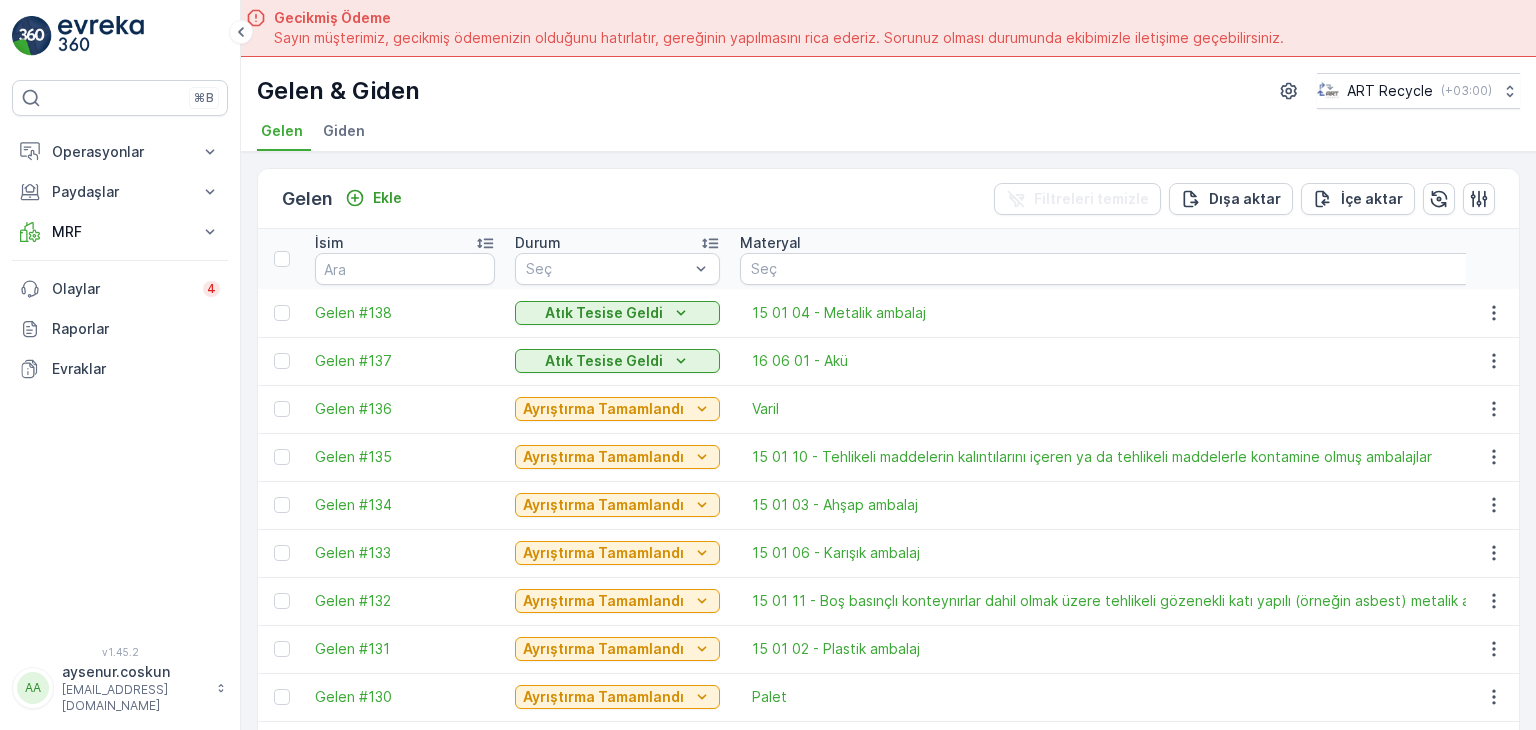 click on "Gelen Ekle Filtreleri temizle Dışa aktar İçe aktar" at bounding box center [888, 199] 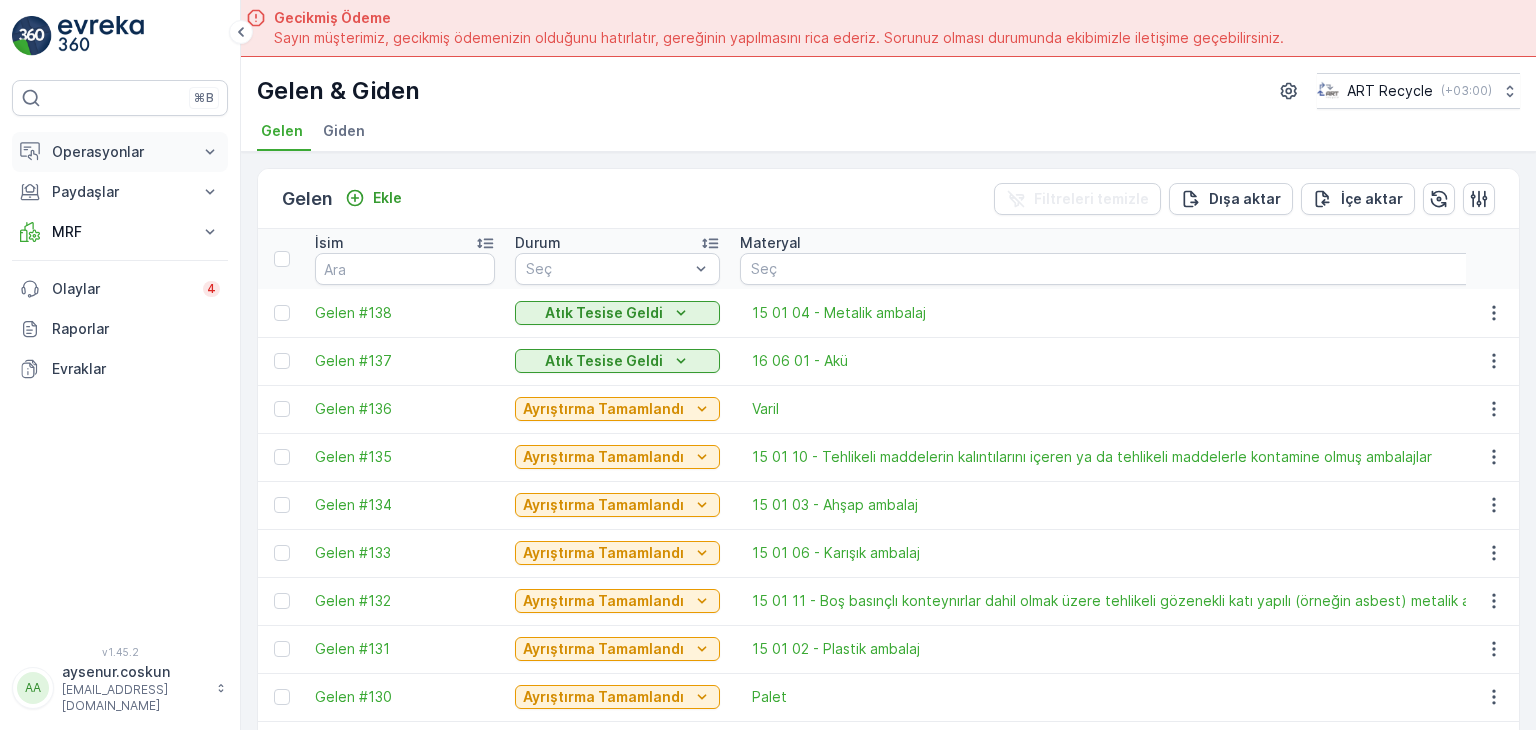 click on "Operasyonlar" at bounding box center (120, 152) 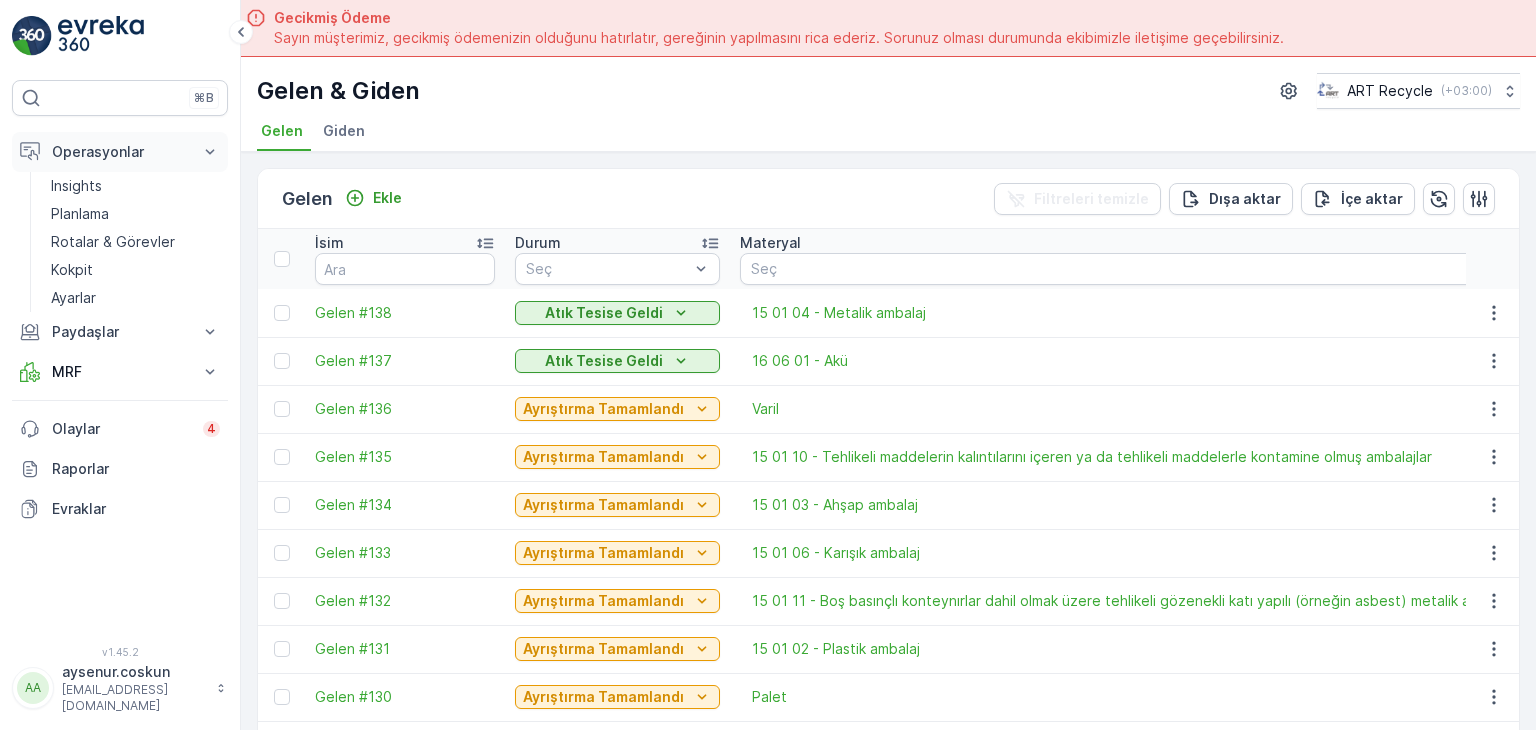 click on "Operasyonlar" at bounding box center (120, 152) 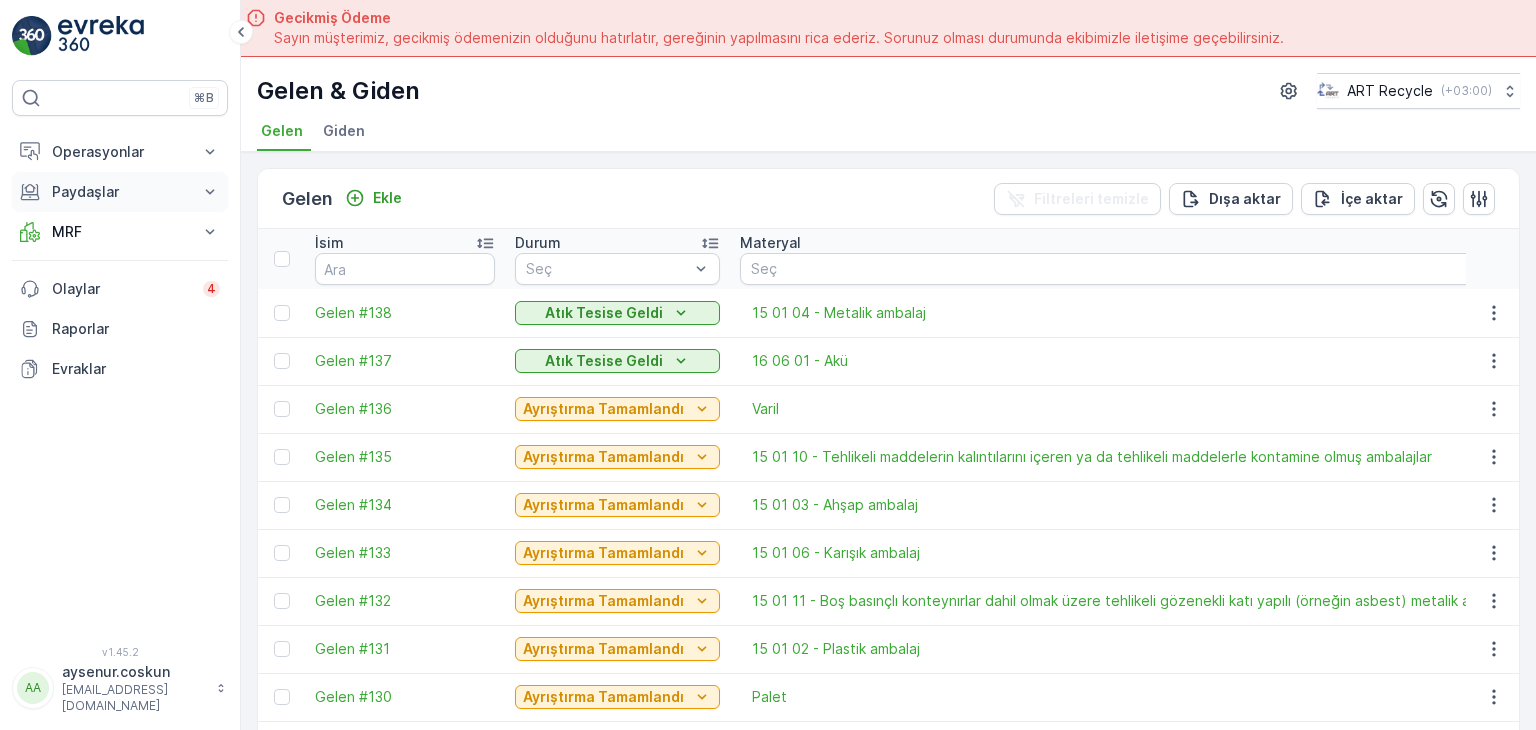 click on "Paydaşlar" at bounding box center [120, 192] 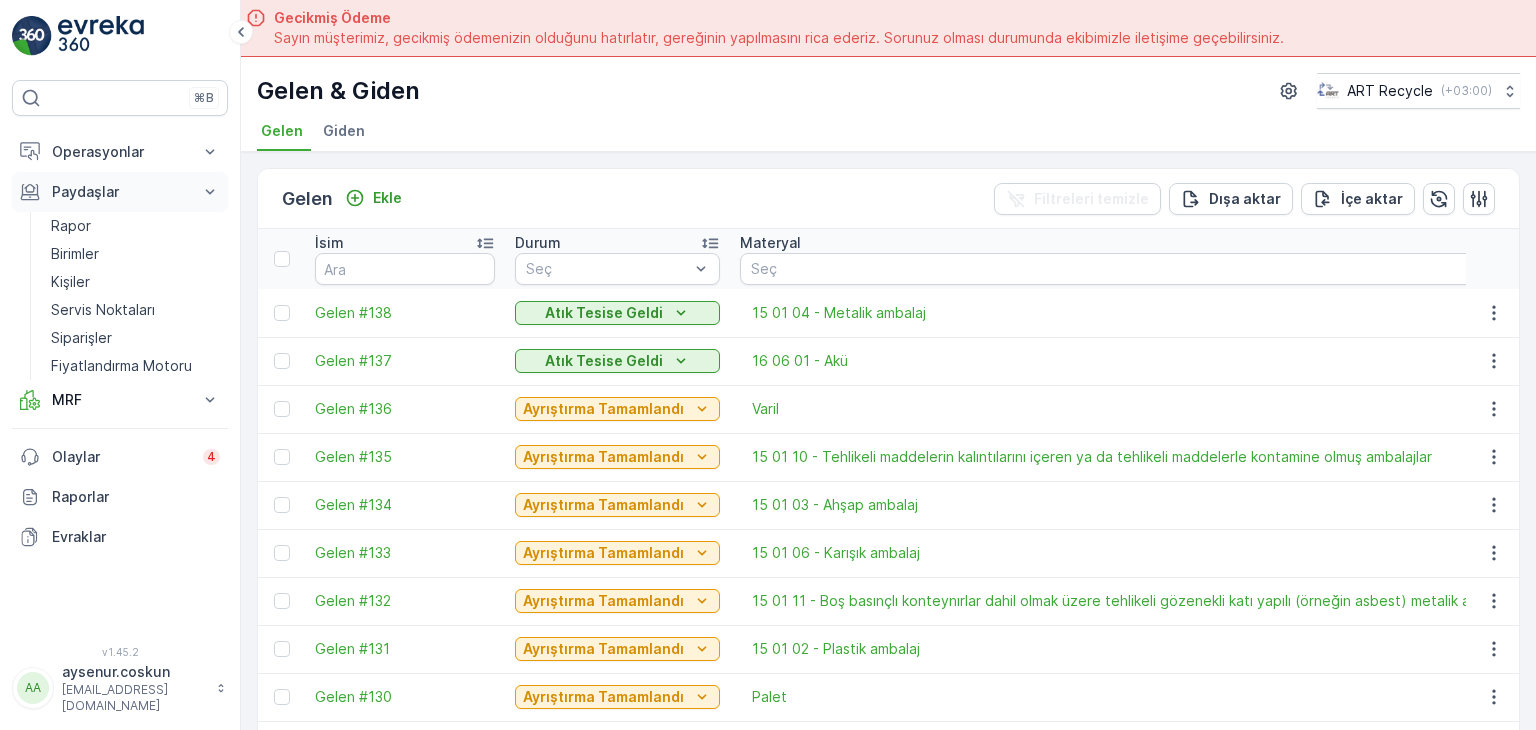 click on "Paydaşlar" at bounding box center (120, 192) 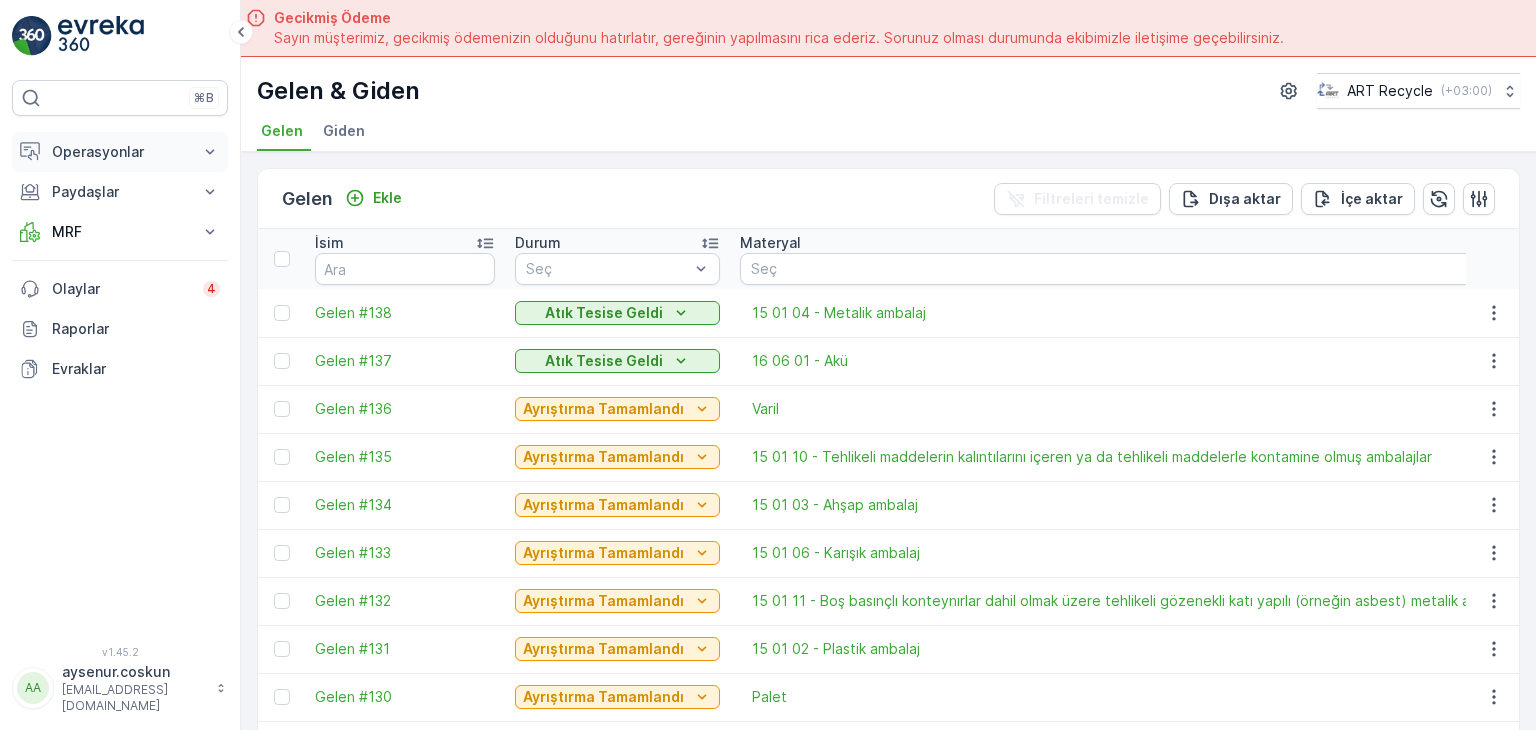 click on "Operasyonlar" at bounding box center [120, 152] 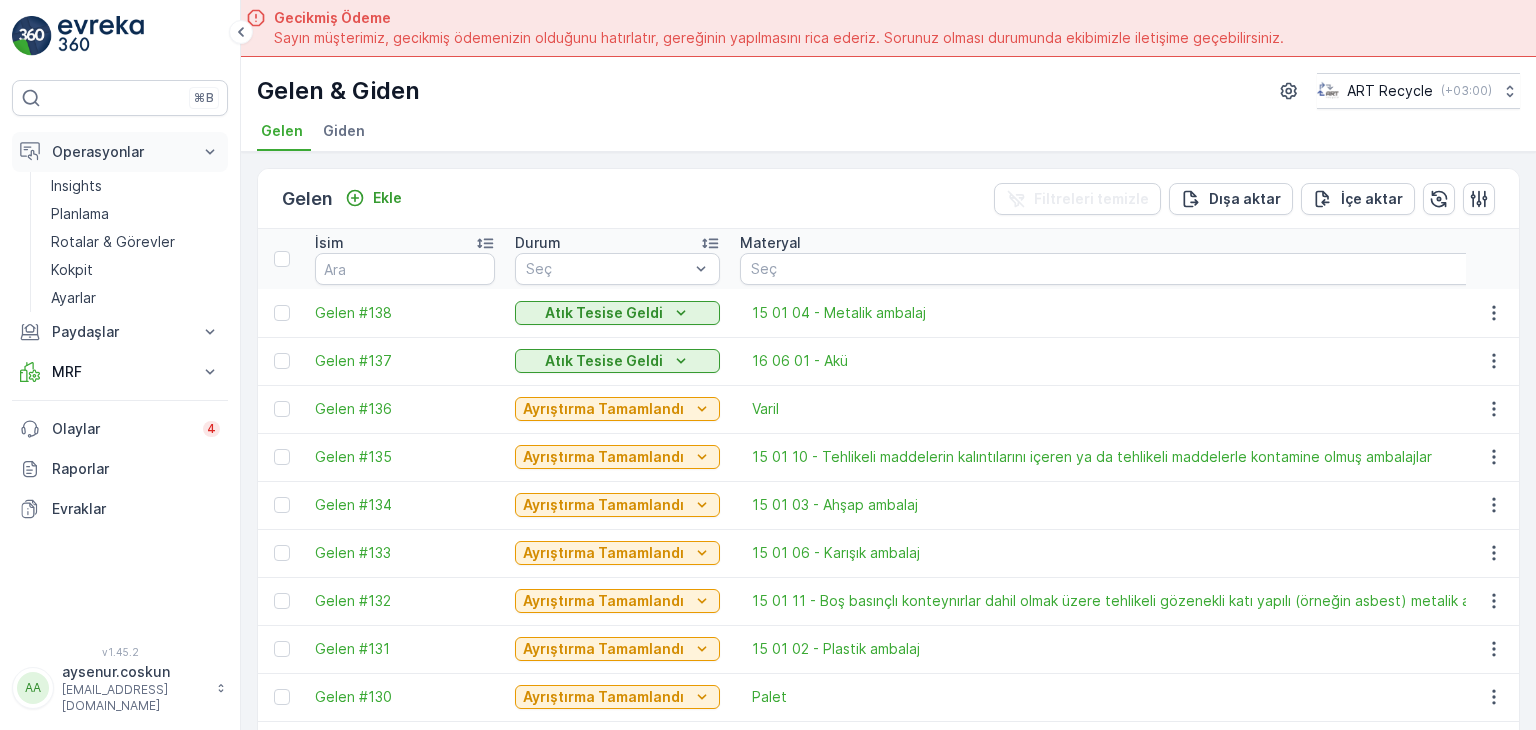 click on "Operasyonlar" at bounding box center (120, 152) 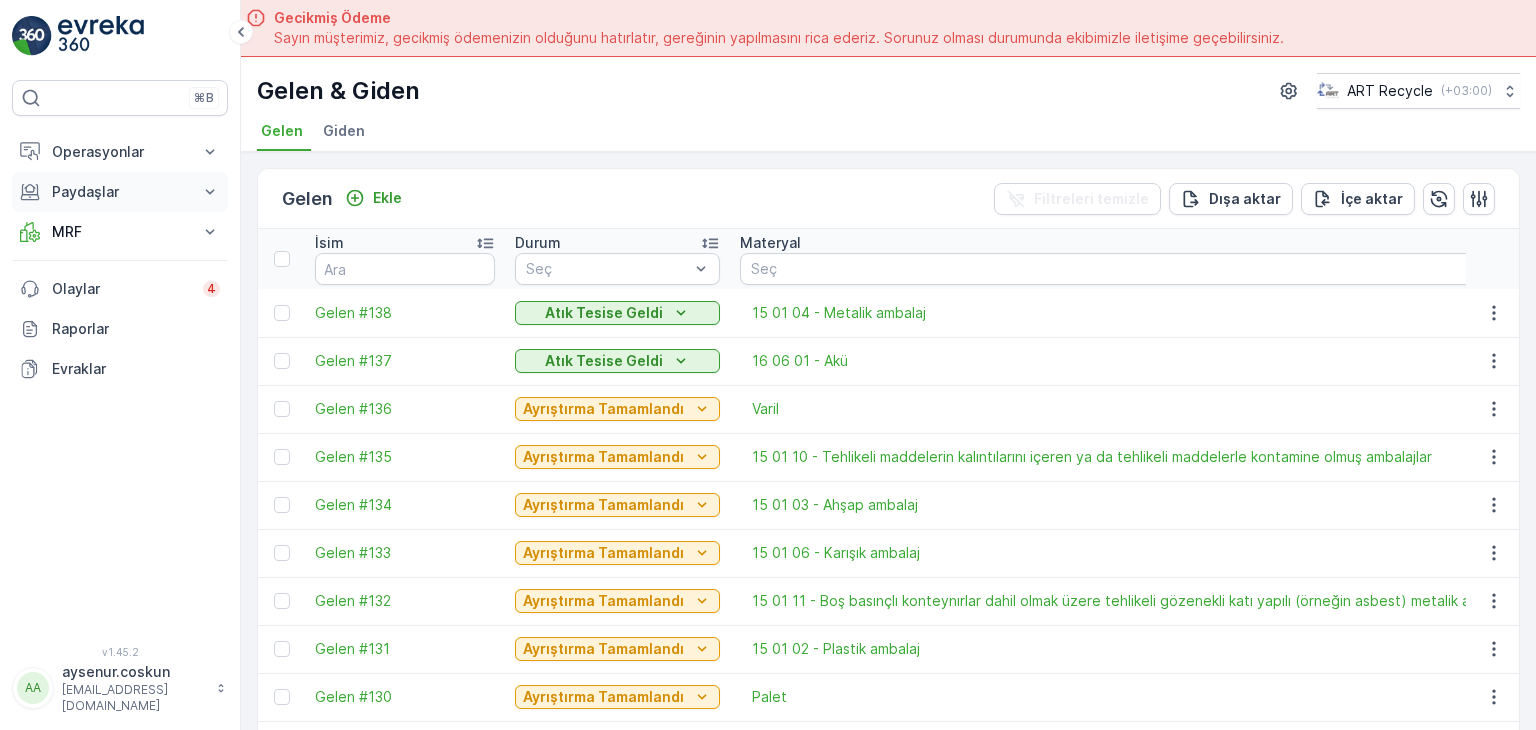 click on "Paydaşlar" at bounding box center [120, 192] 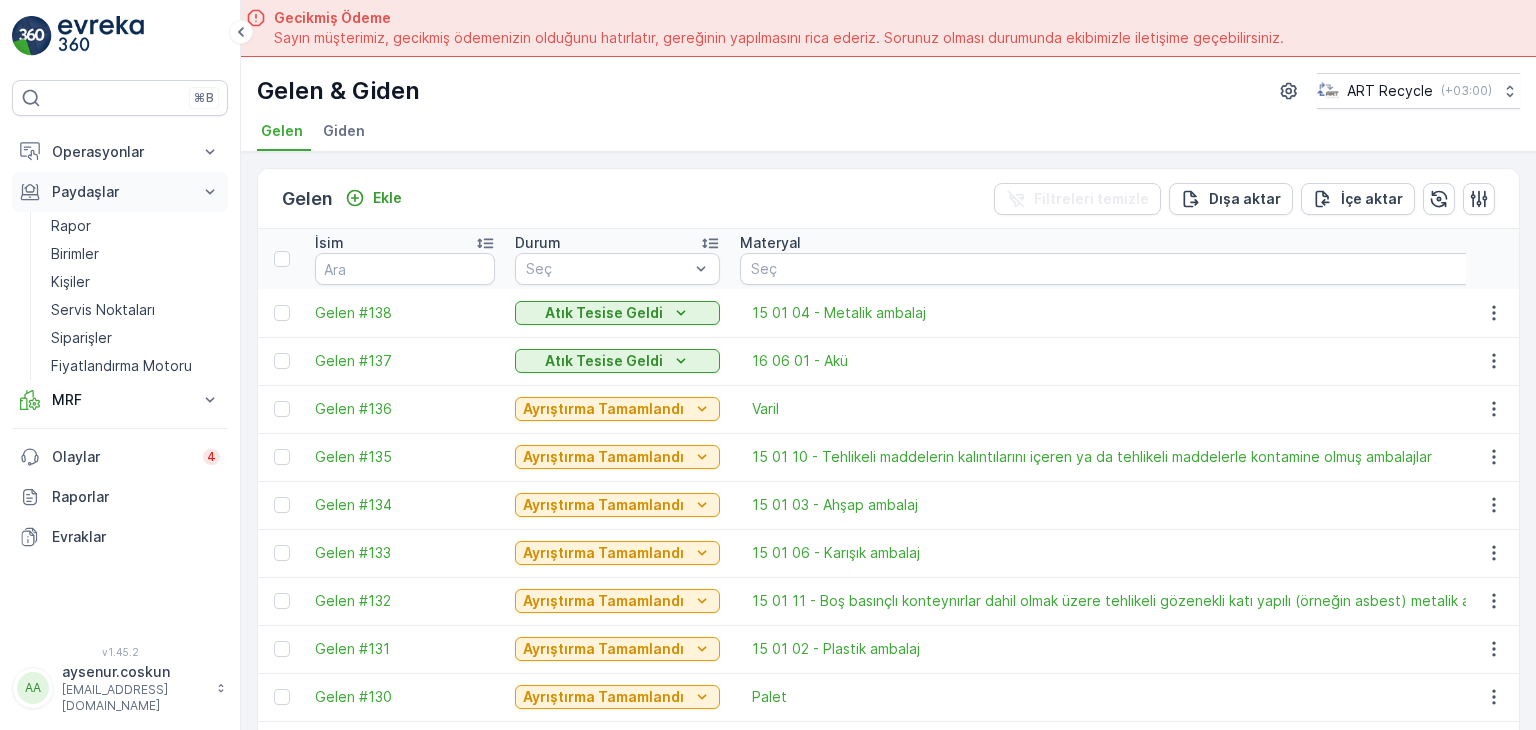 click on "Paydaşlar" at bounding box center [120, 192] 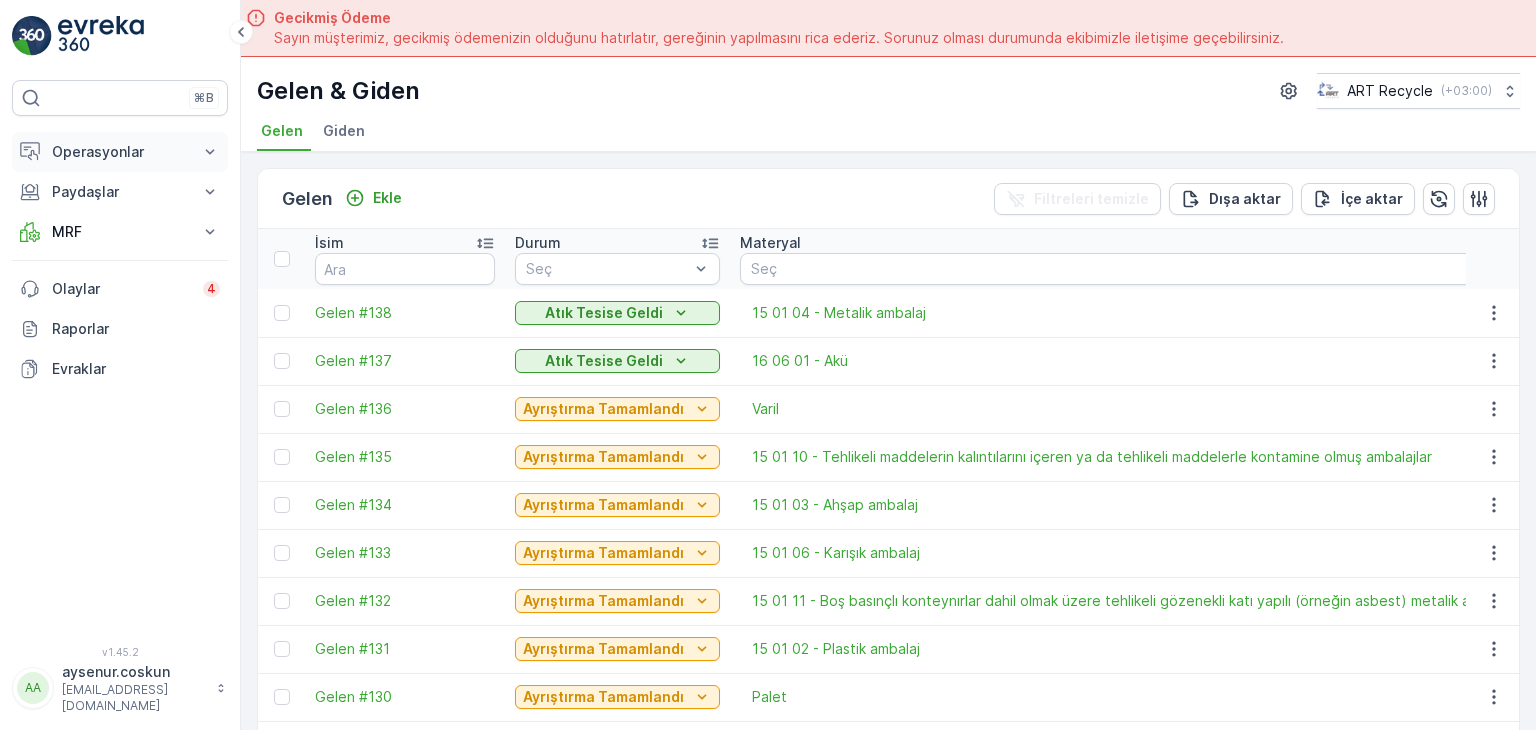 click on "Operasyonlar" at bounding box center [120, 152] 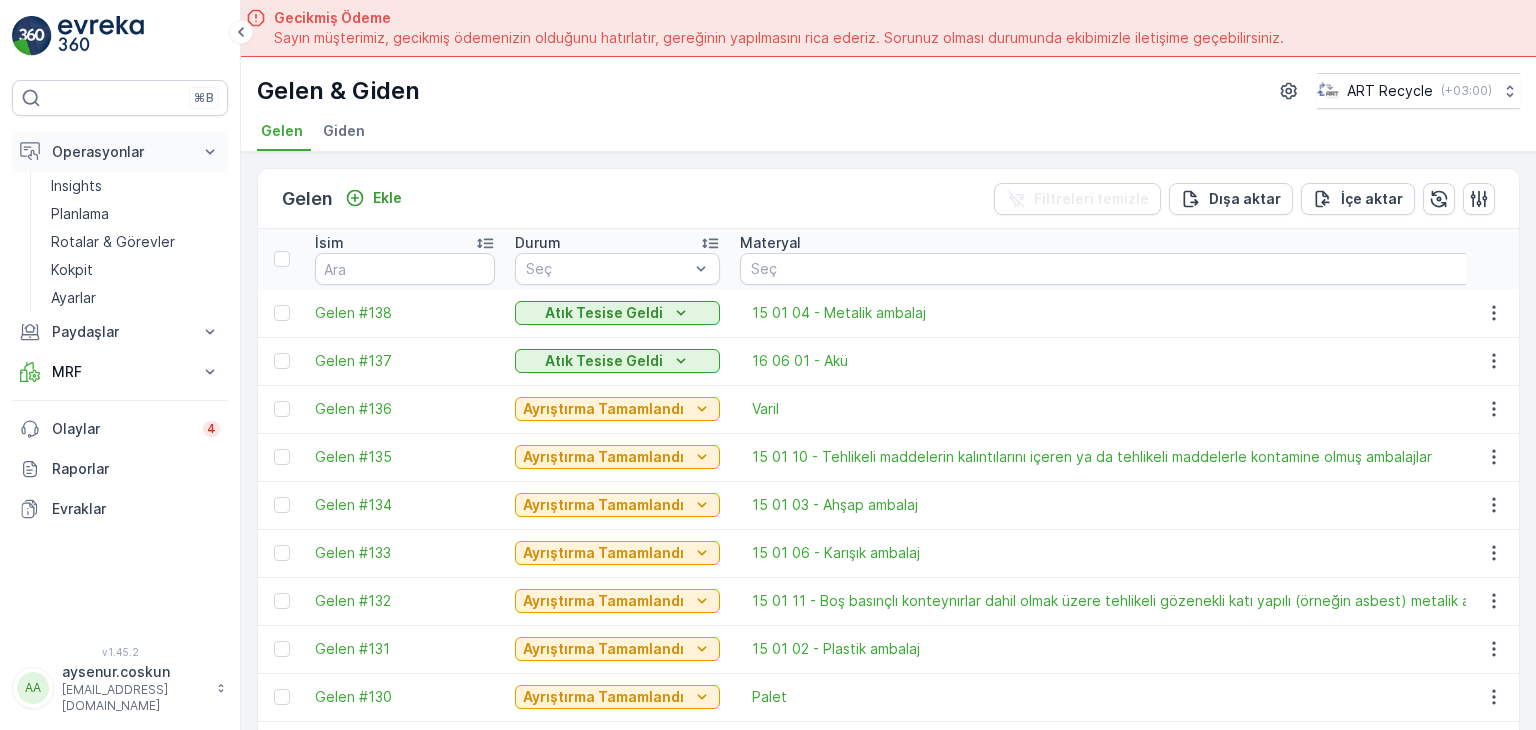 click on "Operasyonlar" at bounding box center (120, 152) 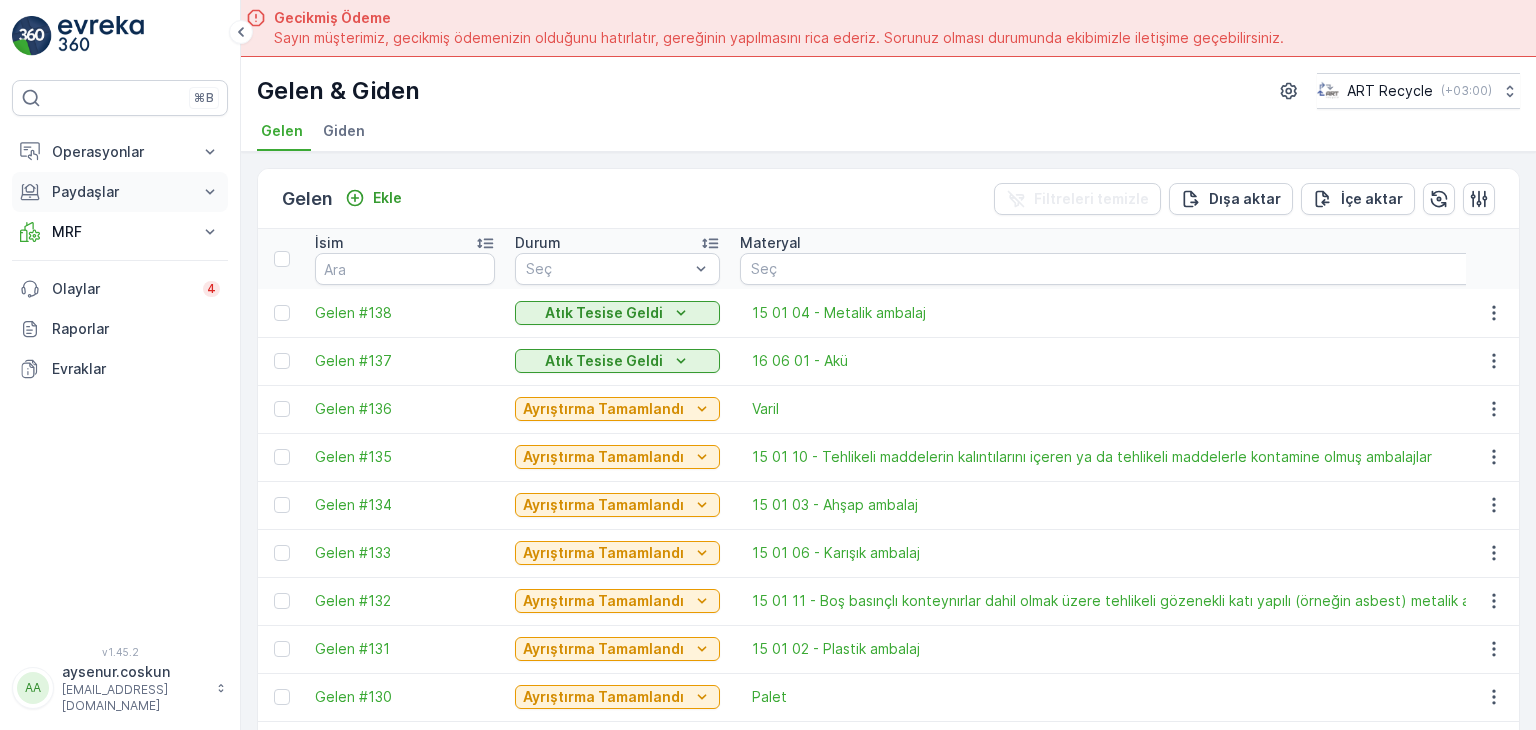 click on "Paydaşlar" at bounding box center (120, 192) 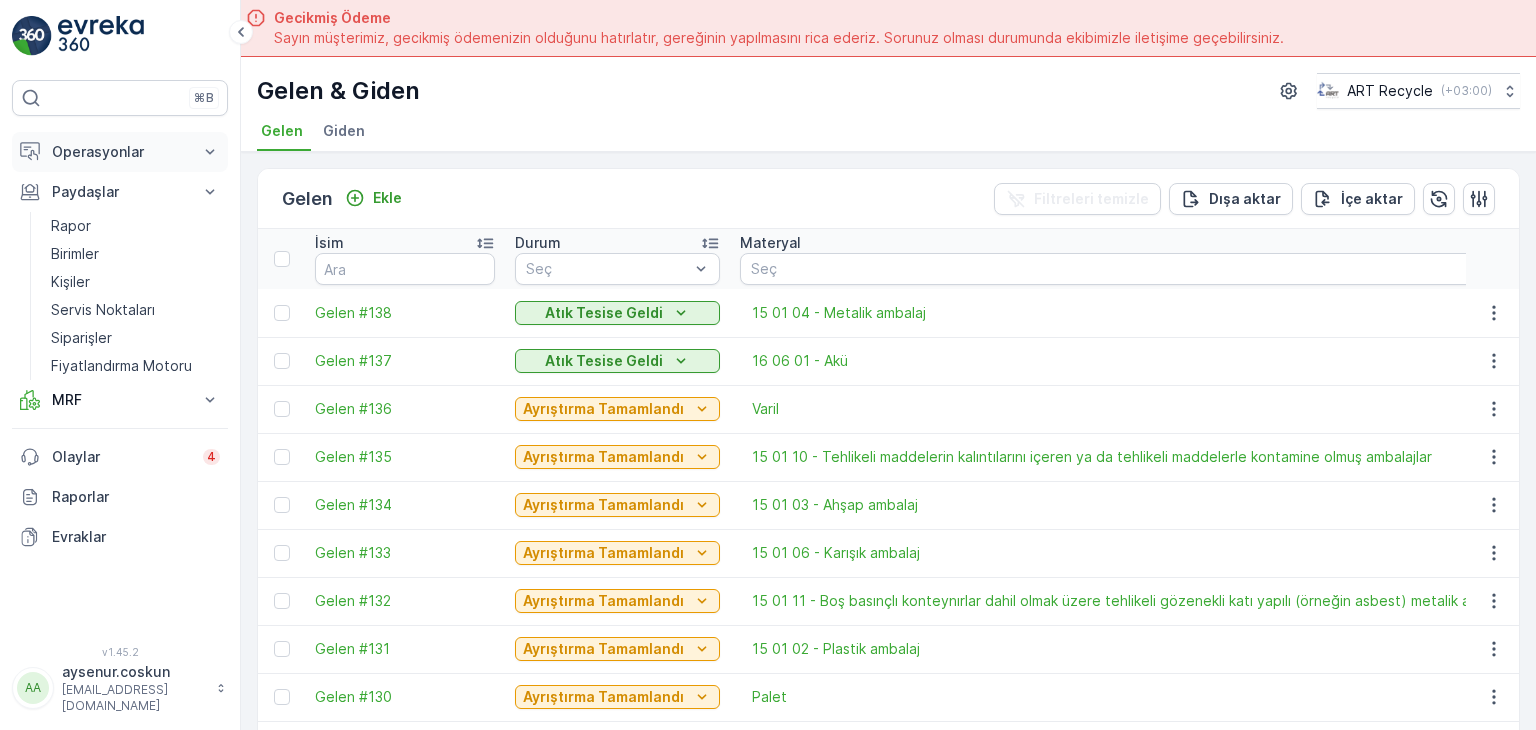 click on "Operasyonlar" at bounding box center [120, 152] 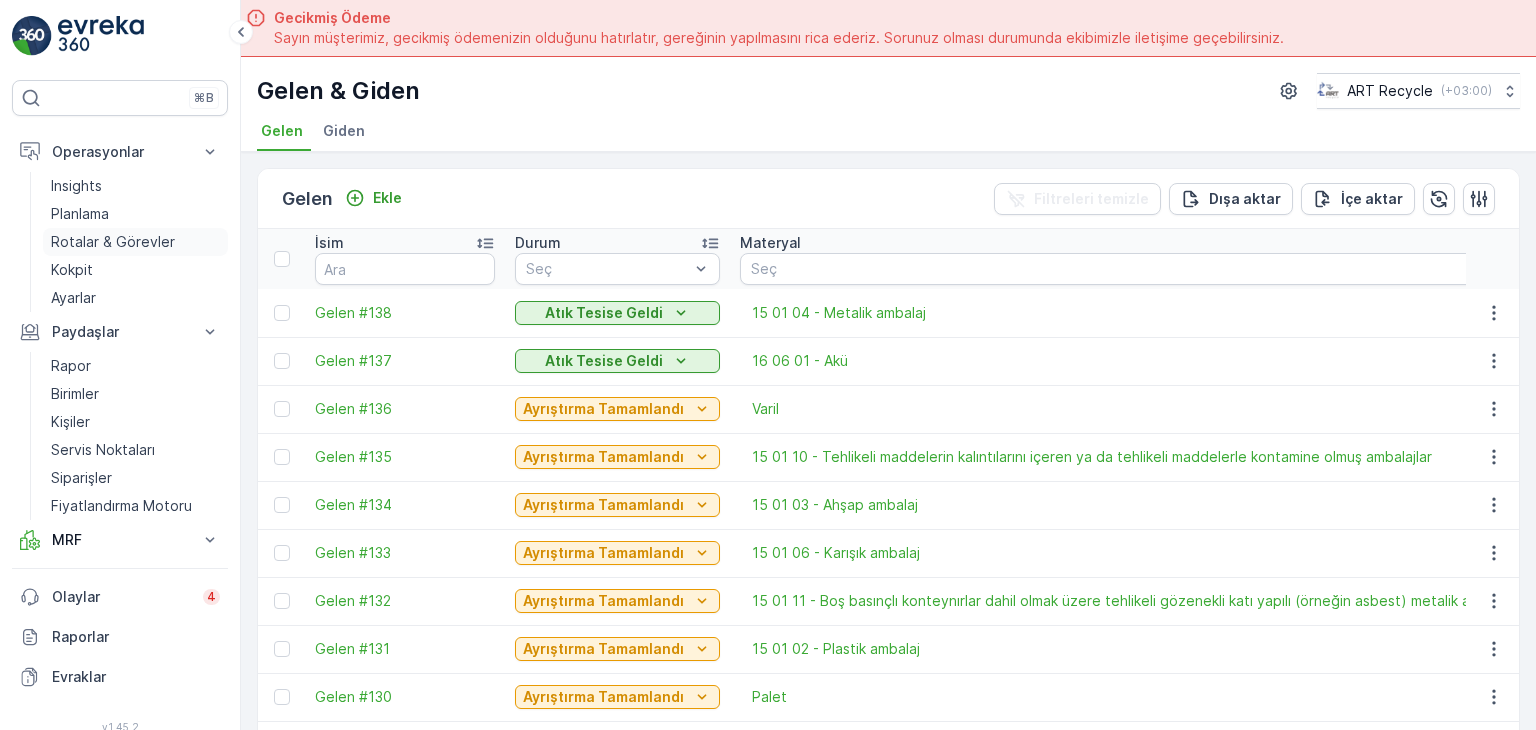 click on "Rotalar & Görevler" at bounding box center [113, 242] 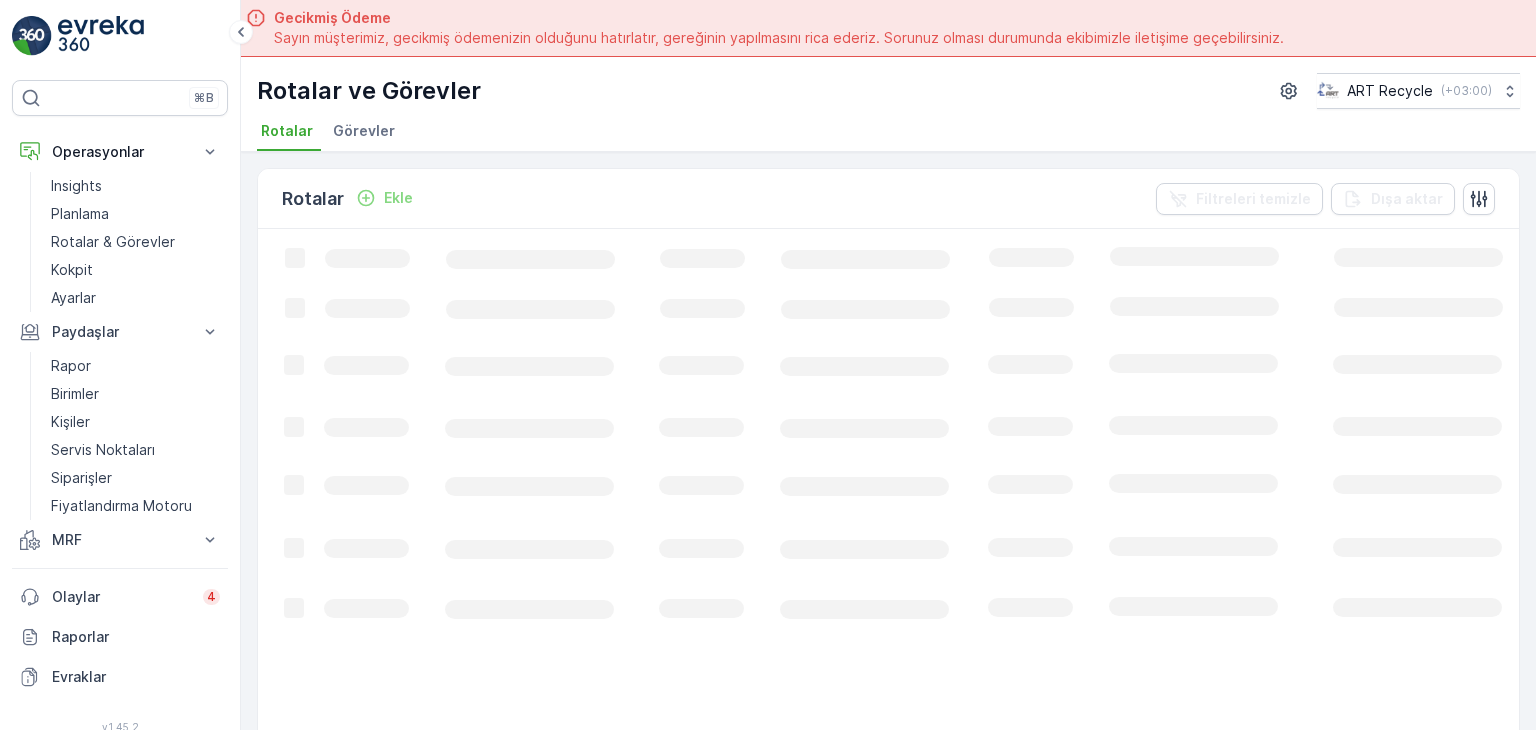 click on "Görevler" at bounding box center [364, 131] 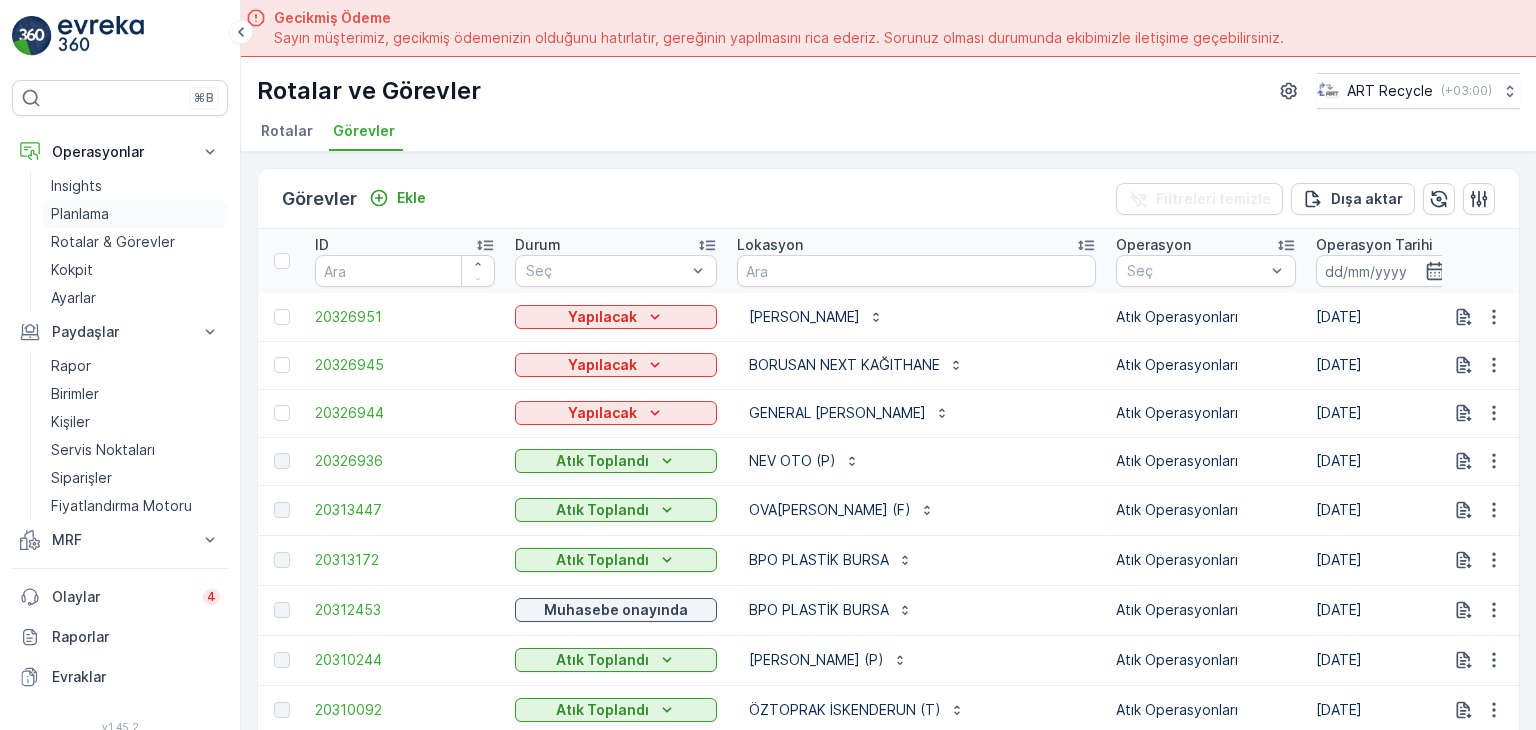 click on "Planlama" at bounding box center (80, 214) 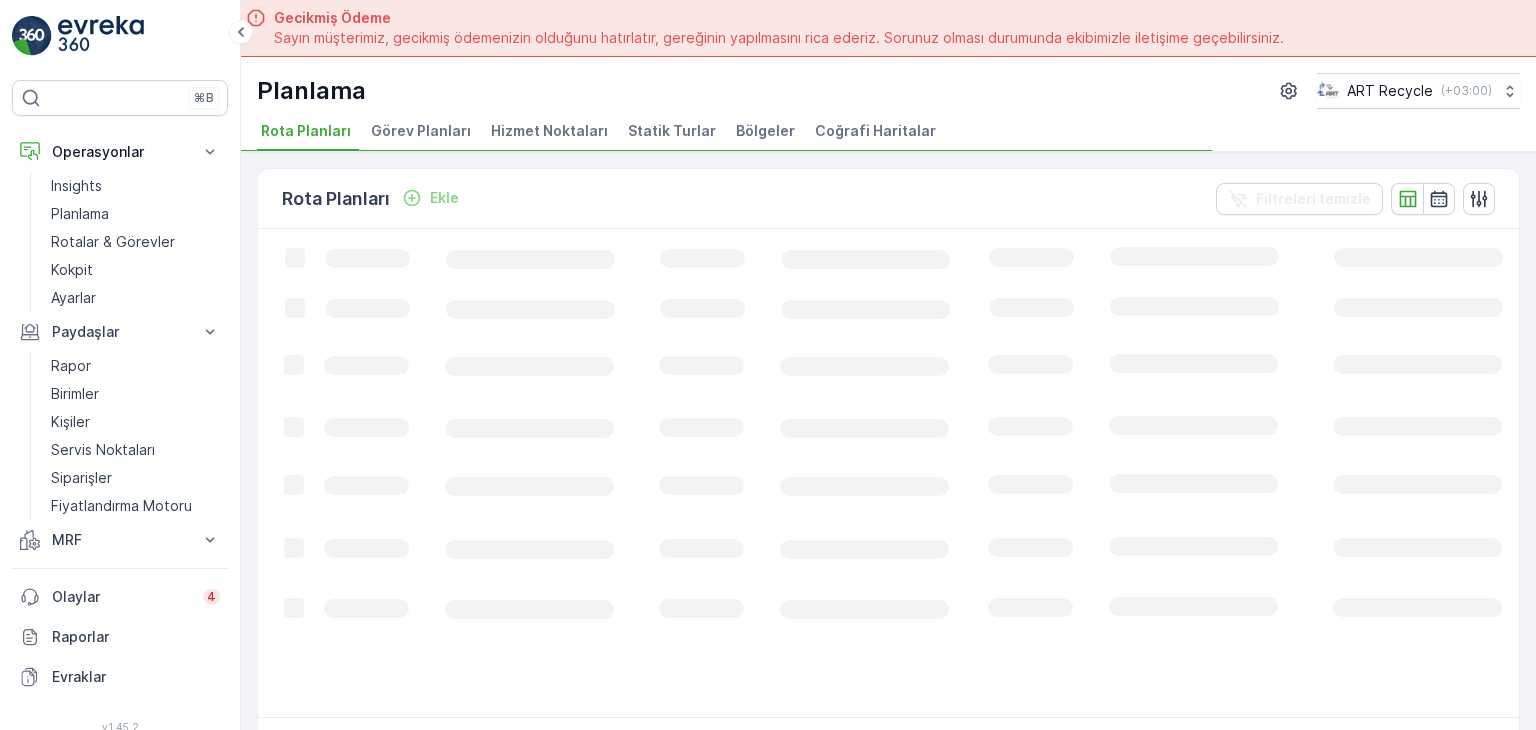 click on "Hizmet Noktaları" at bounding box center (549, 131) 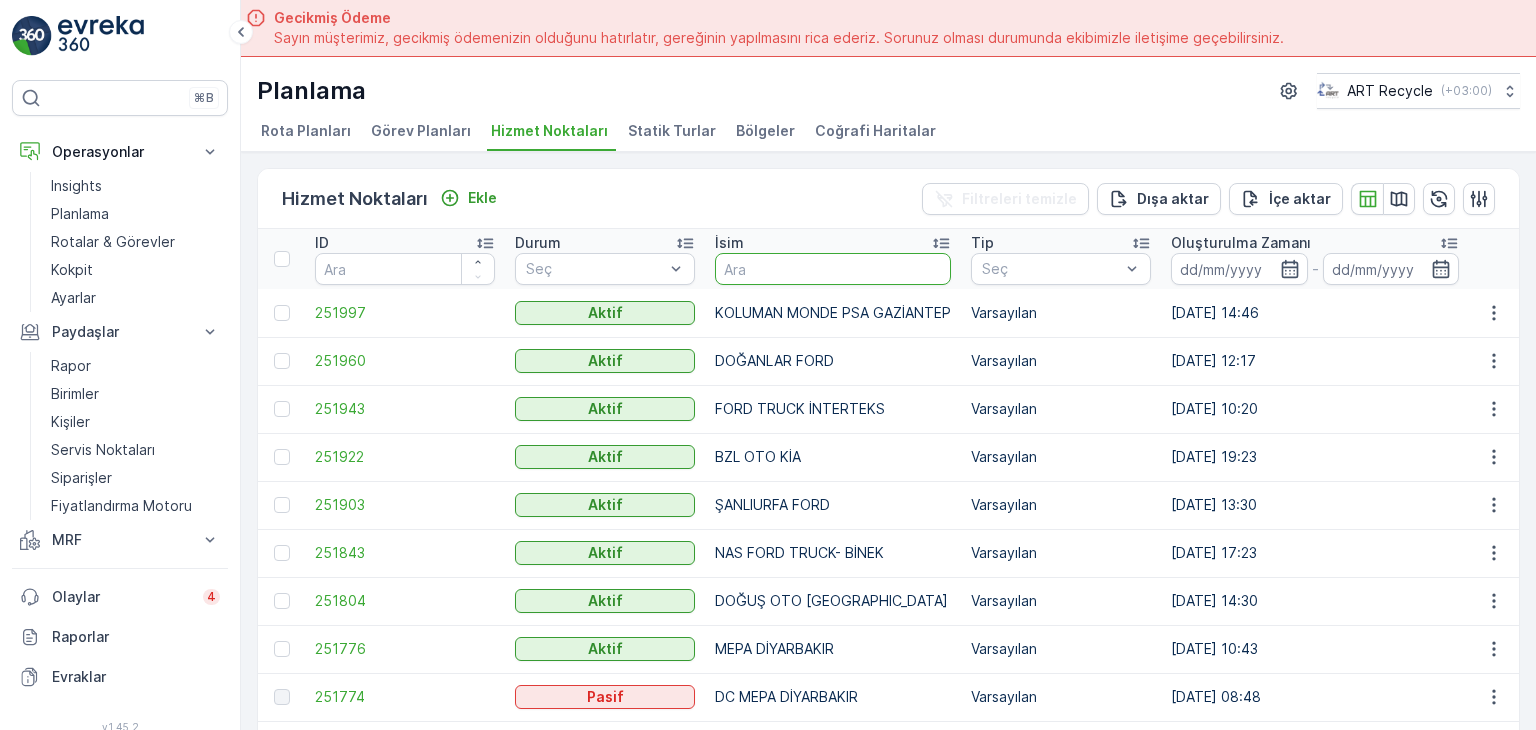 click at bounding box center [833, 269] 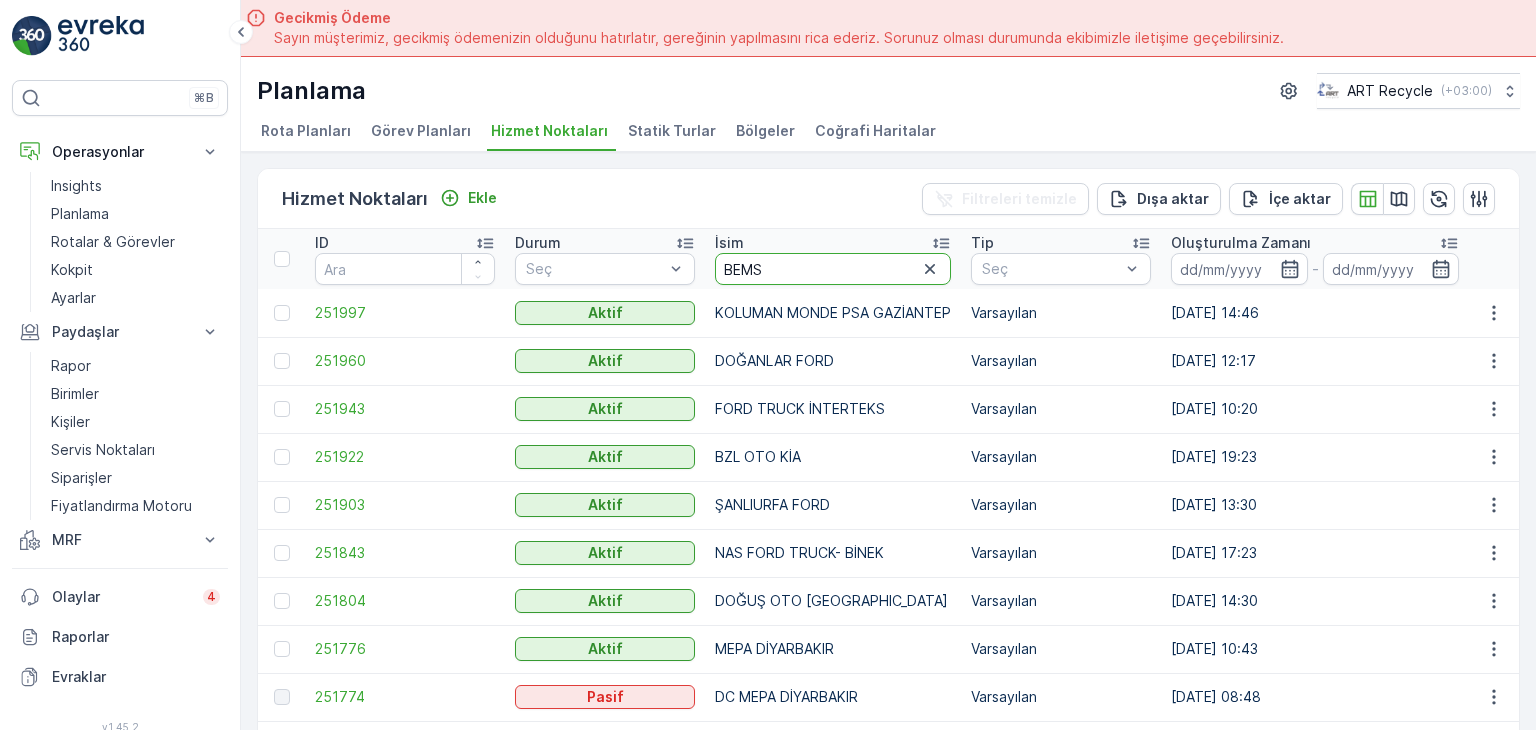 type on "BEMSA" 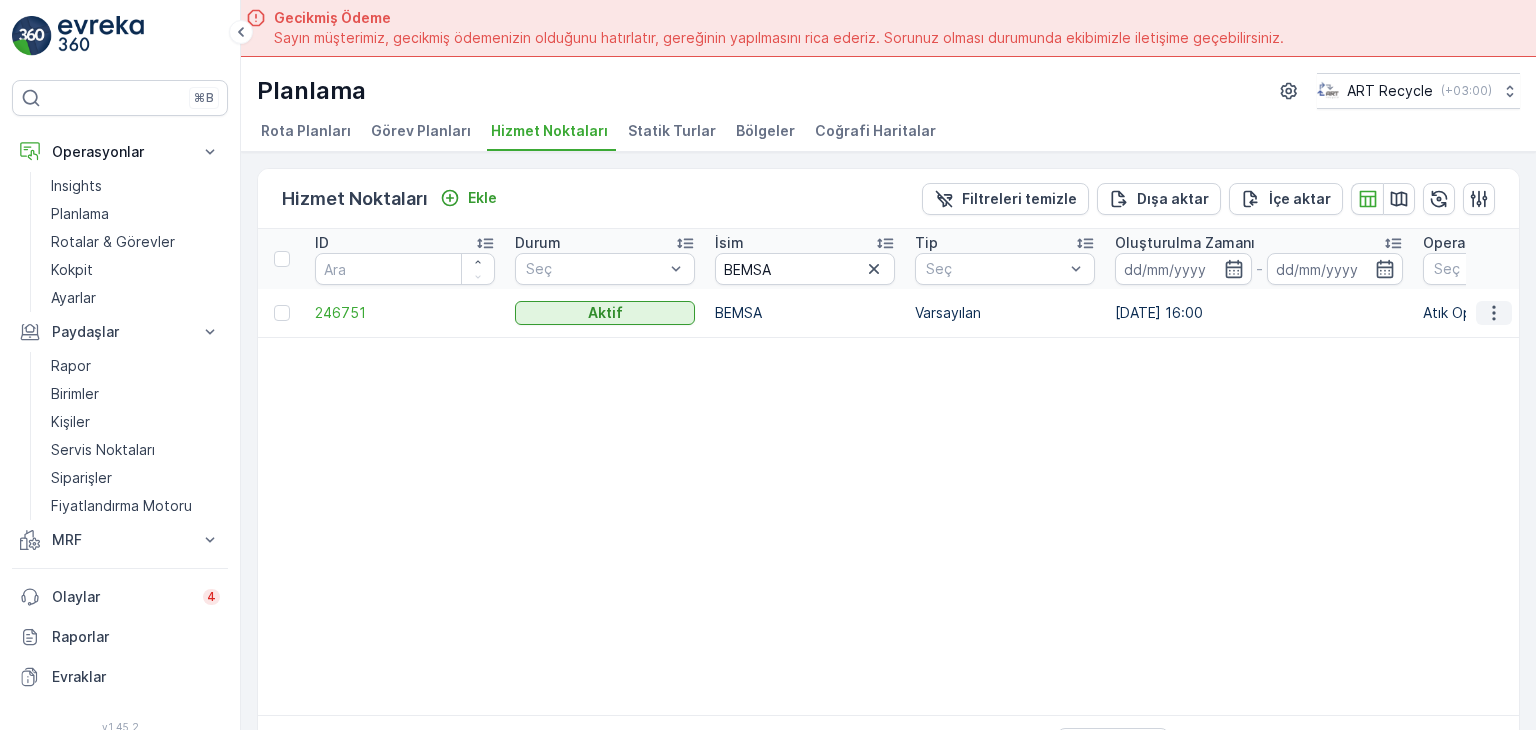 click 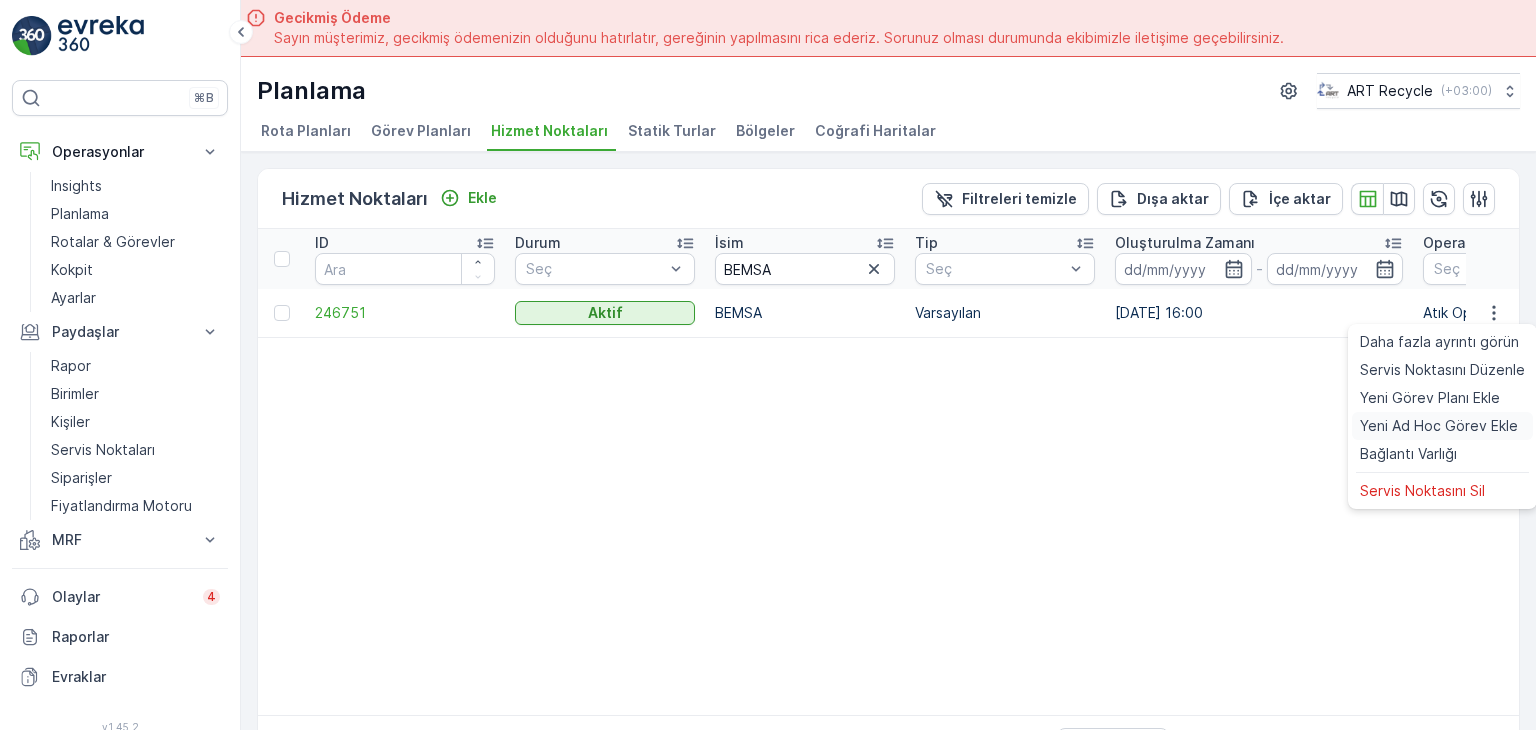 click on "Yeni Ad Hoc Görev Ekle" at bounding box center [1439, 426] 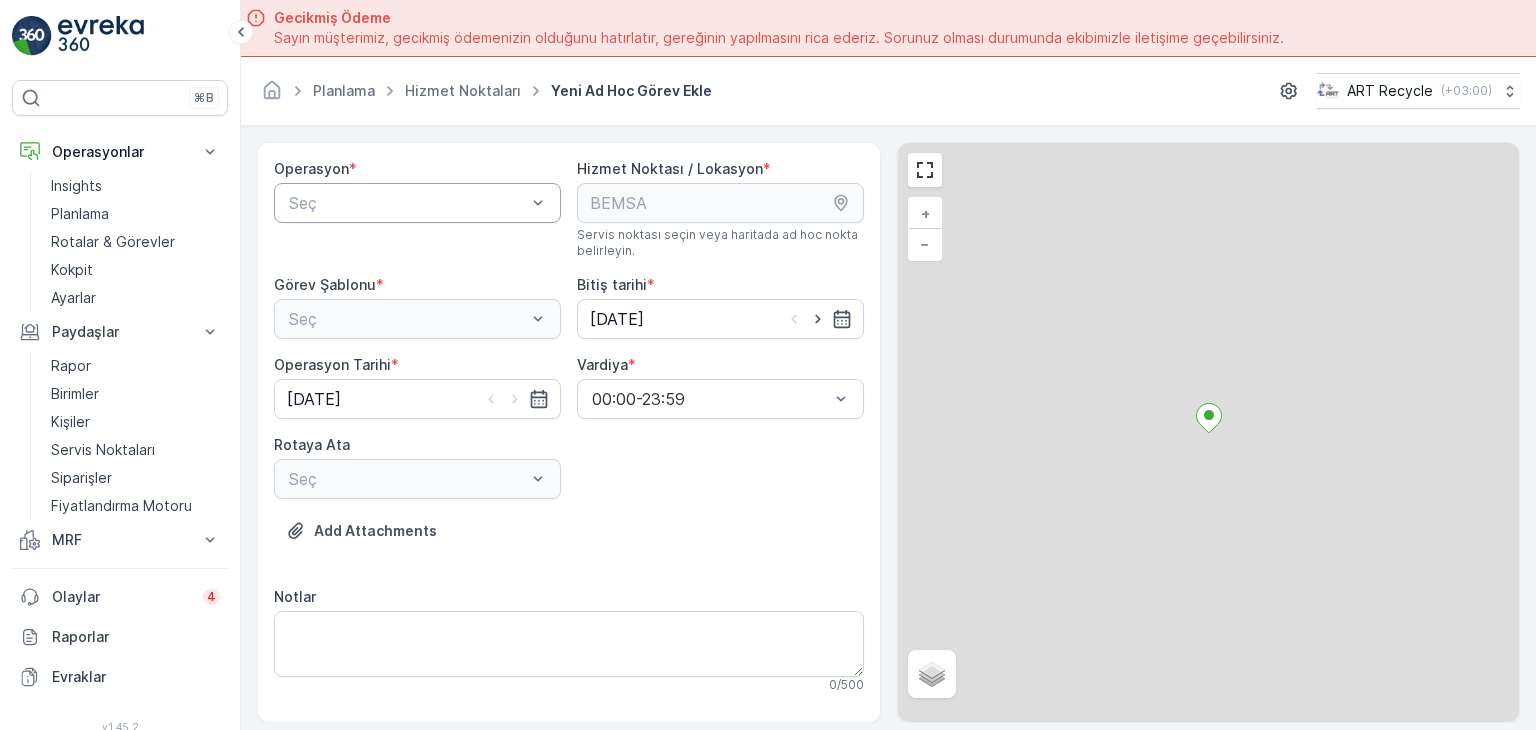 click at bounding box center (407, 203) 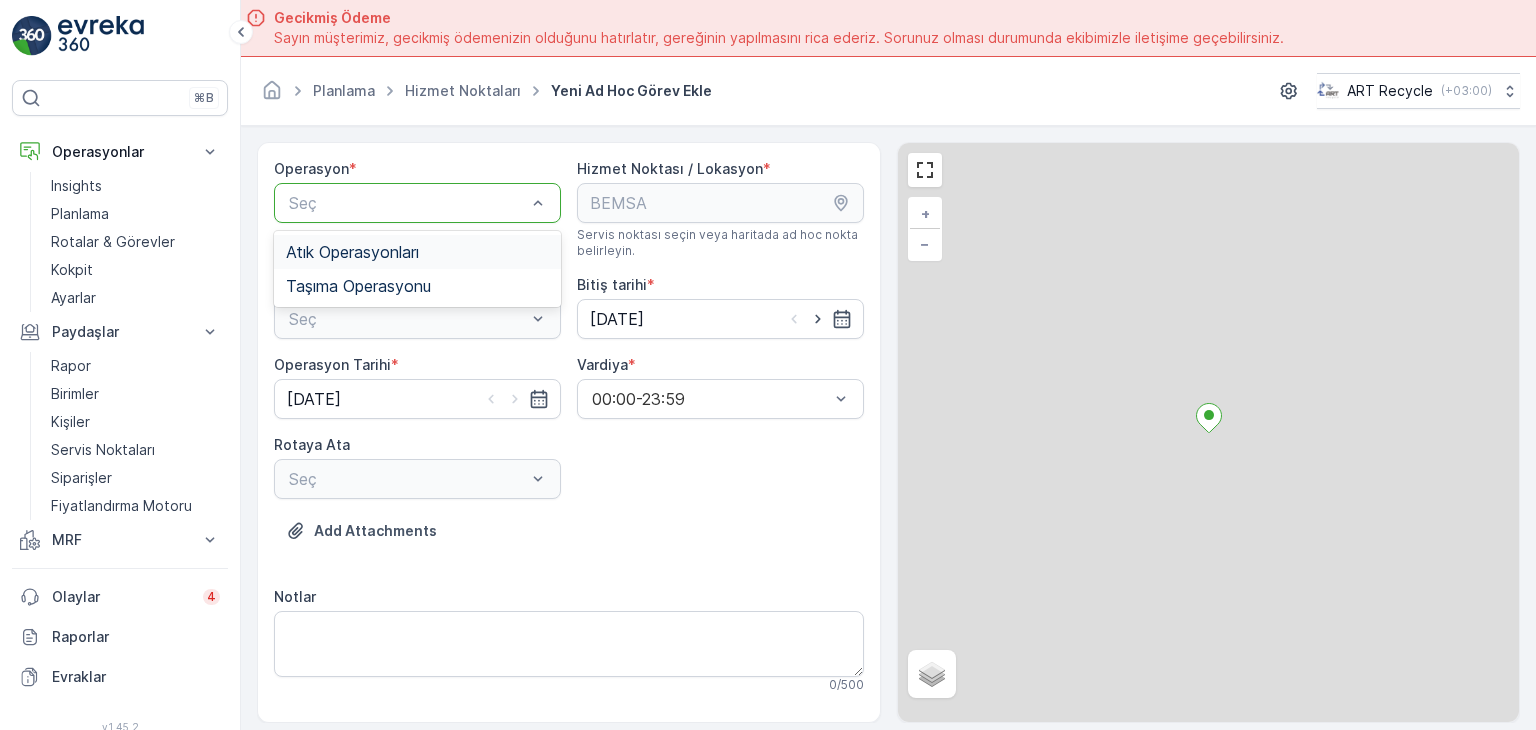click on "Atık Operasyonları" at bounding box center [417, 252] 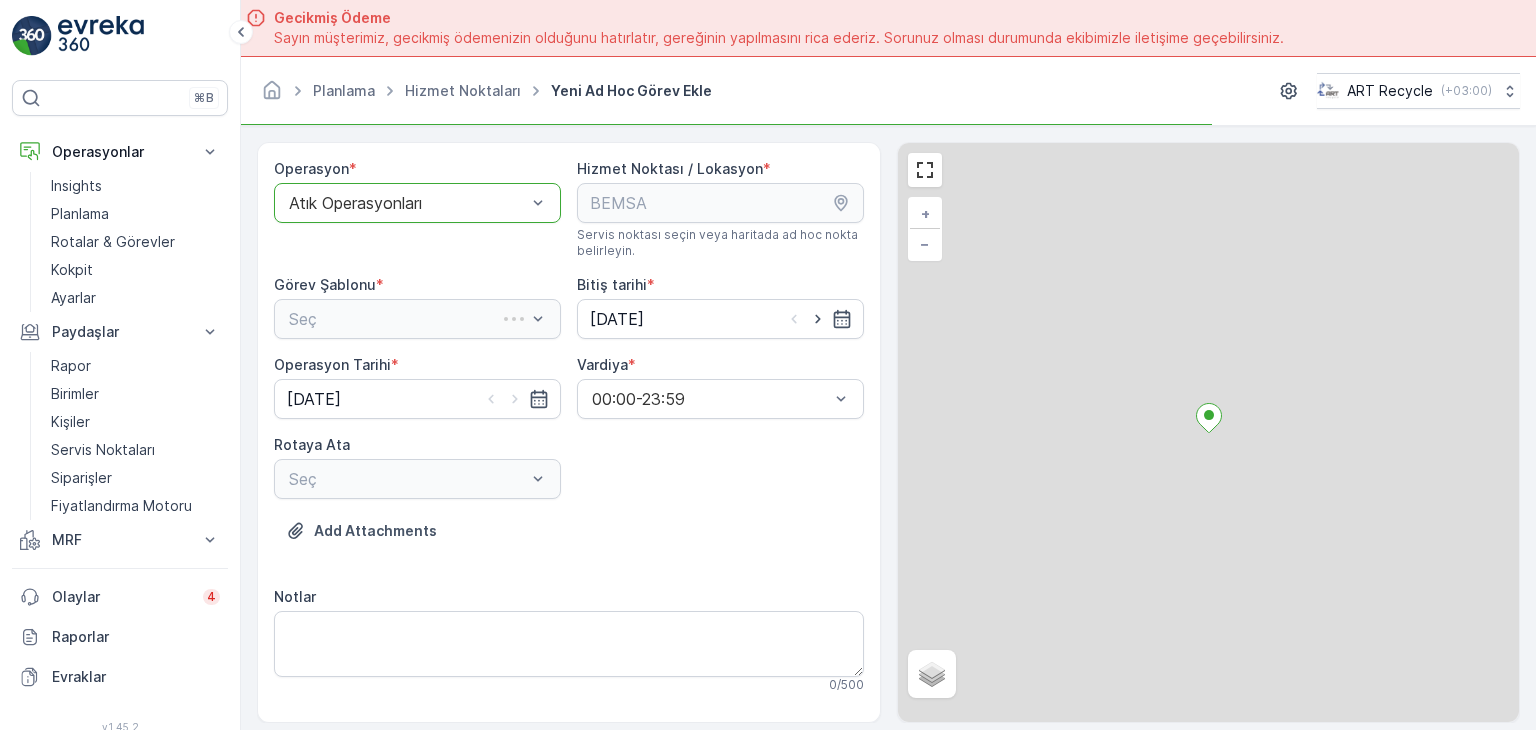 click on "Seç" at bounding box center (417, 319) 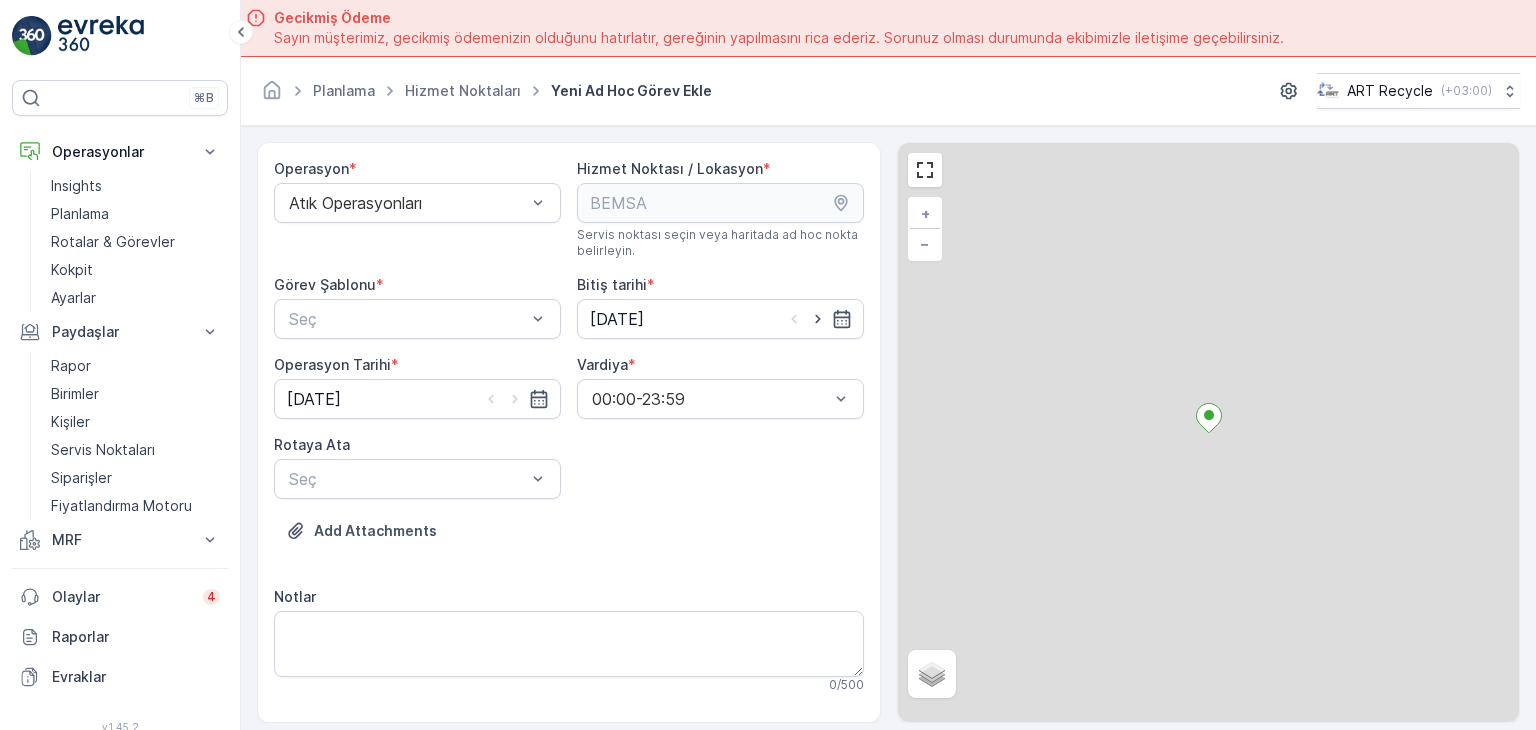 click on "Operasyon * Atık Operasyonları Hizmet Noktası / Lokasyon * Servis noktası seçin veya haritada ad hoc nokta belirleyin. pages.ops_management.service_points.add_task.add.service_point_name BEMSA pages.ops_management.service_points.add_task.add.service_point_helper_text pages.ops_management.service_points.add_task.add.location [GEOGRAPHIC_DATA] pages.ops_management.service_points.add_task.add.location_helper_text Görev Şablonu * Seç Bitiş tarihi * [DATE] Operasyon Tarihi * [DATE] Vardiya * 00:00-23:59 Rotaya Ata Seç Add Attachments Notlar 0  /  500" at bounding box center (569, 434) 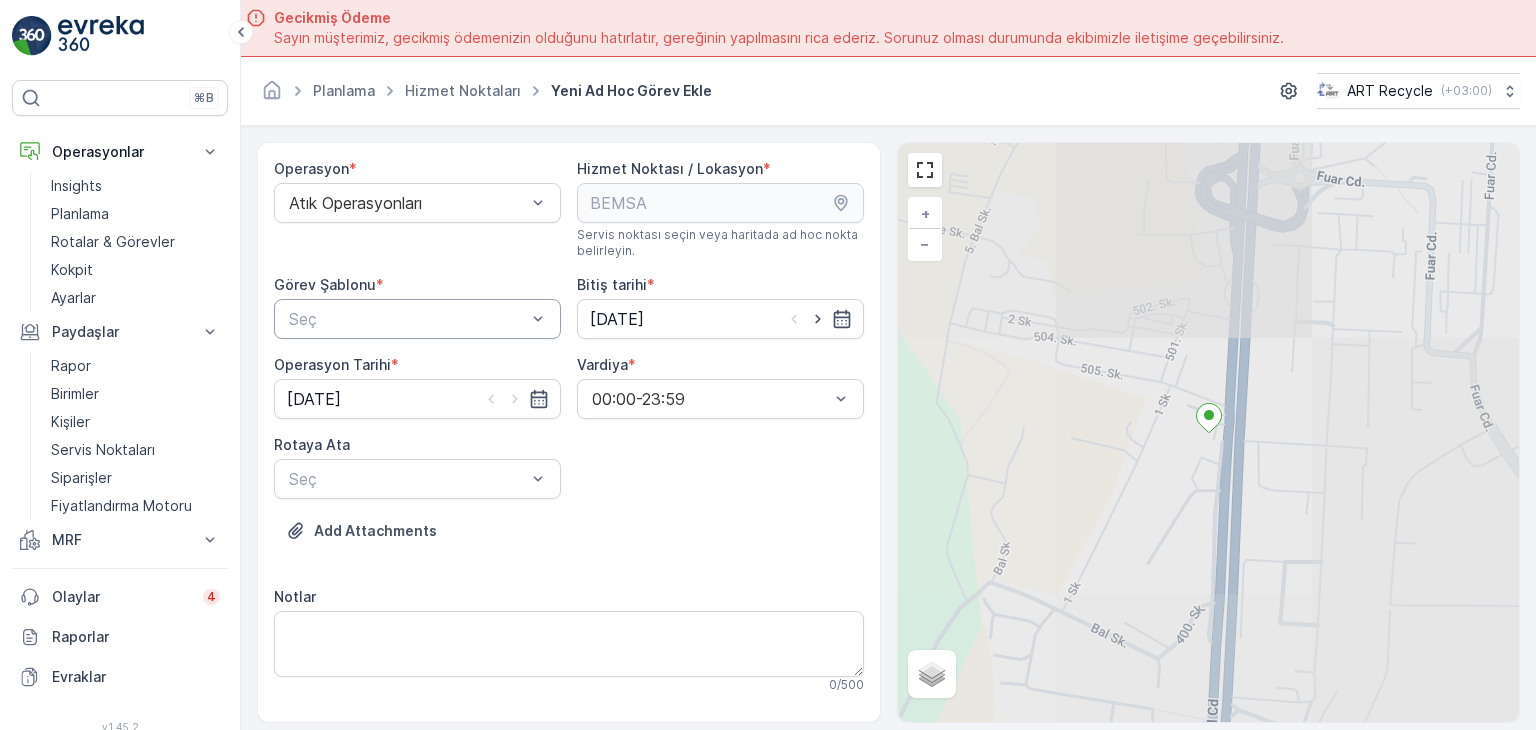 click at bounding box center (407, 319) 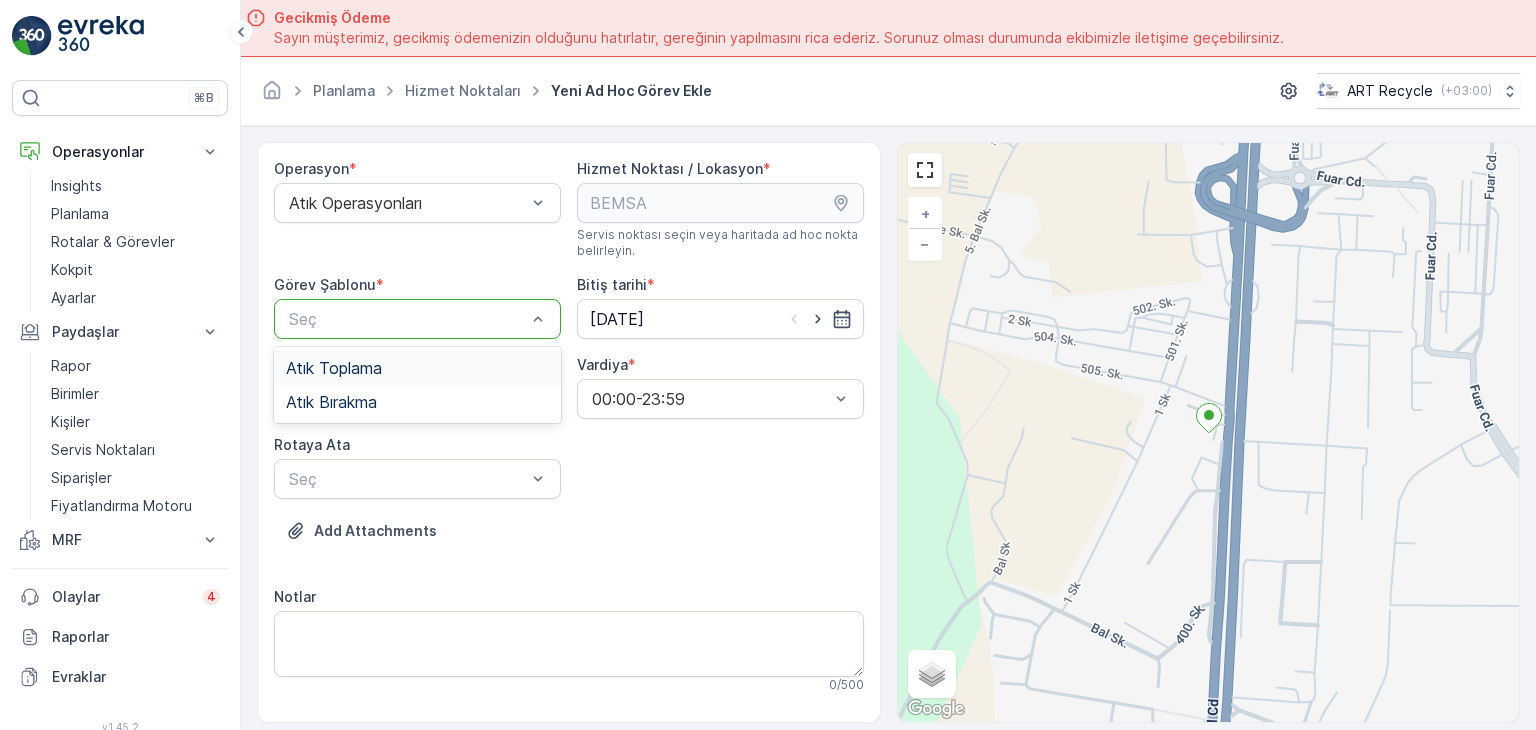 click on "Atık Toplama" at bounding box center [334, 368] 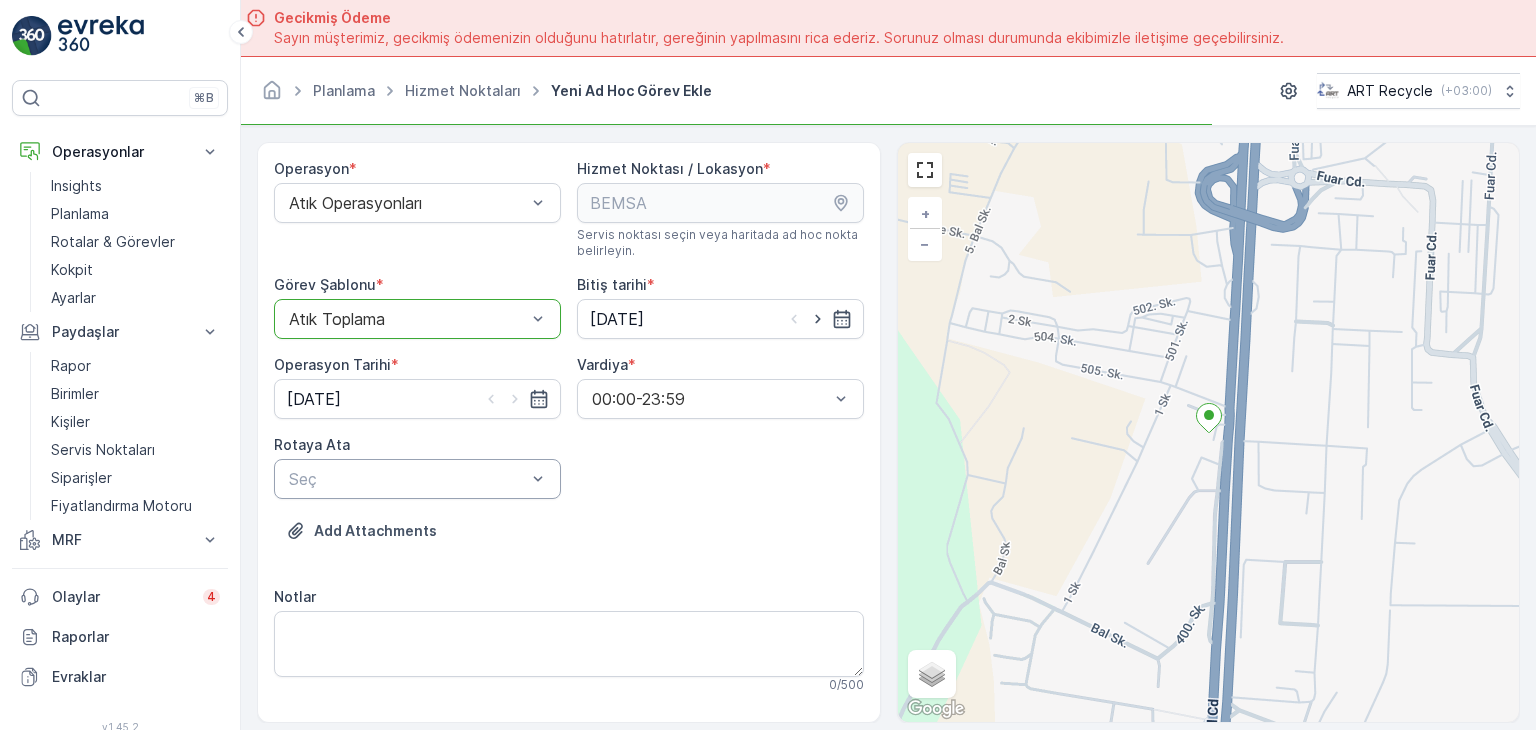 click at bounding box center (407, 479) 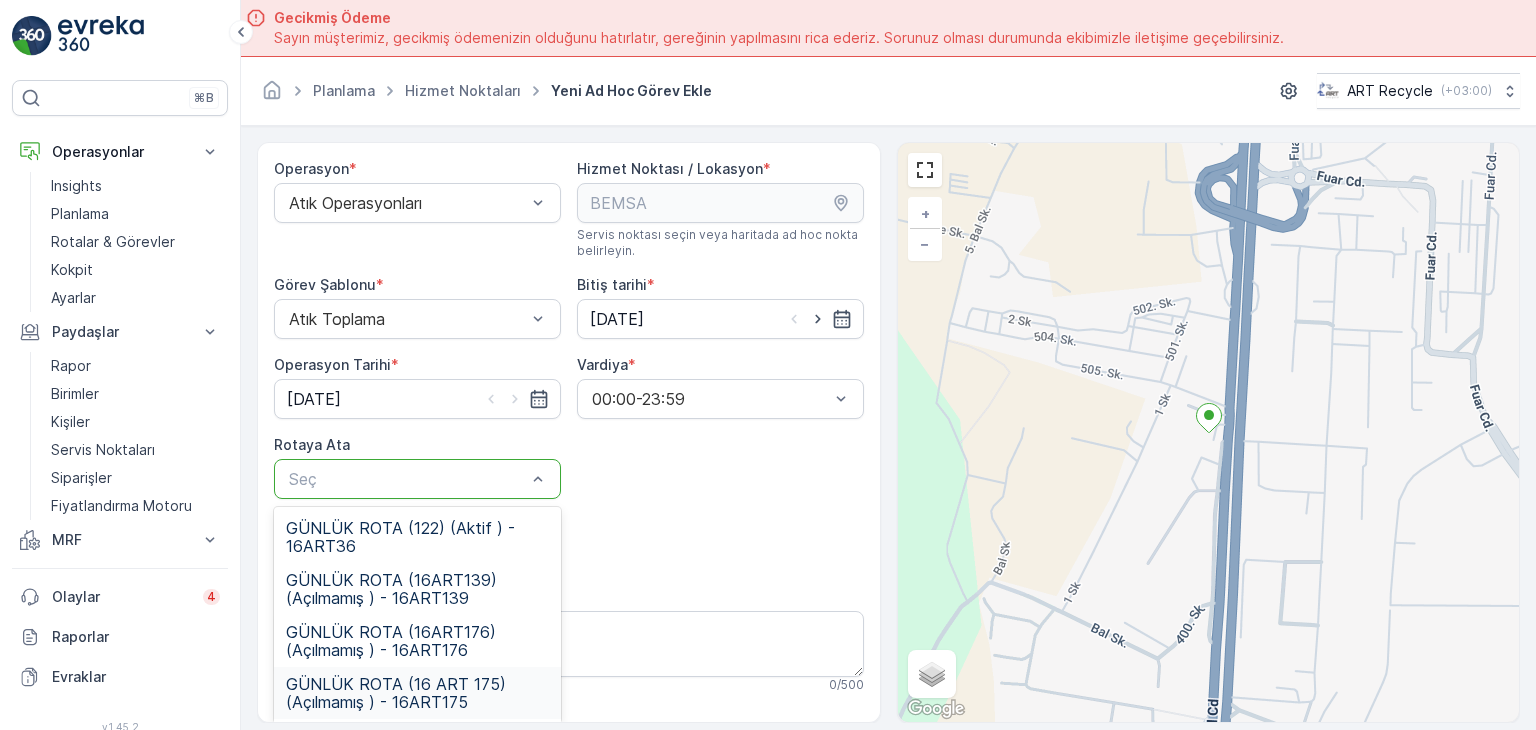 click on "GÜNLÜK ROTA (16 ART 175) (Açılmamış ) - 16ART175" at bounding box center (417, 693) 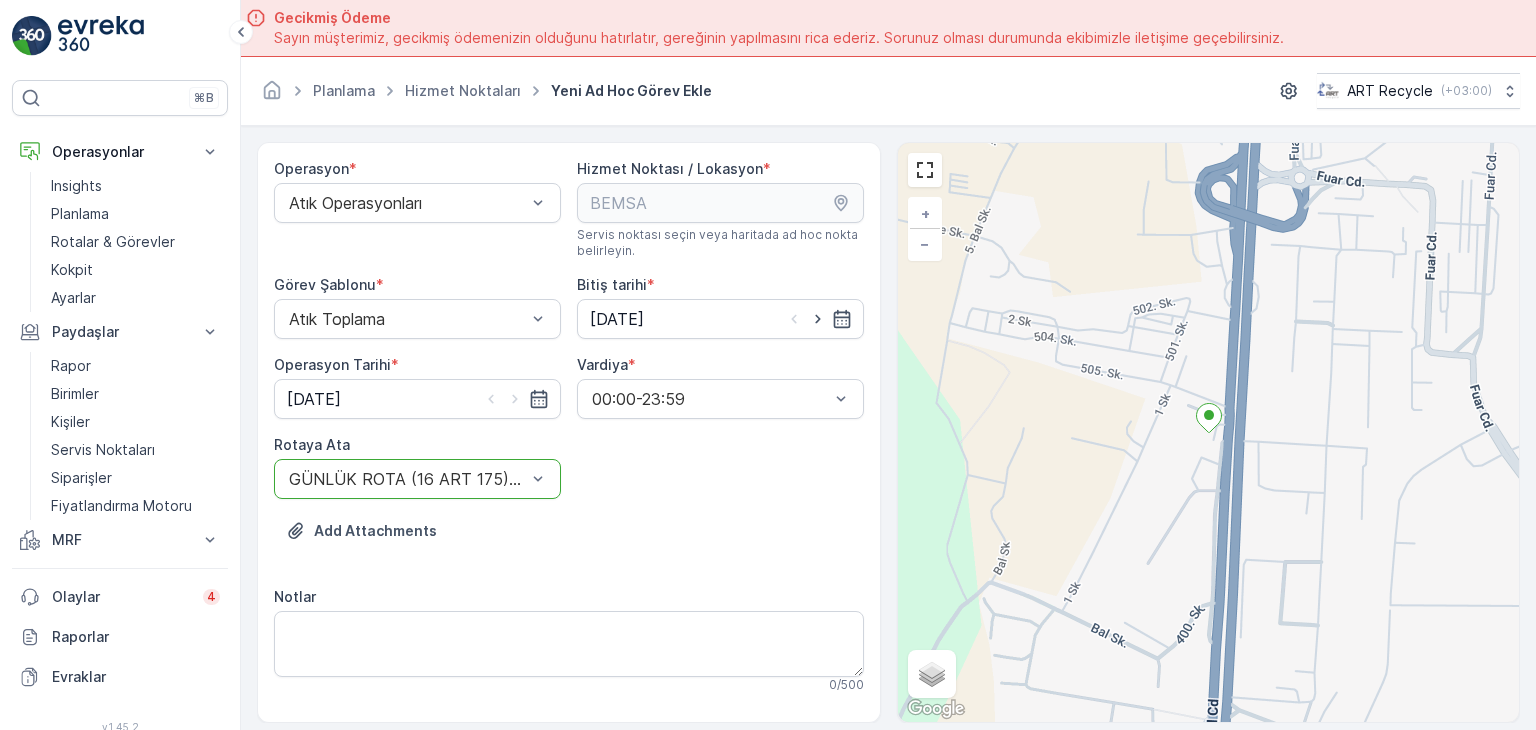 click on "Add Attachments" at bounding box center (569, 543) 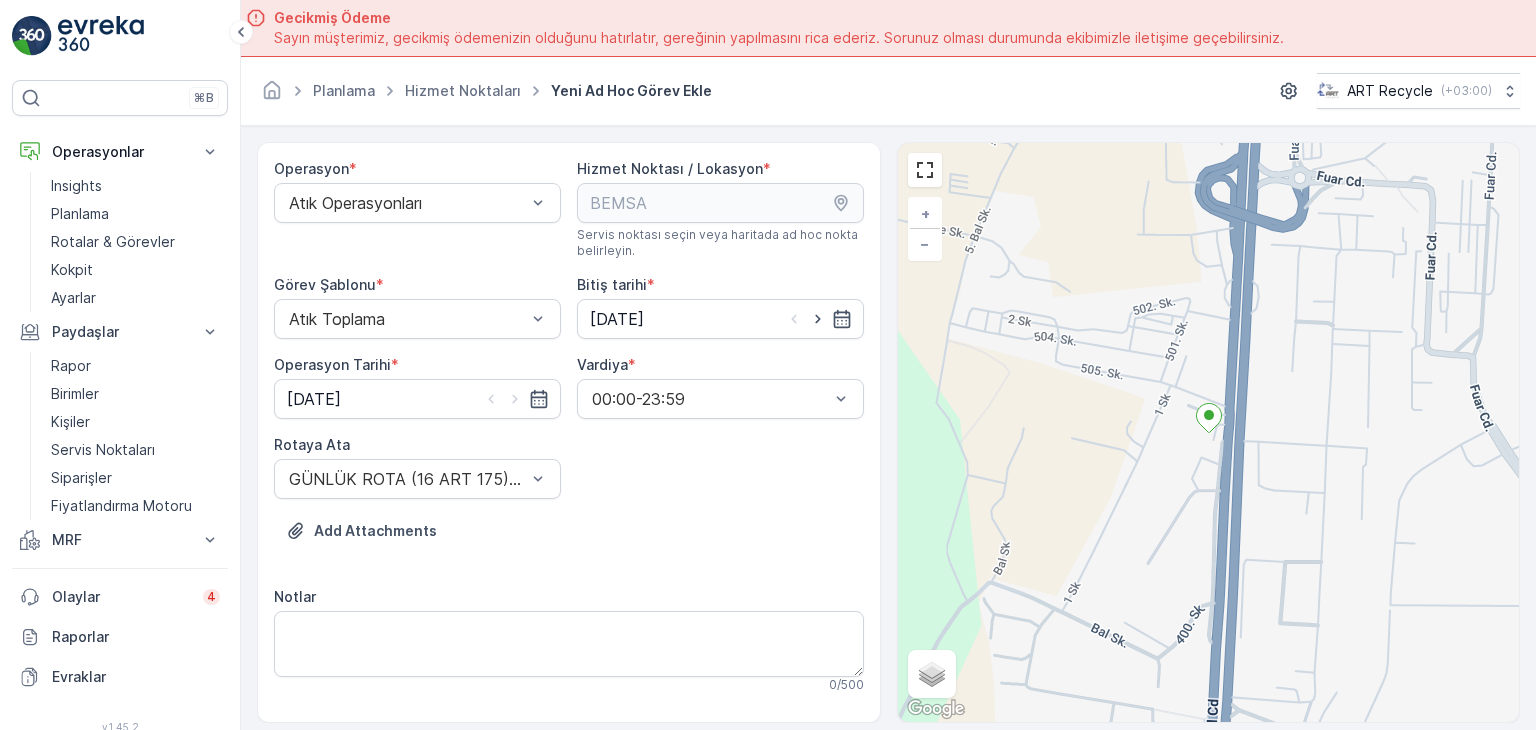 scroll, scrollTop: 368, scrollLeft: 0, axis: vertical 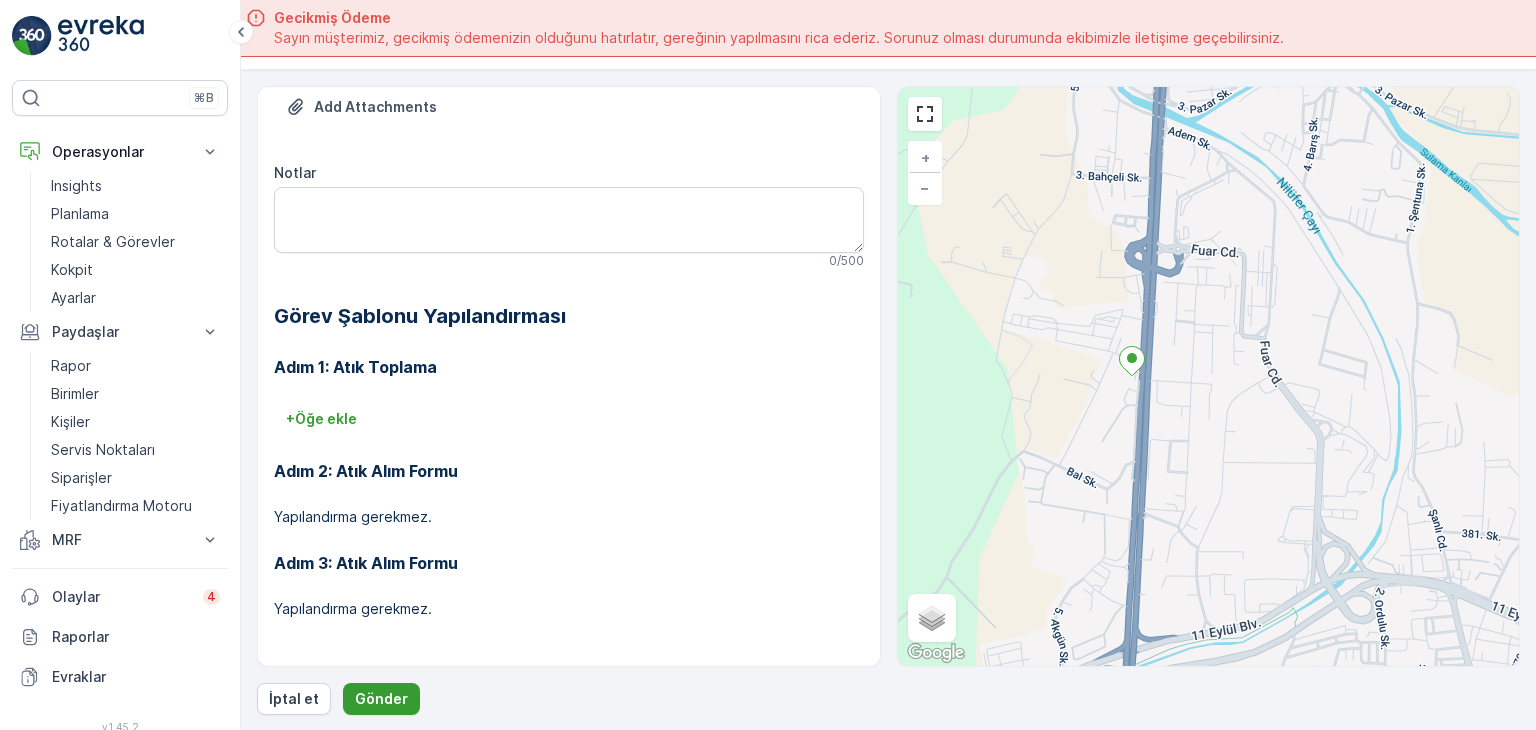 click on "Gönder" at bounding box center (381, 699) 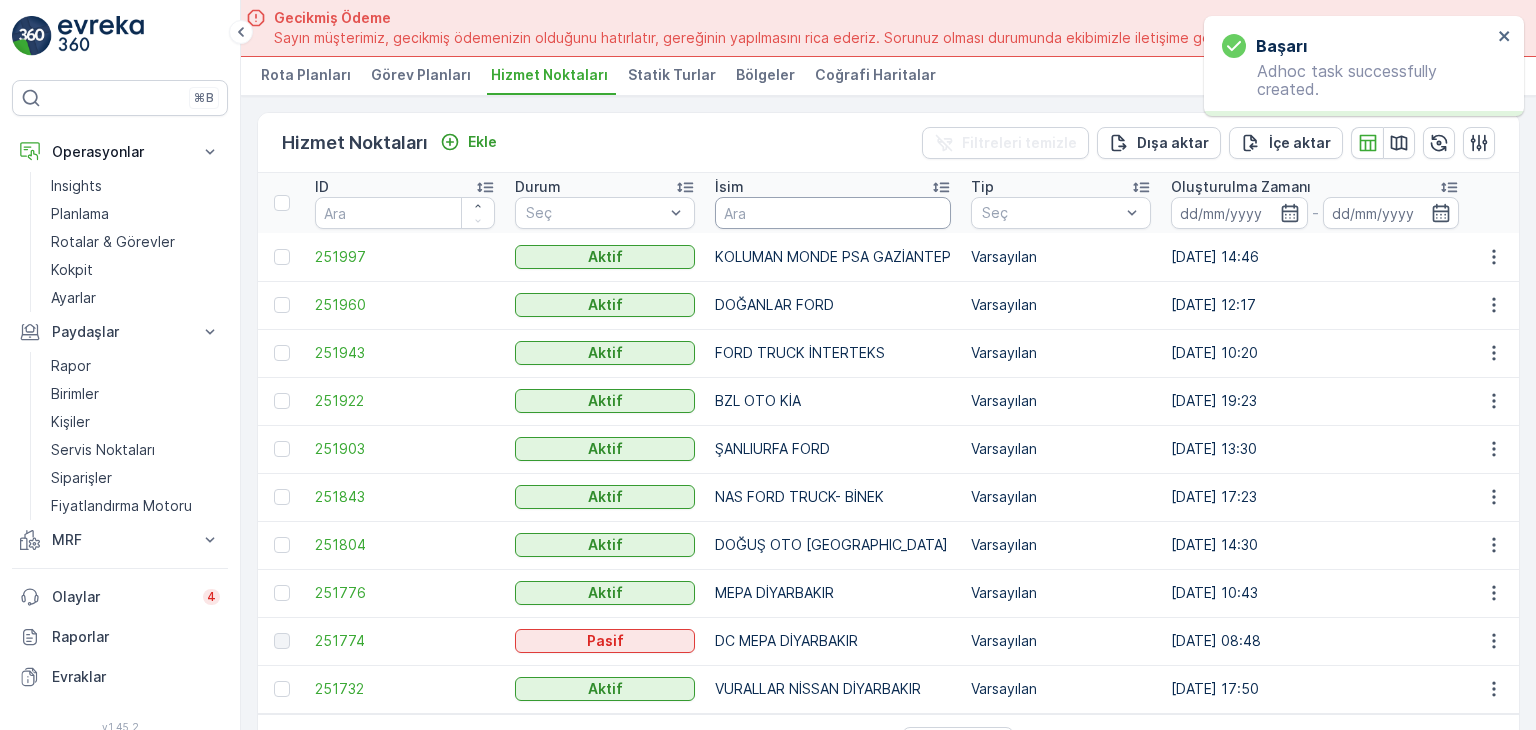 click at bounding box center (833, 213) 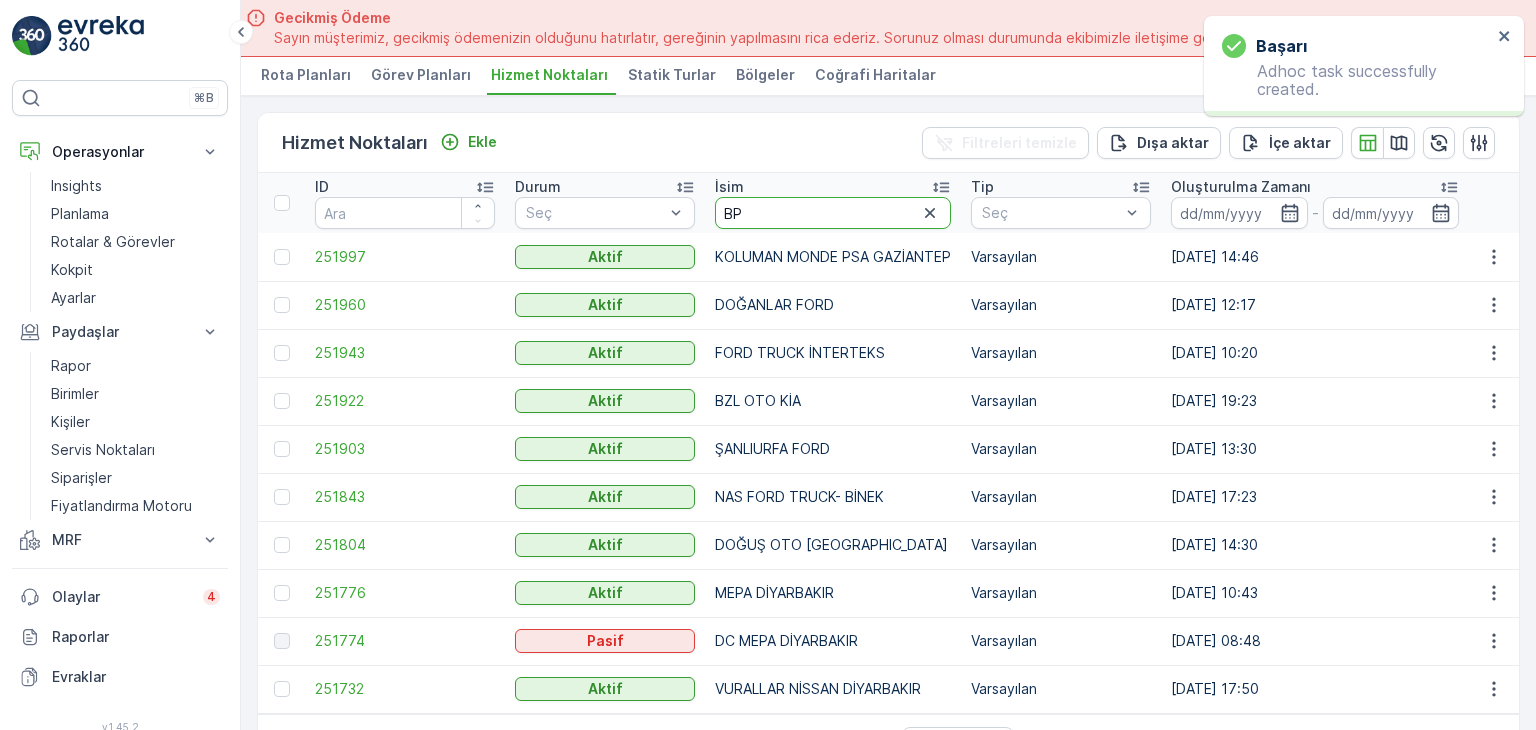 type on "BPO" 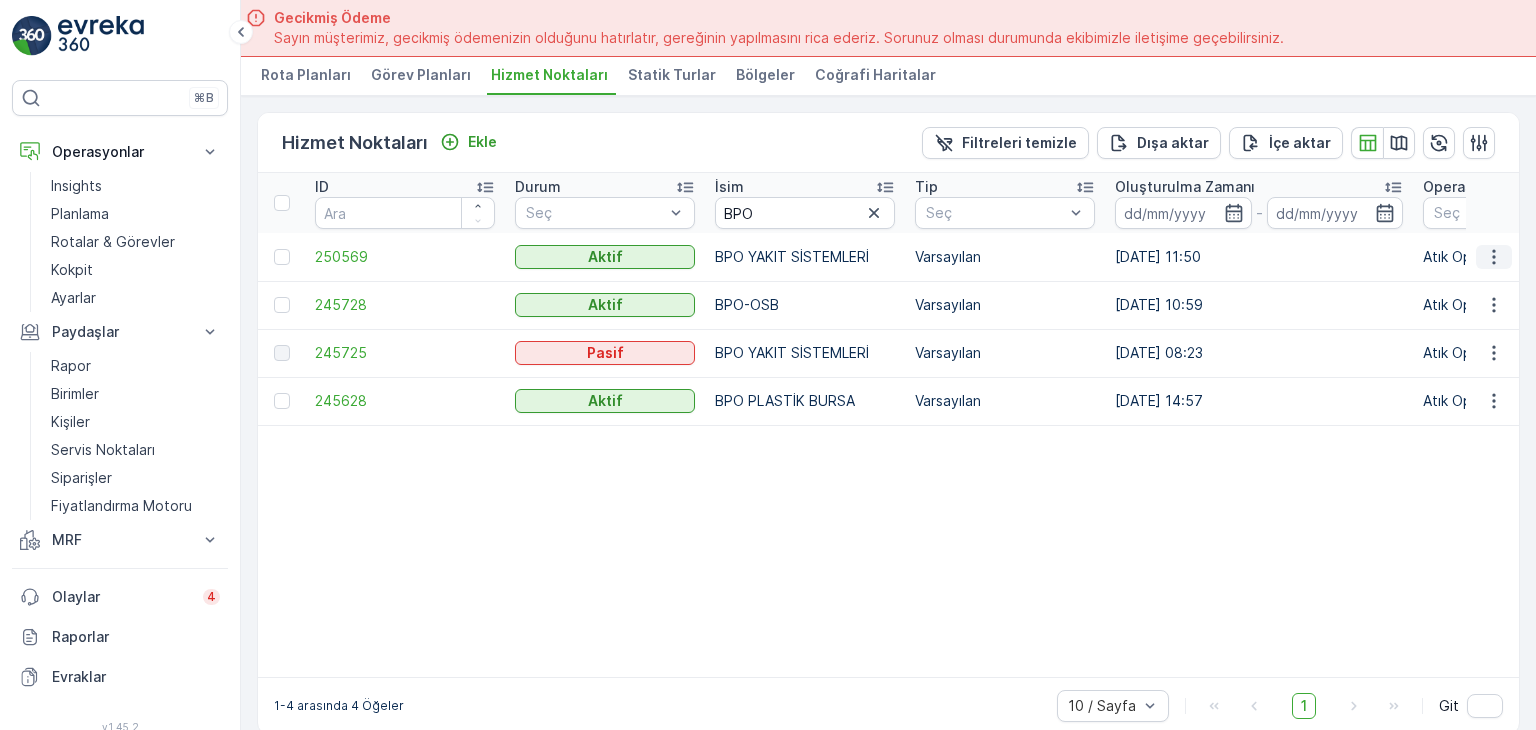 click 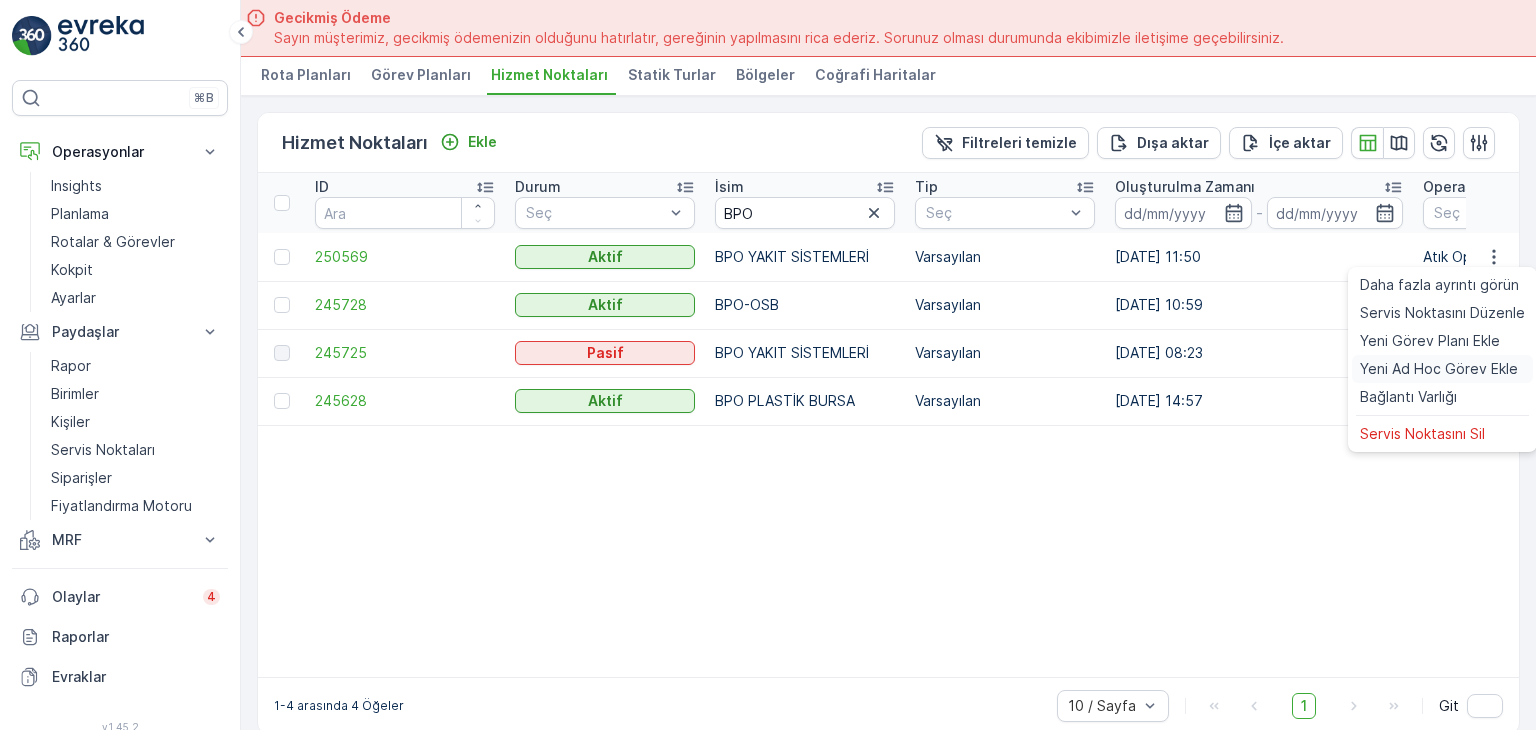 click on "Yeni Ad Hoc Görev Ekle" at bounding box center [1439, 369] 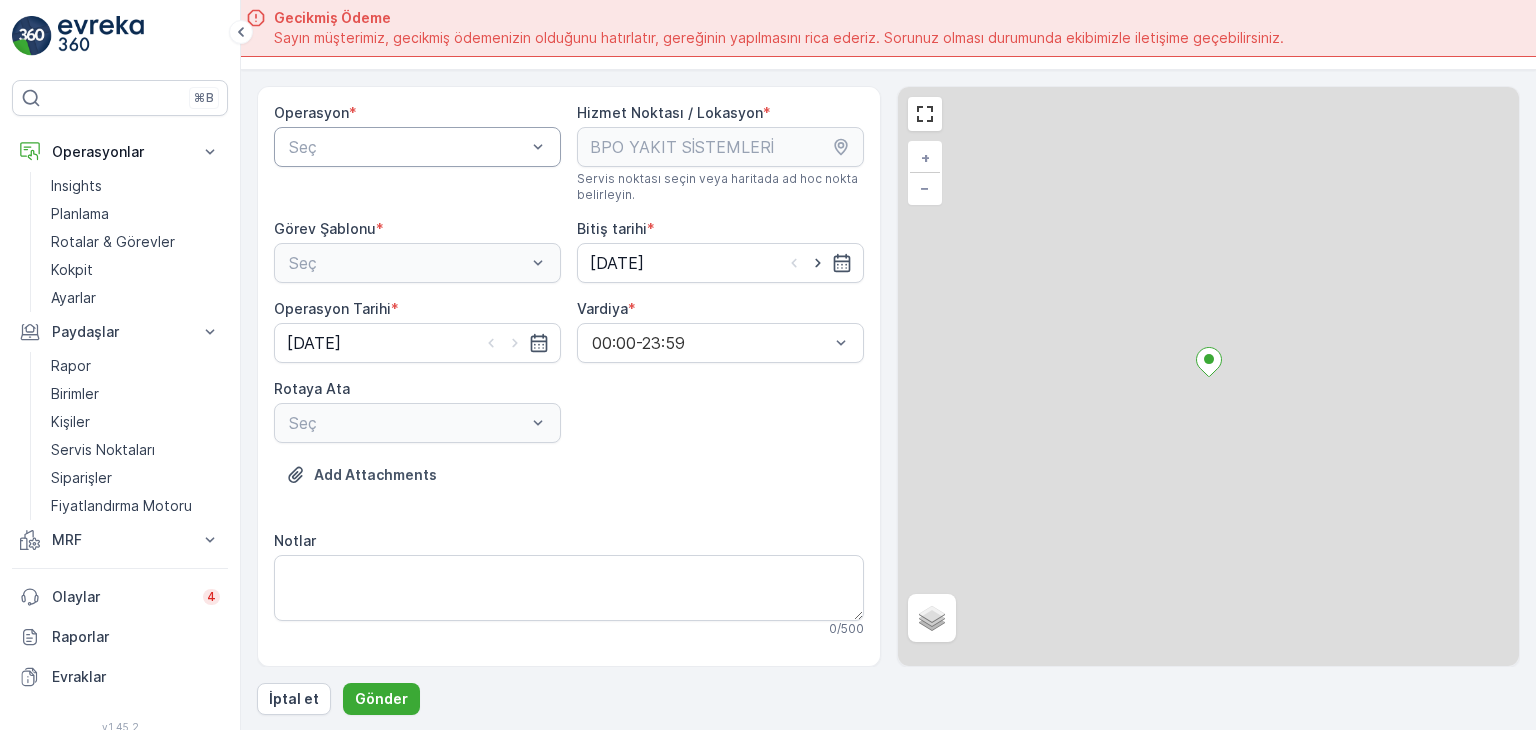 click on "Seç" at bounding box center (417, 147) 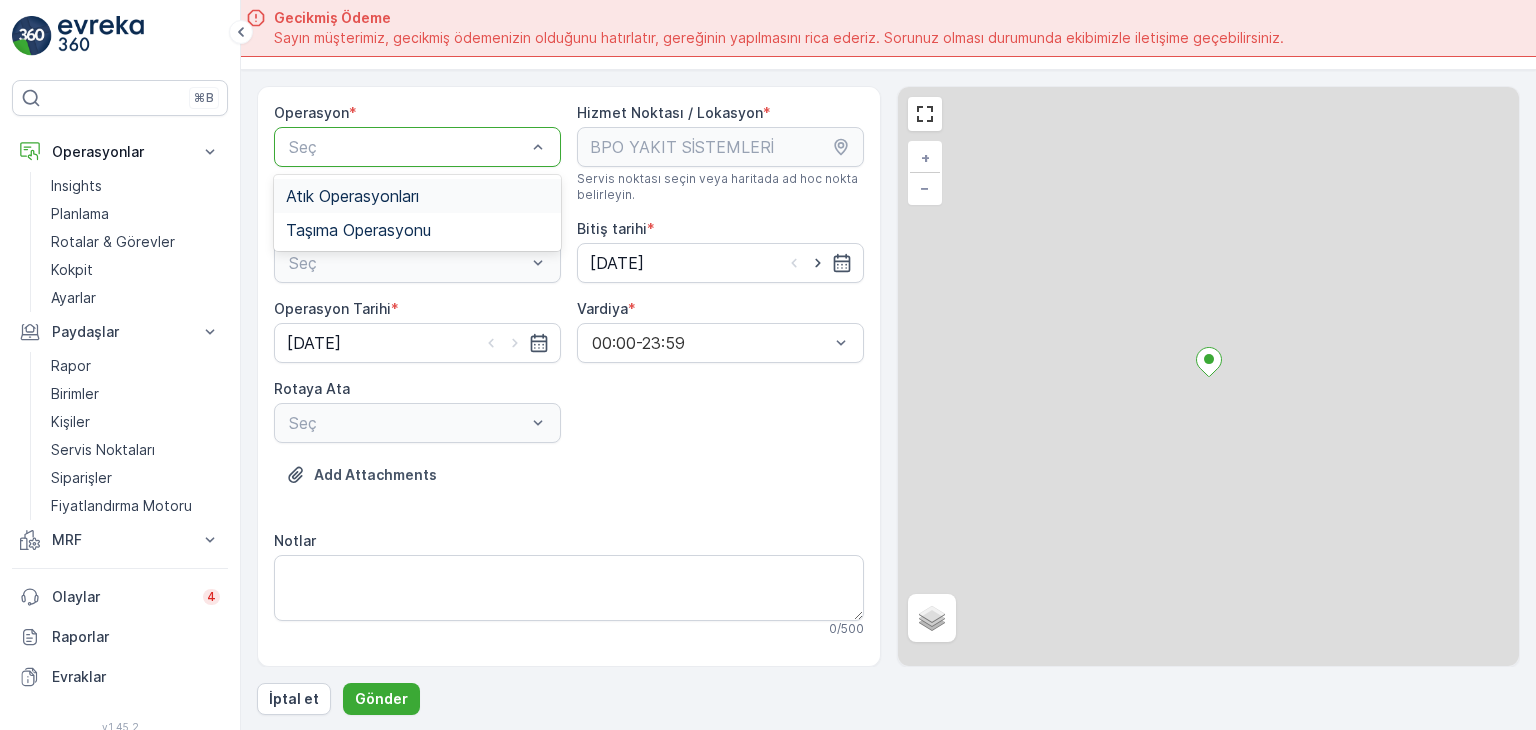 click on "Atık Operasyonları" at bounding box center [417, 196] 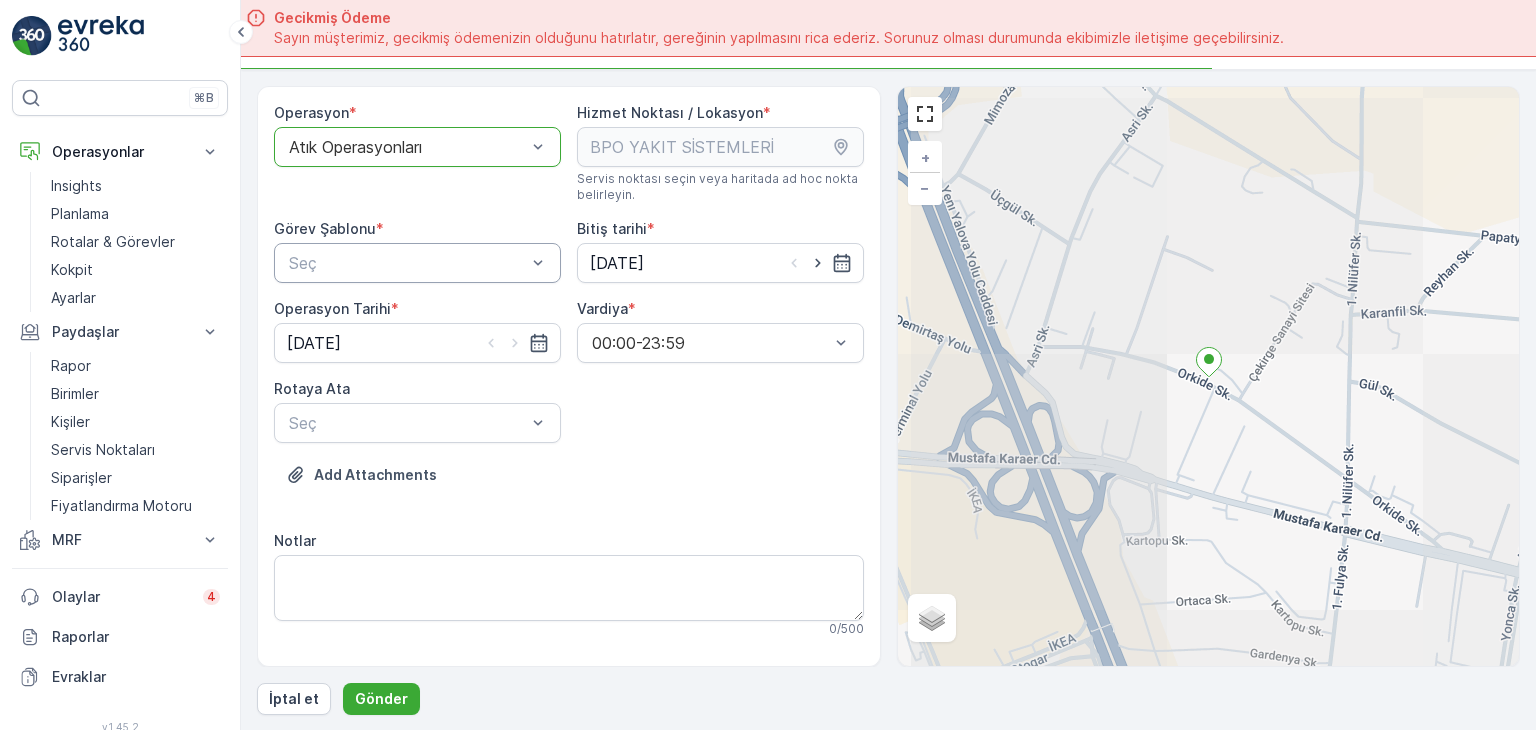 click on "Seç" at bounding box center (417, 263) 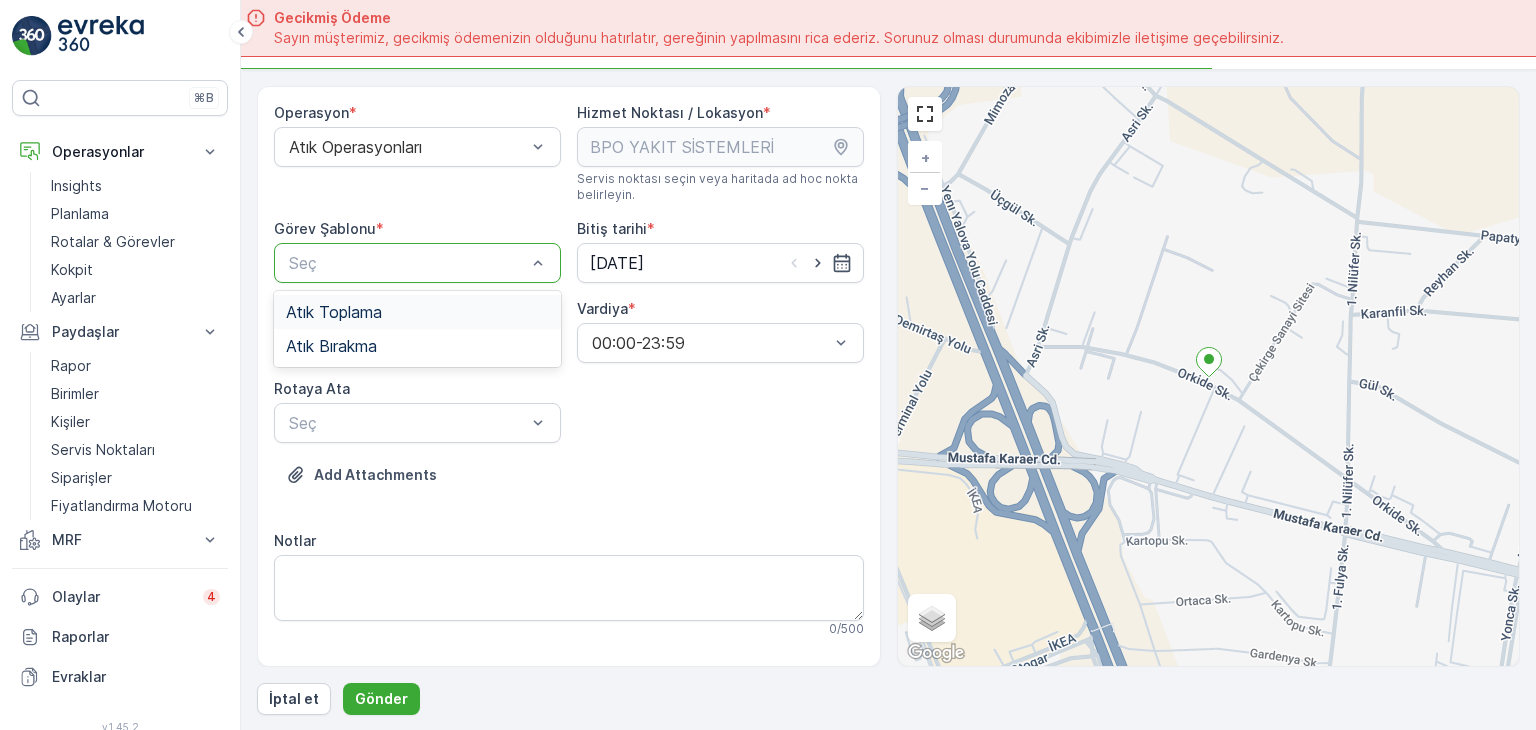 click on "Atık Toplama" at bounding box center (417, 312) 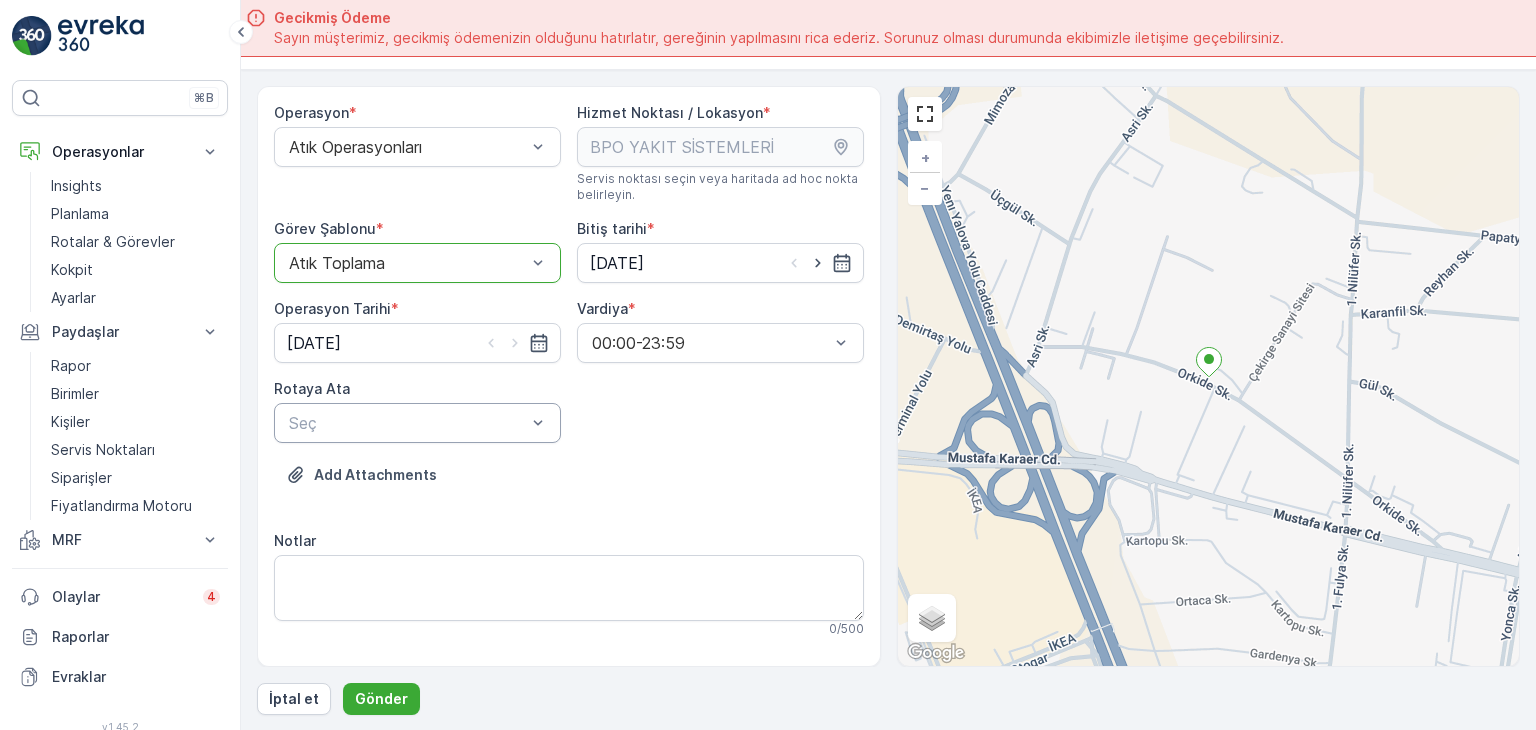 click at bounding box center [407, 423] 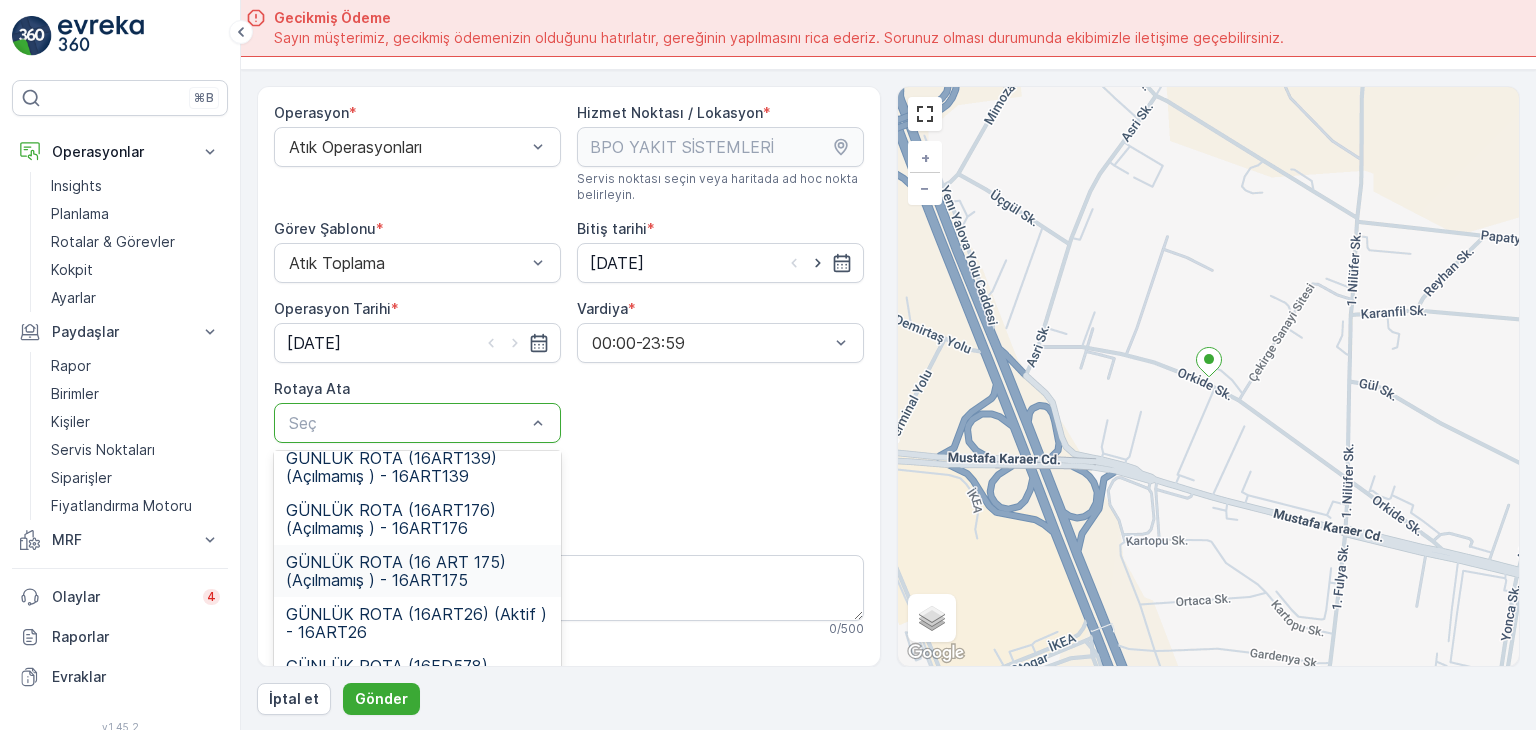 scroll, scrollTop: 100, scrollLeft: 0, axis: vertical 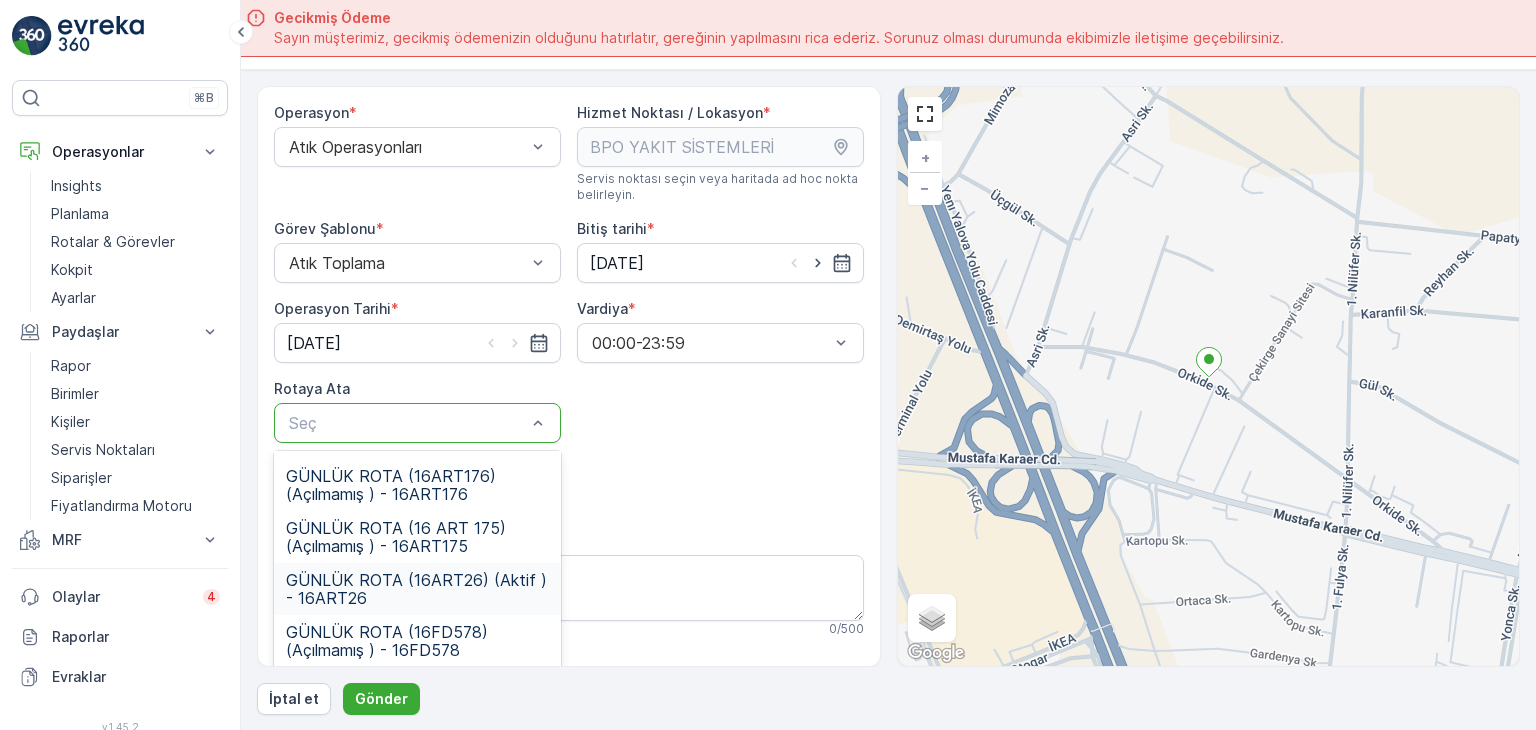 click on "GÜNLÜK ROTA (16ART26) (Aktif ) - 16ART26" at bounding box center [417, 589] 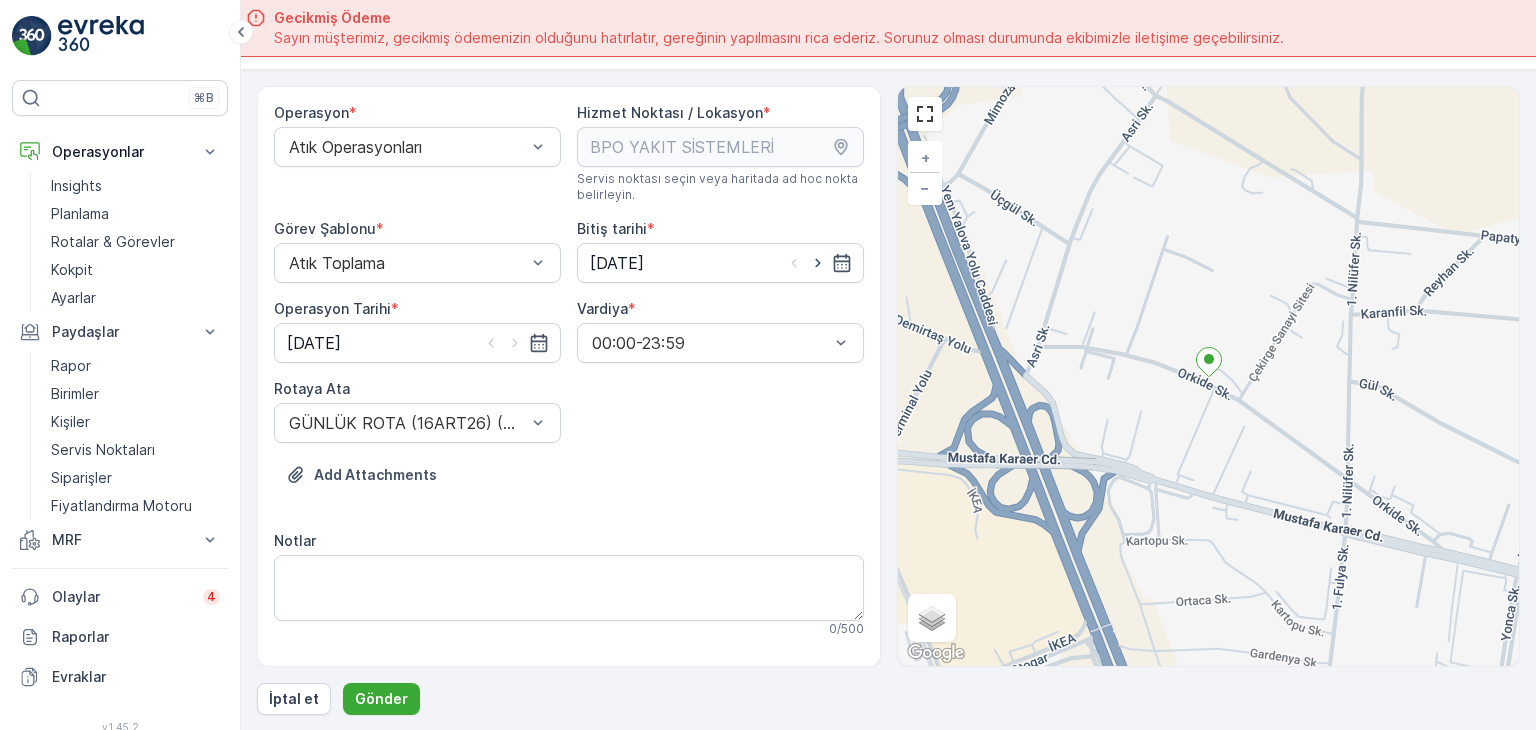 click on "Operasyon * Atık Operasyonları Hizmet Noktası / Lokasyon * Servis noktası seçin veya haritada ad hoc nokta belirleyin. pages.ops_management.service_points.add_task.add.service_point_name BPO YAKIT SİSTEMLERİ  pages.ops_management.service_points.add_task.add.service_point_helper_text pages.ops_management.service_points.add_task.add.location [GEOGRAPHIC_DATA] pages.ops_management.service_points.add_task.add.location_helper_text Görev Şablonu * Atık Toplama Bitiş tarihi * [DATE] Operasyon Tarihi * [DATE] Vardiya * 00:00-23:59 Rotaya Ata GÜNLÜK ROTA (16ART26) (Aktif ) - 16ART26 Add Attachments Notlar 0  /  500 Görev Şablonu Yapılandırması Adım 1: Atık Toplama +  Öğe ekle Adım 2: Atık Alım Formu Yapılandırma gerekmez. Adım 3: Atık Alım Formu Yapılandırma gerekmez." at bounding box center [569, 561] 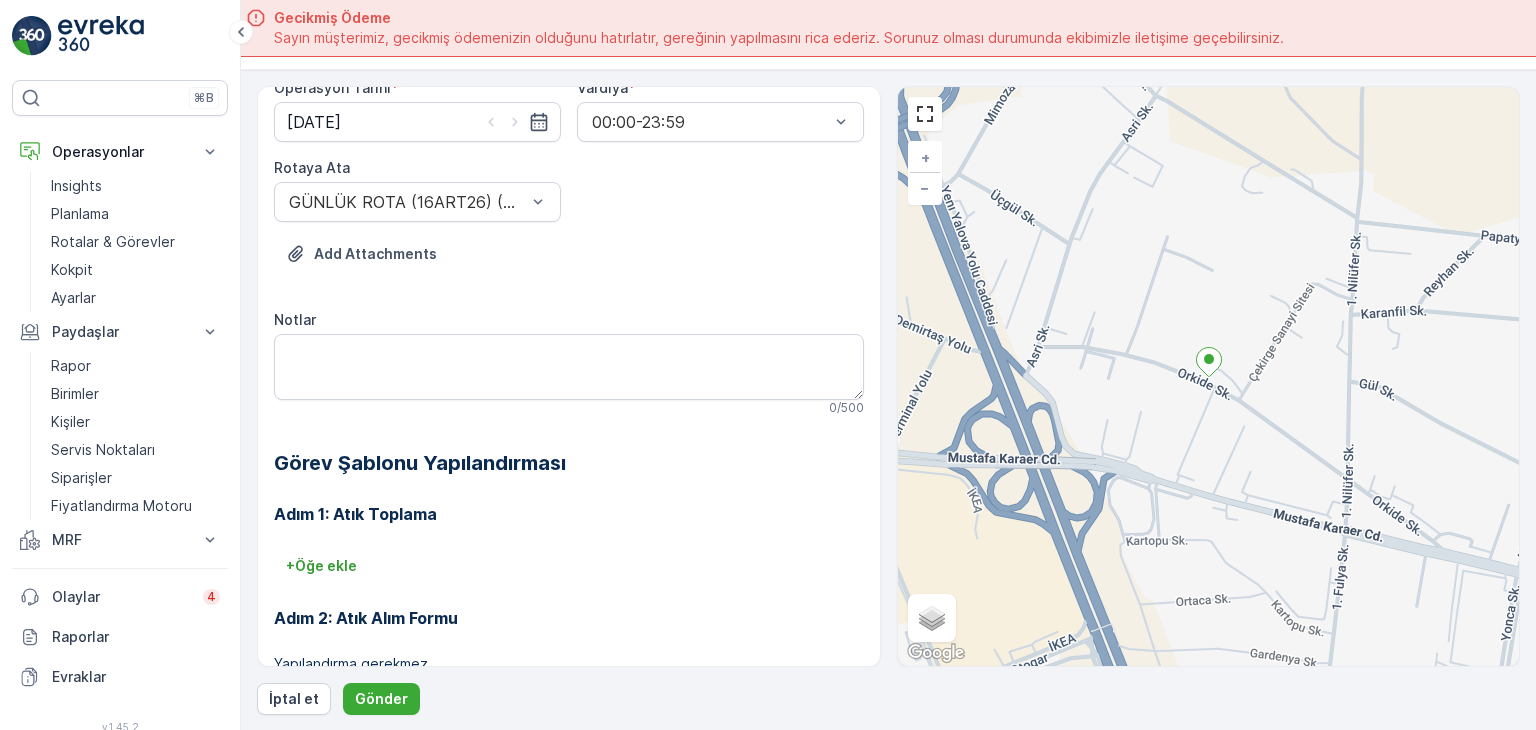 scroll, scrollTop: 368, scrollLeft: 0, axis: vertical 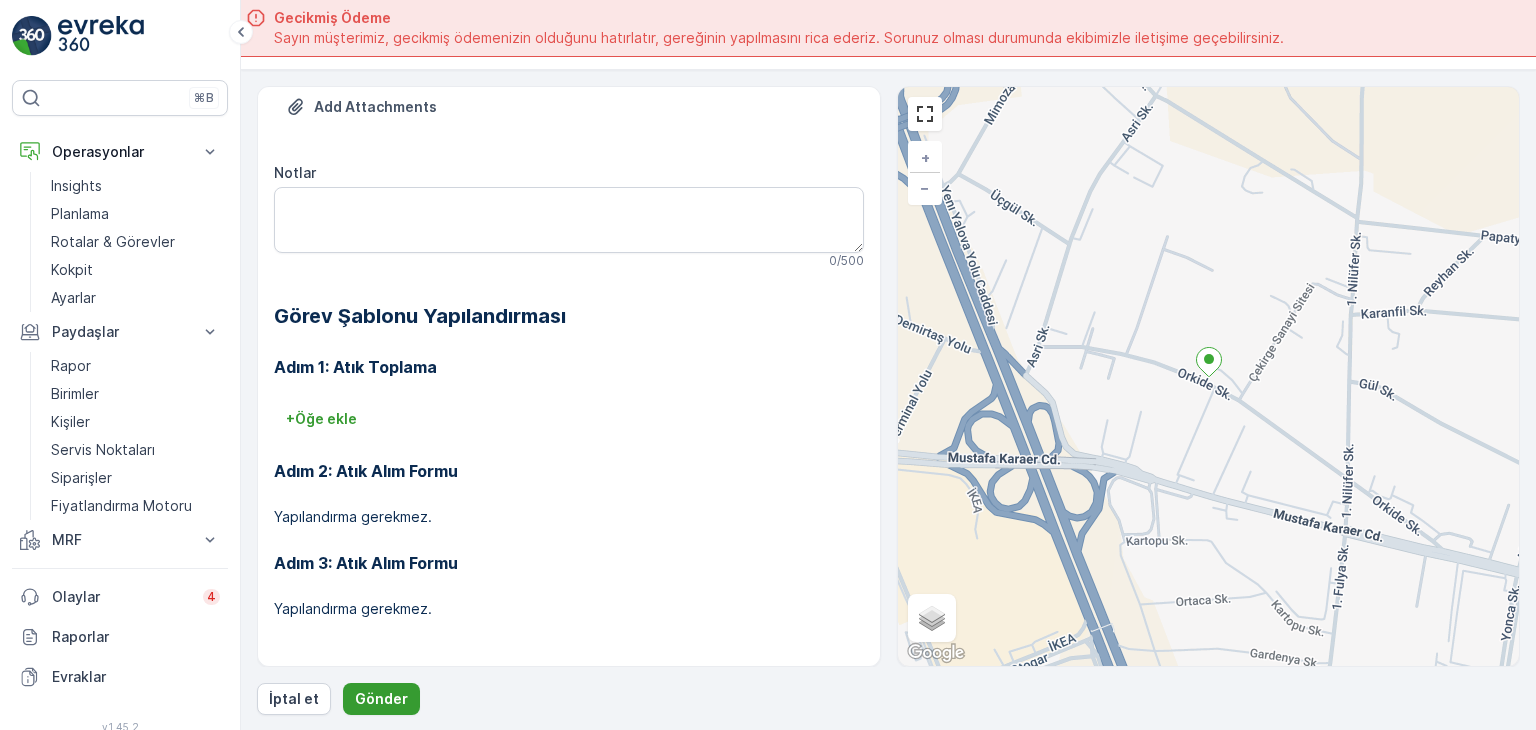 click on "Gönder" at bounding box center [381, 699] 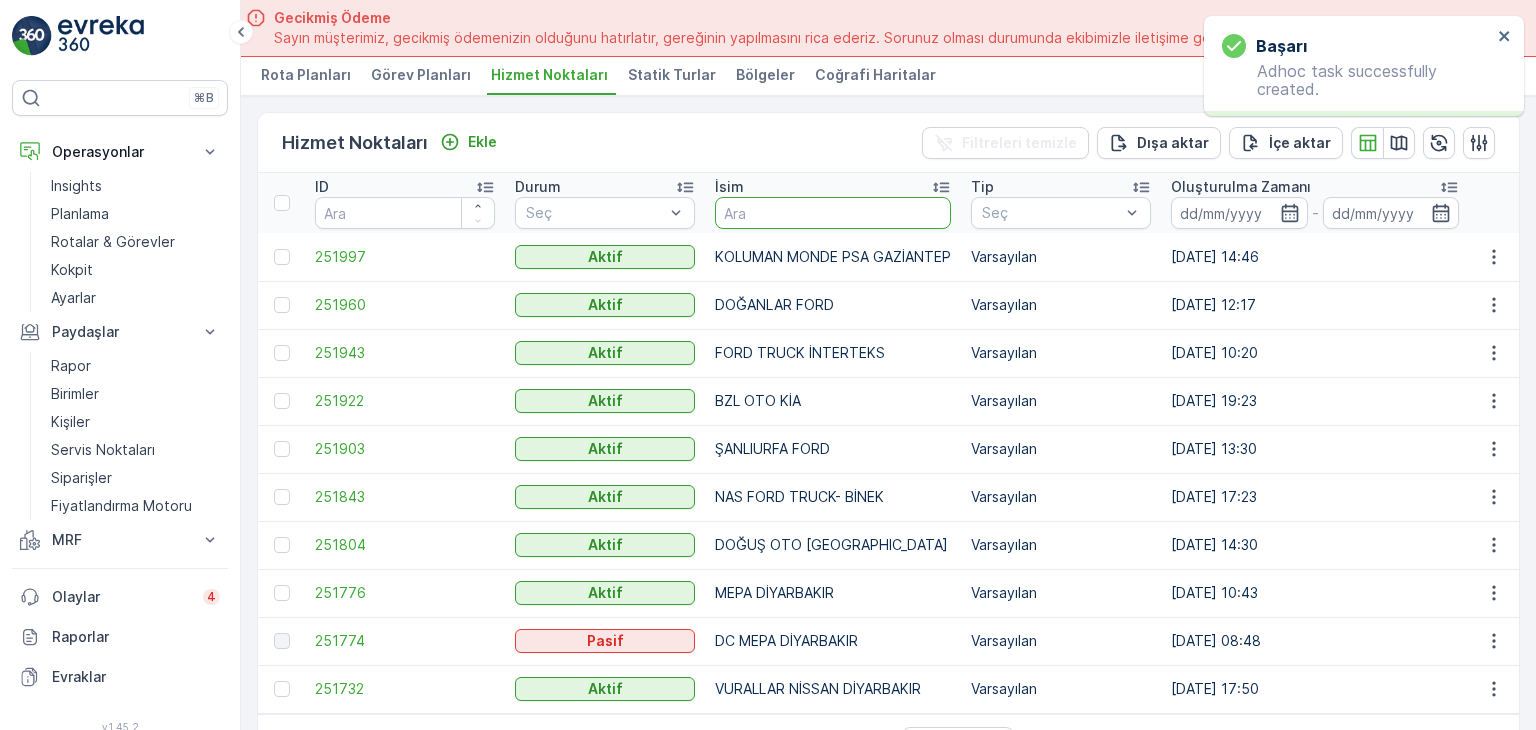 click at bounding box center [833, 213] 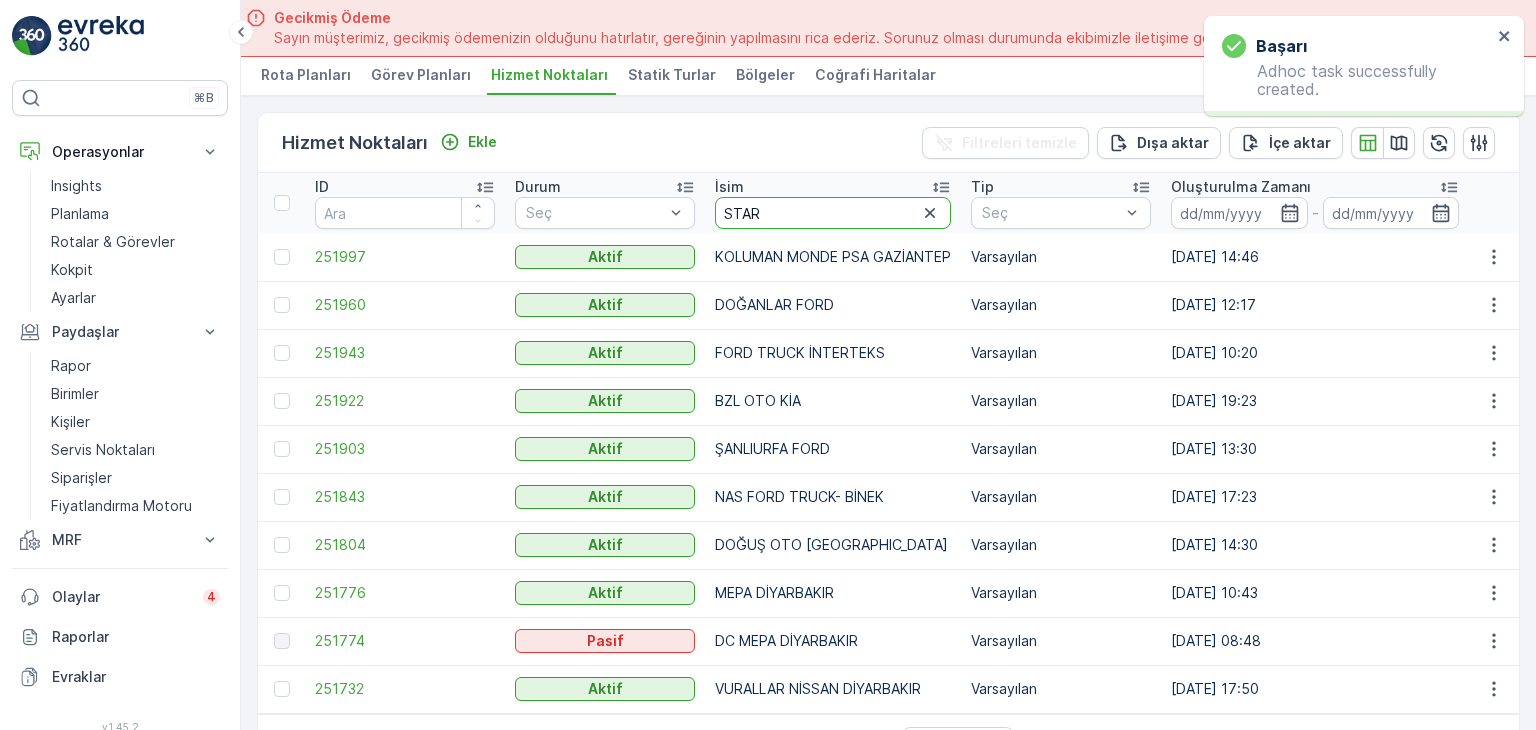type on "STARW" 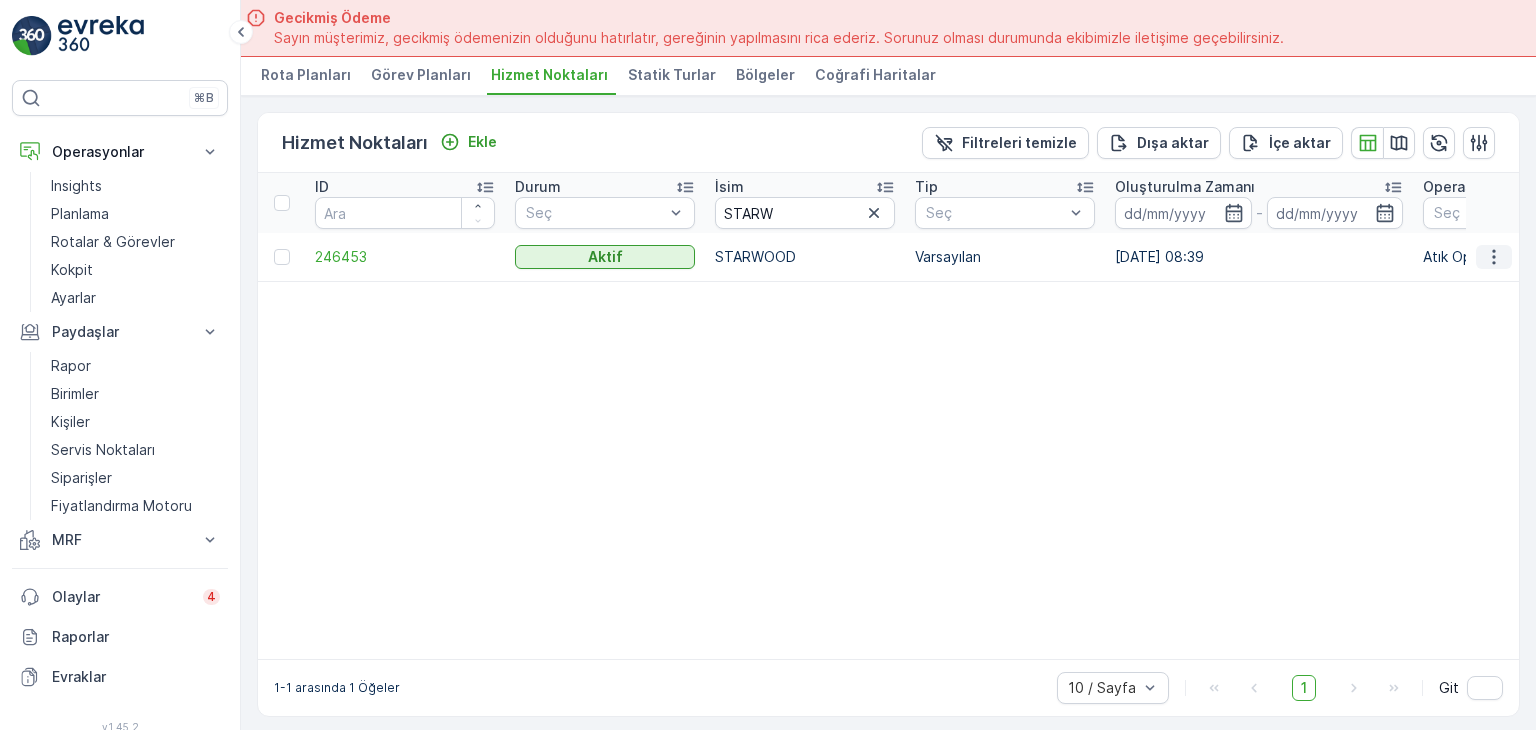 click 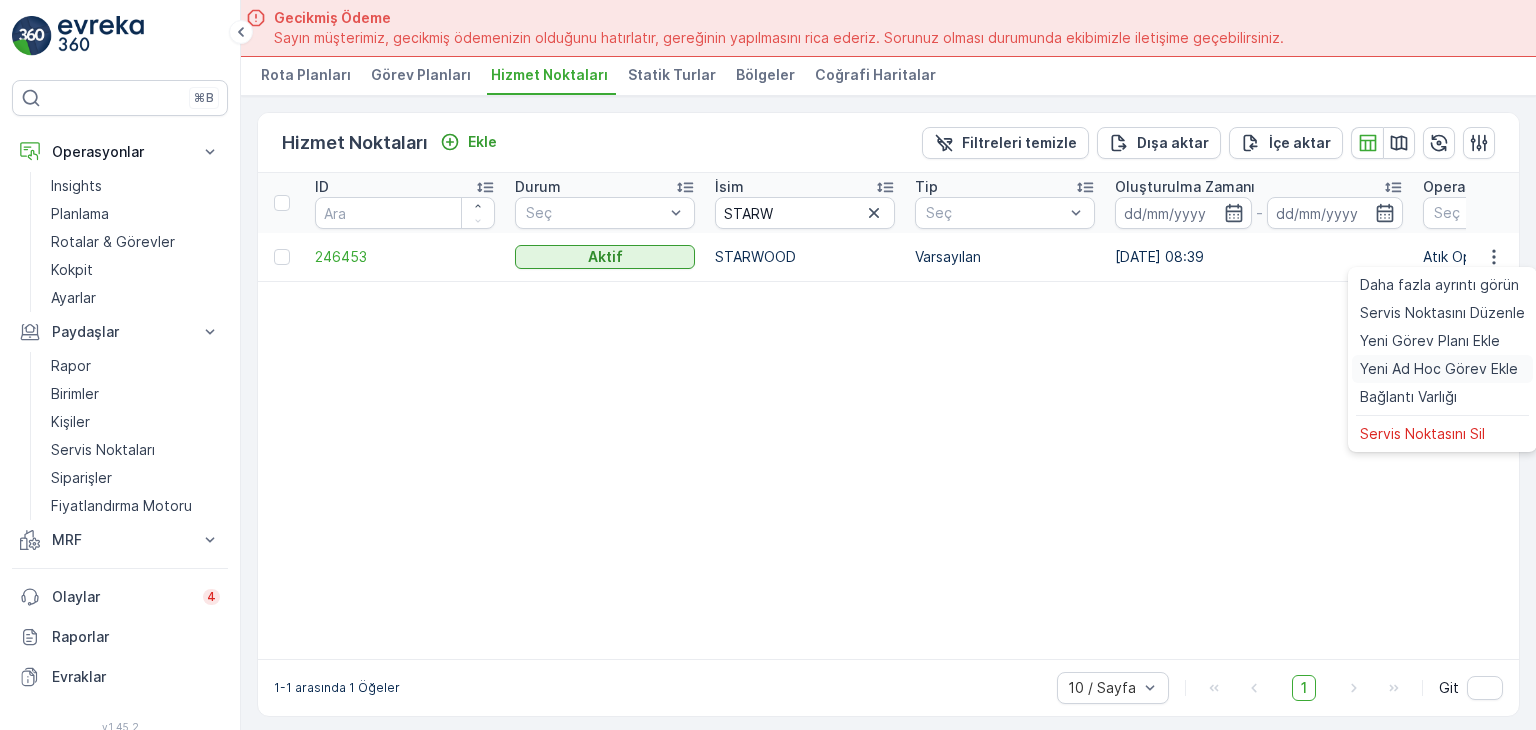 click on "Yeni Ad Hoc Görev Ekle" at bounding box center [1439, 369] 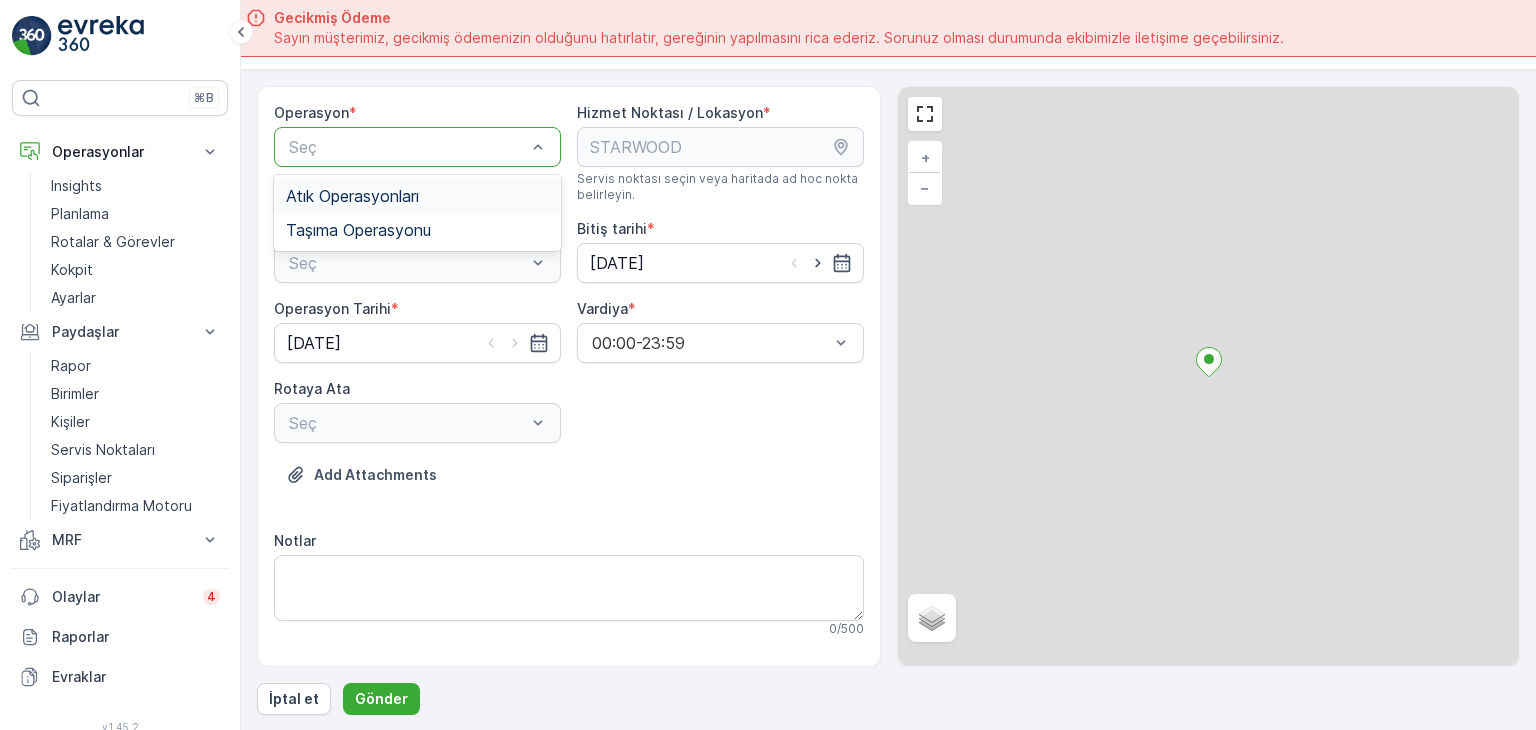 click at bounding box center (407, 147) 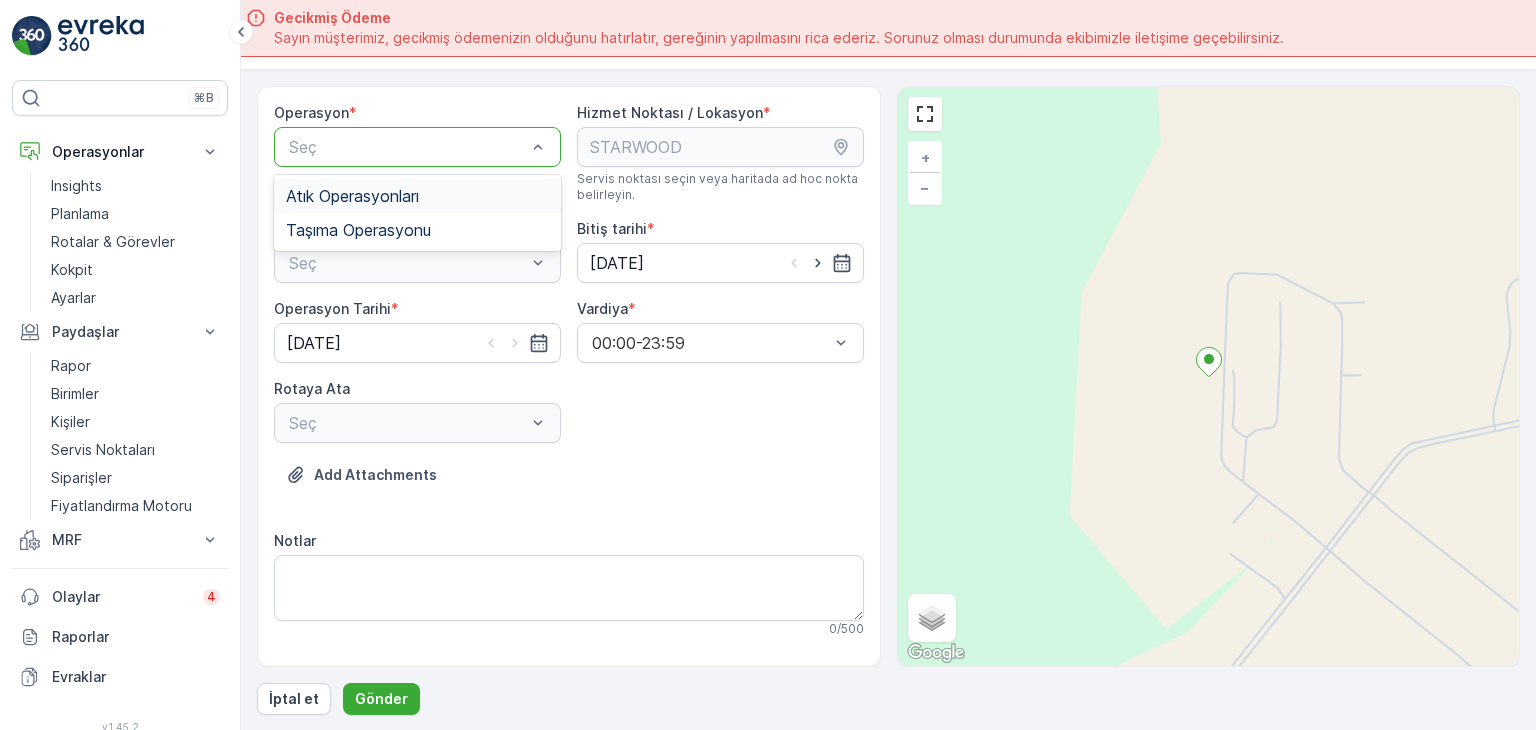 click on "Atık Operasyonları" at bounding box center [417, 196] 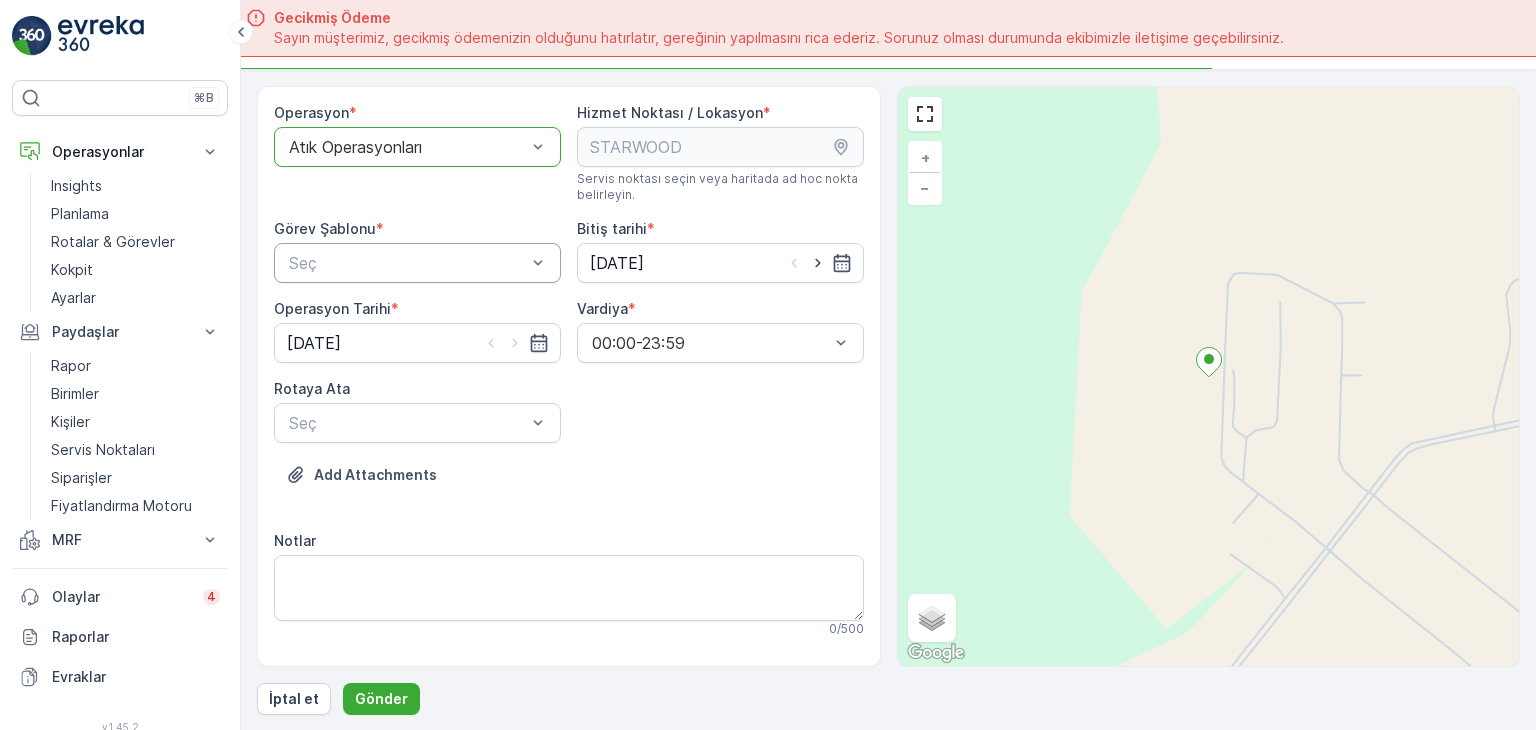 click on "Seç" at bounding box center (417, 263) 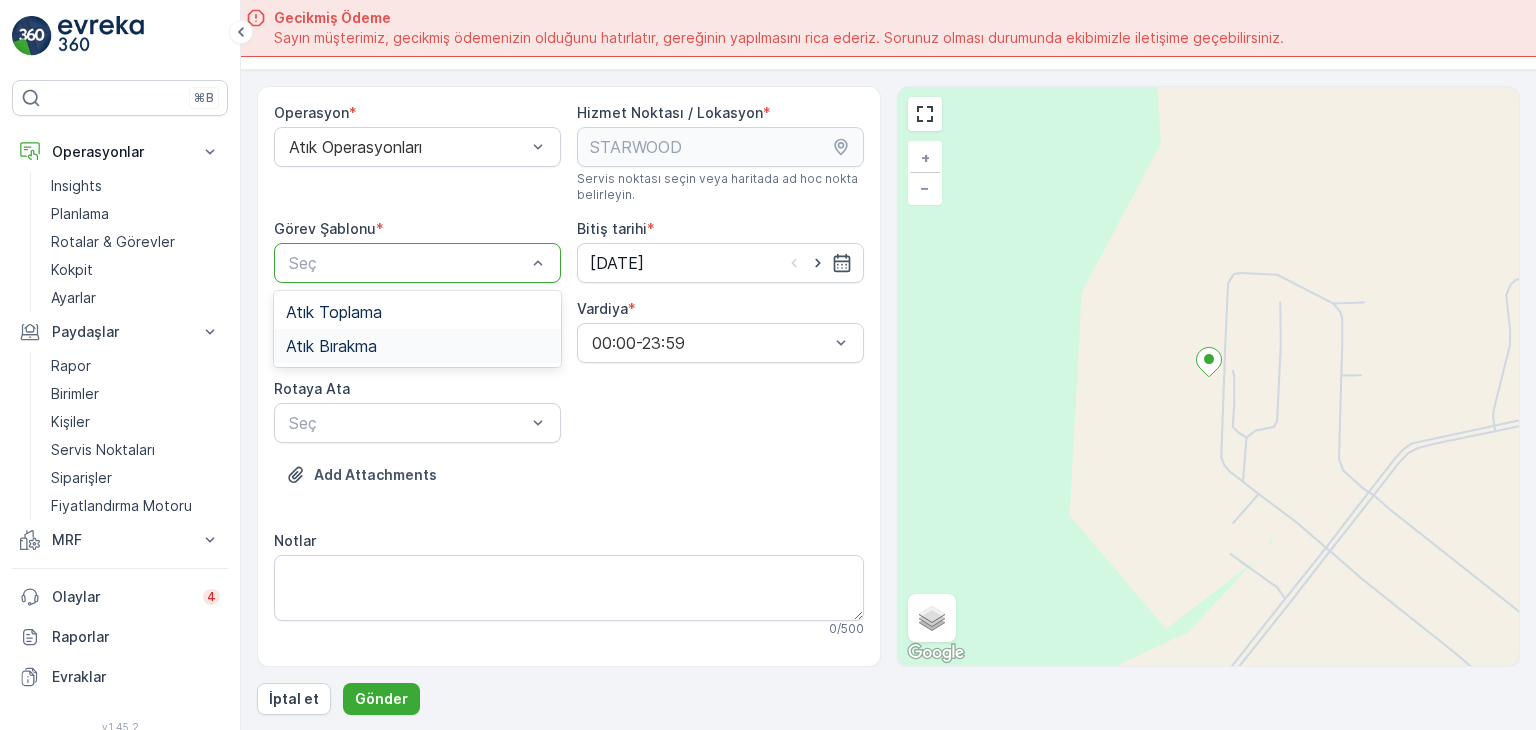 click on "Atık Bırakma" at bounding box center [417, 346] 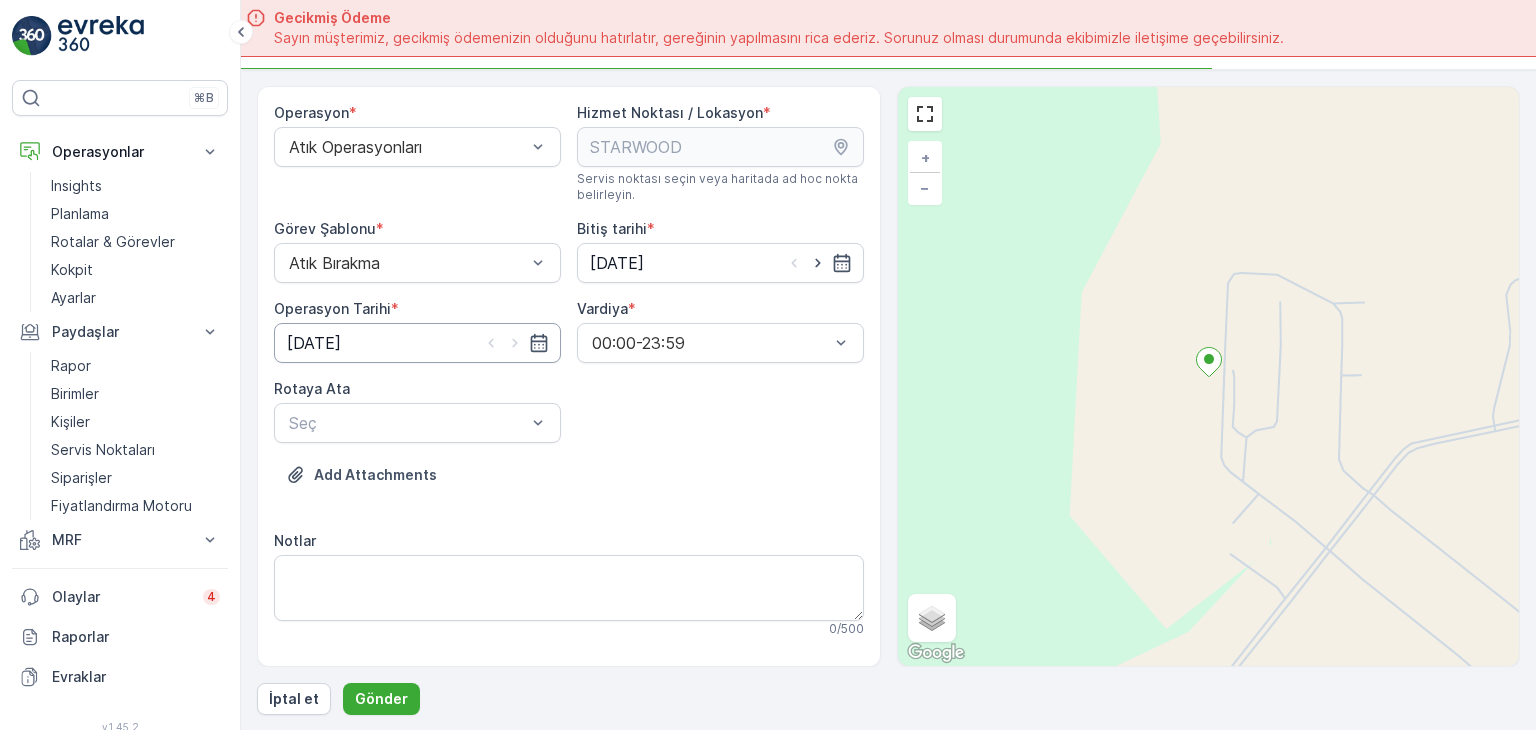 click on "[DATE]" at bounding box center [417, 343] 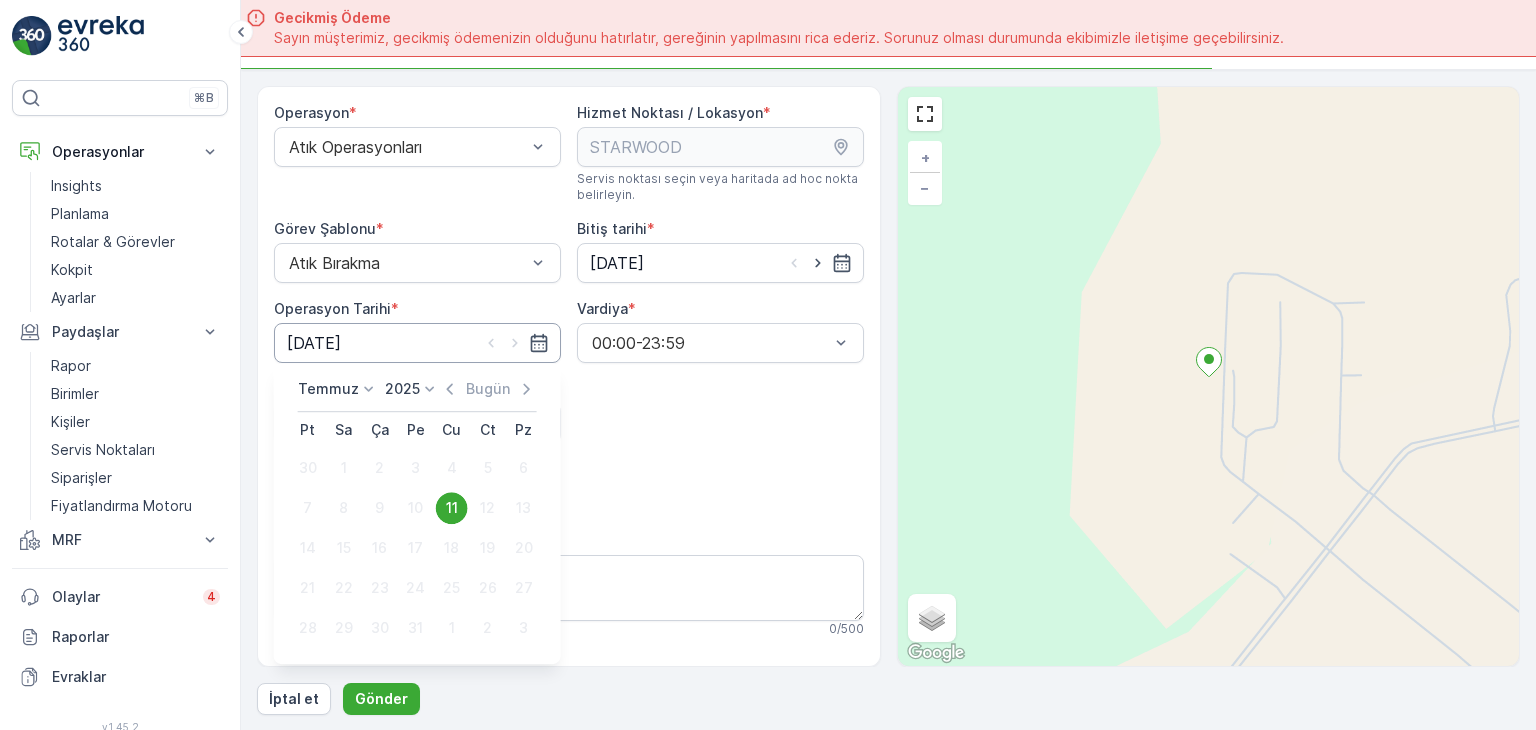 click on "[DATE]" at bounding box center (417, 343) 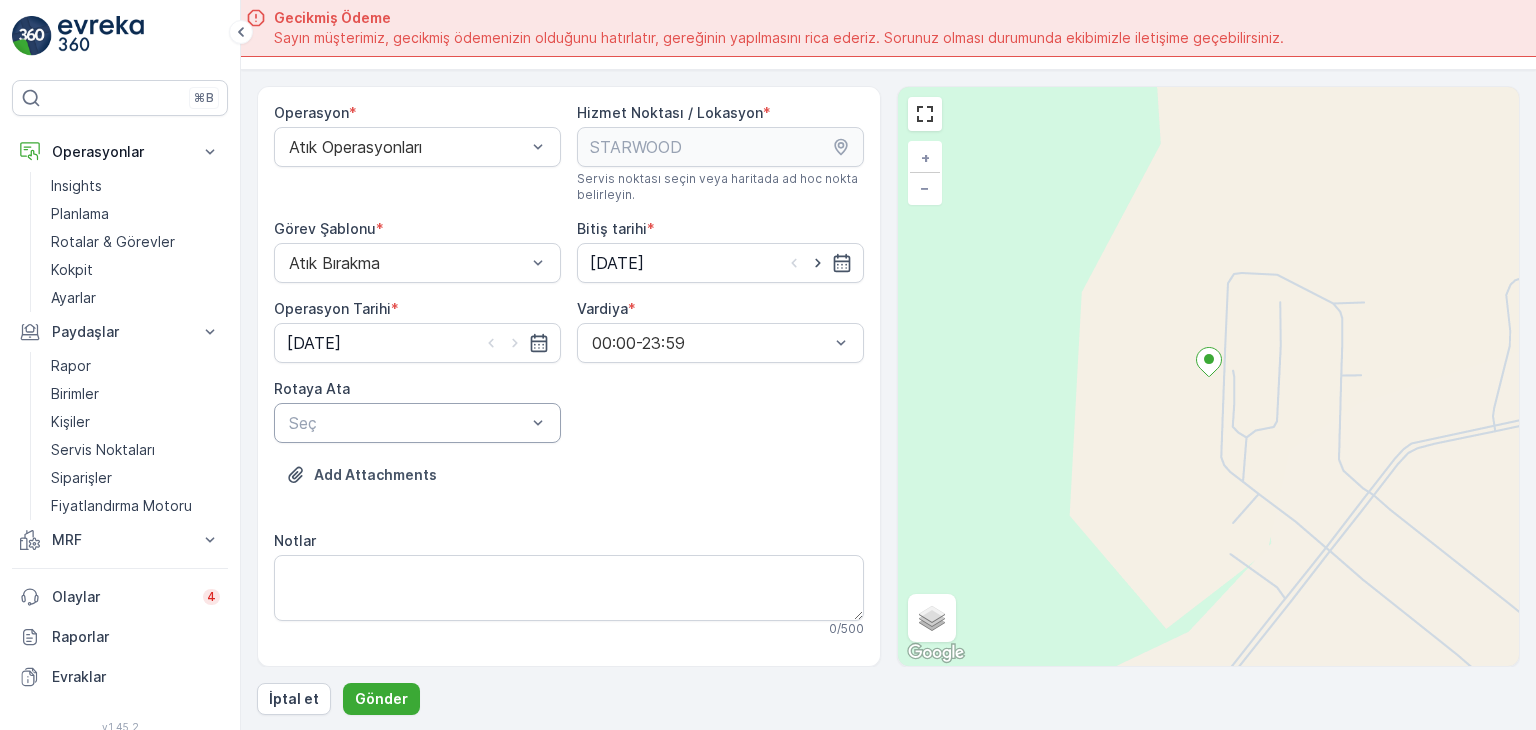 click at bounding box center [407, 423] 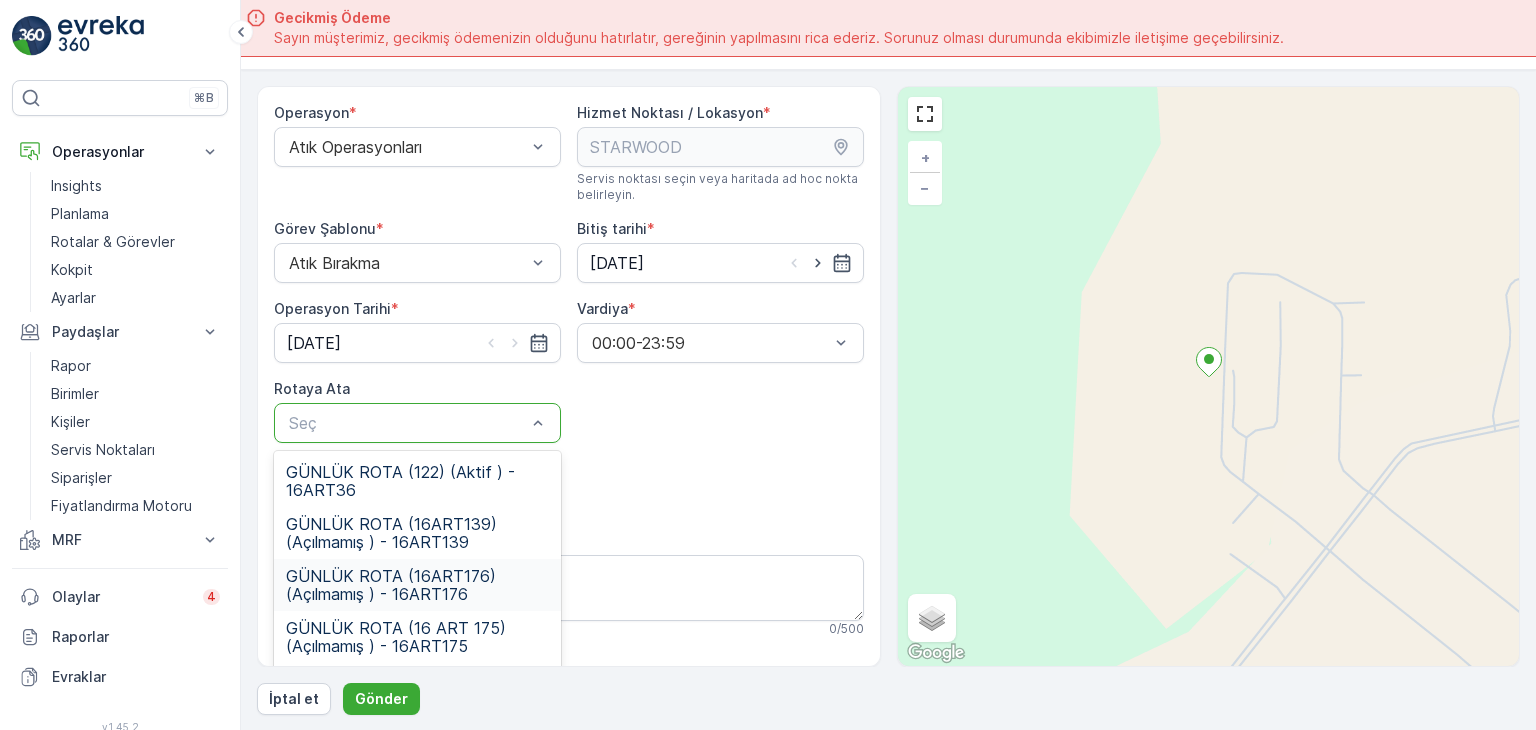 click on "GÜNLÜK ROTA (16ART176) (Açılmamış ) - 16ART176" at bounding box center (417, 585) 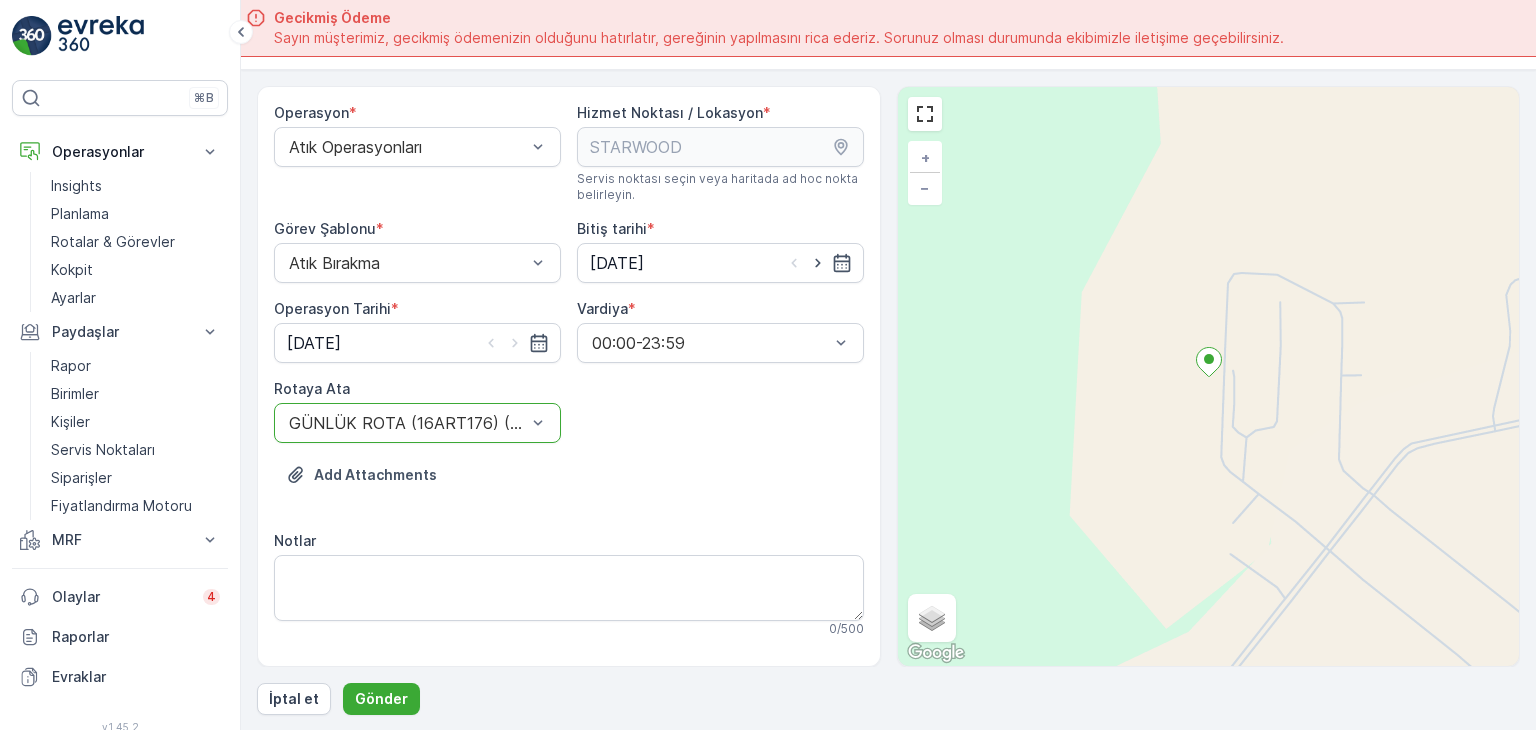 click on "Add Attachments" at bounding box center [569, 487] 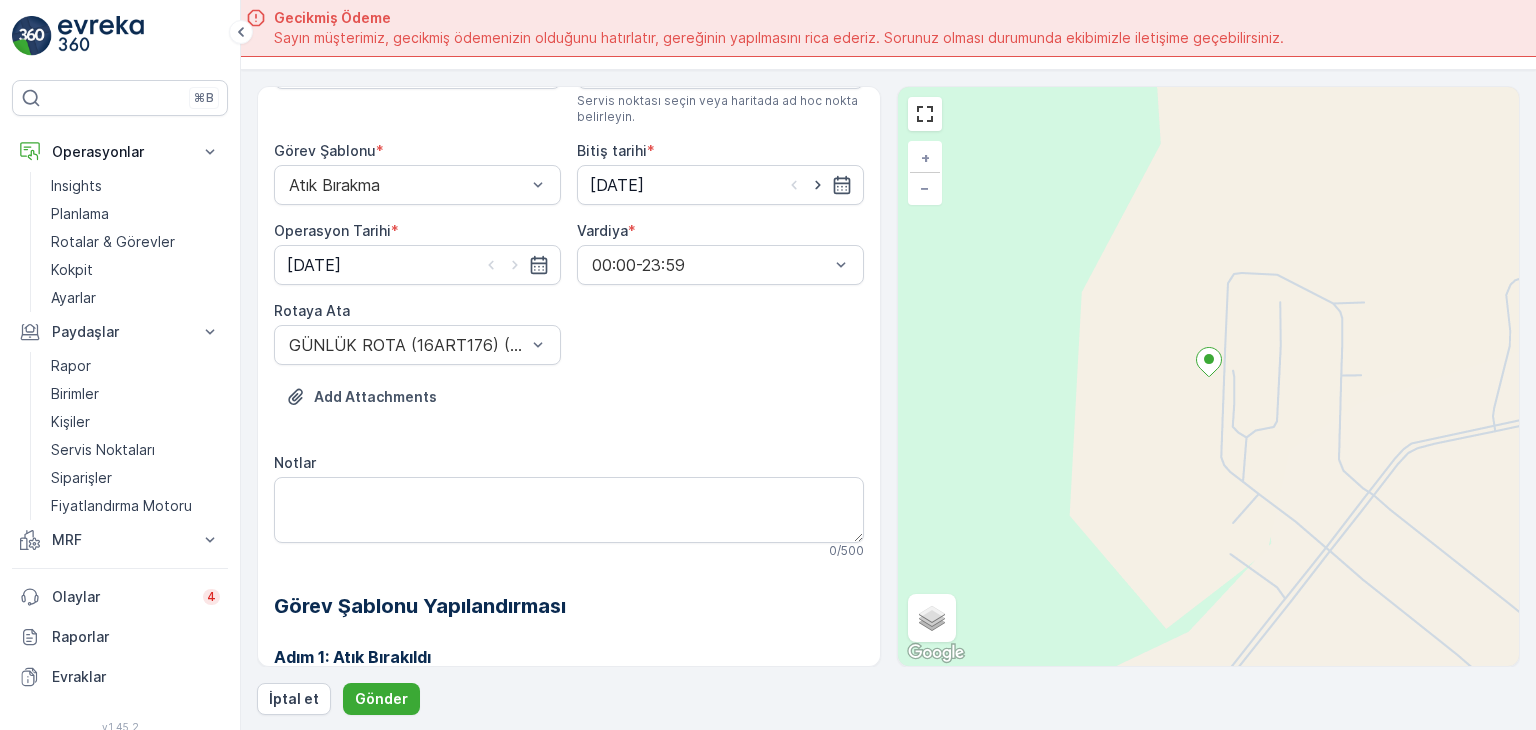 scroll, scrollTop: 184, scrollLeft: 0, axis: vertical 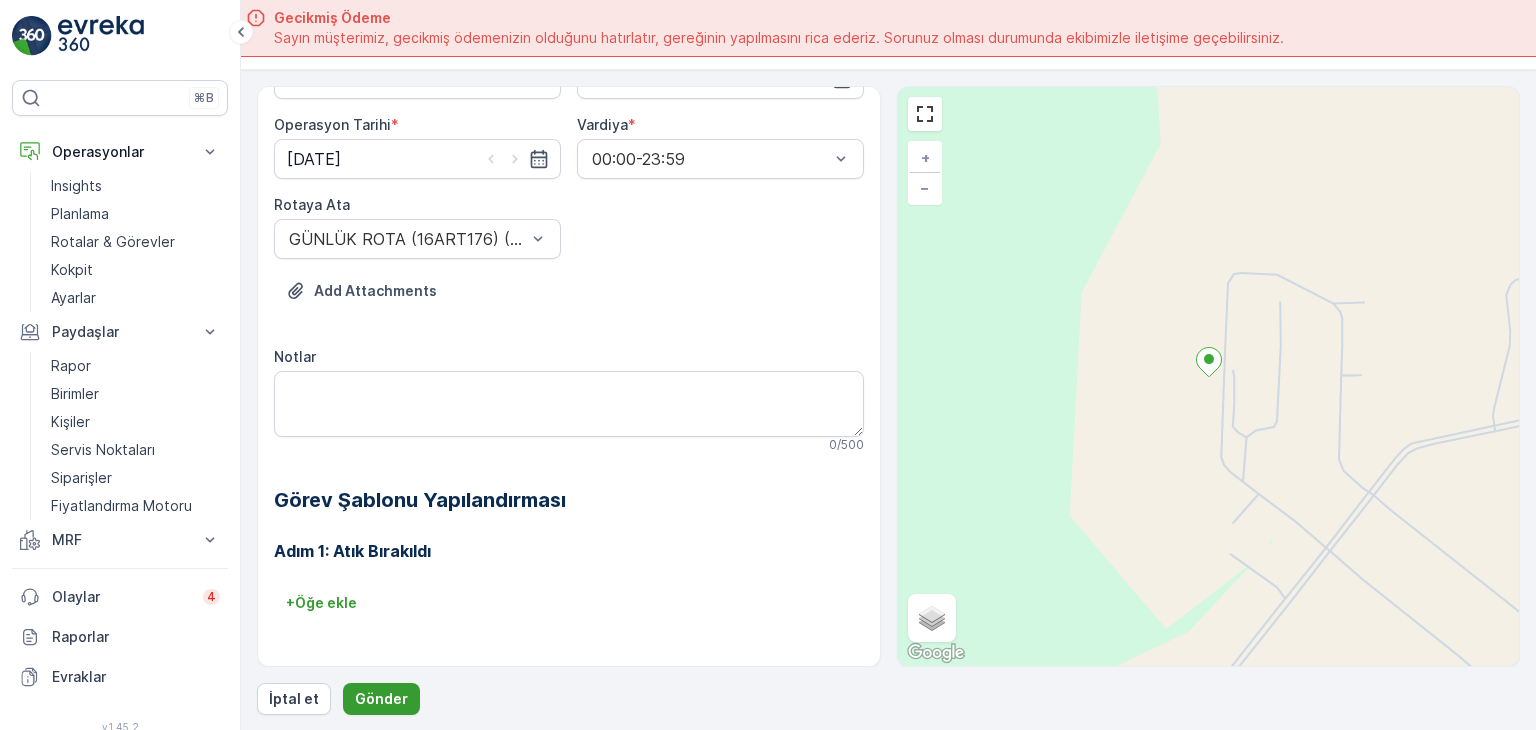 click on "Gönder" at bounding box center [381, 699] 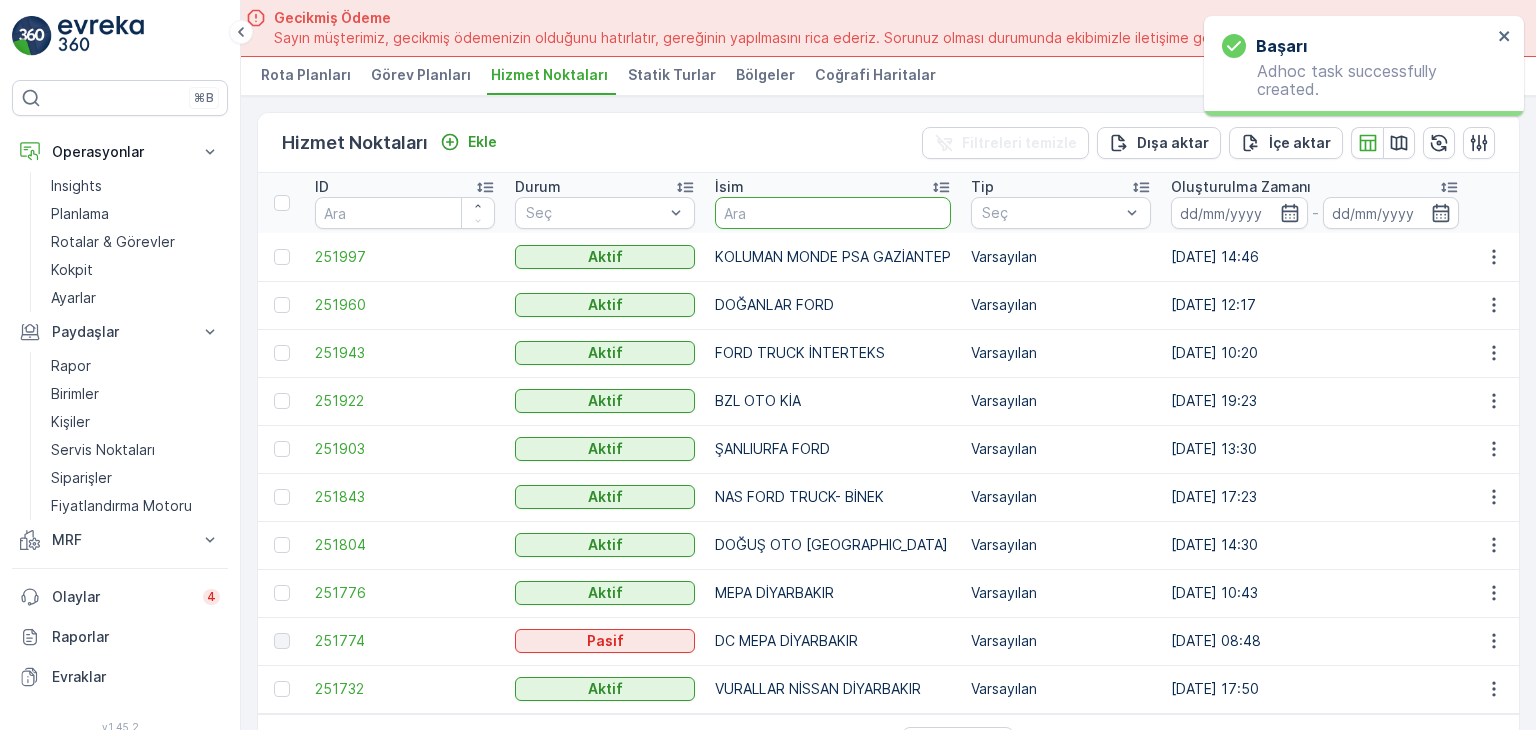 click at bounding box center (833, 213) 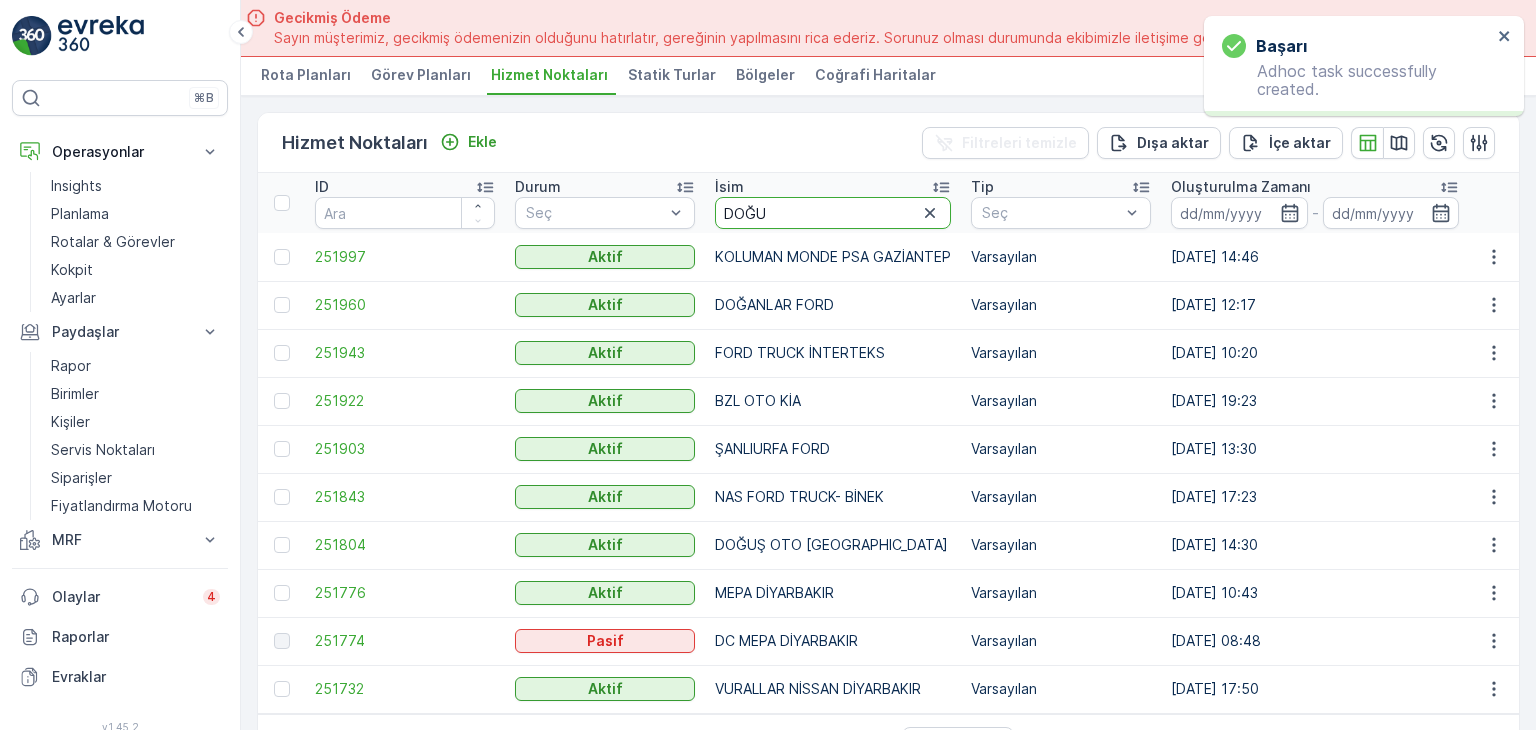 type on "DOĞUŞ" 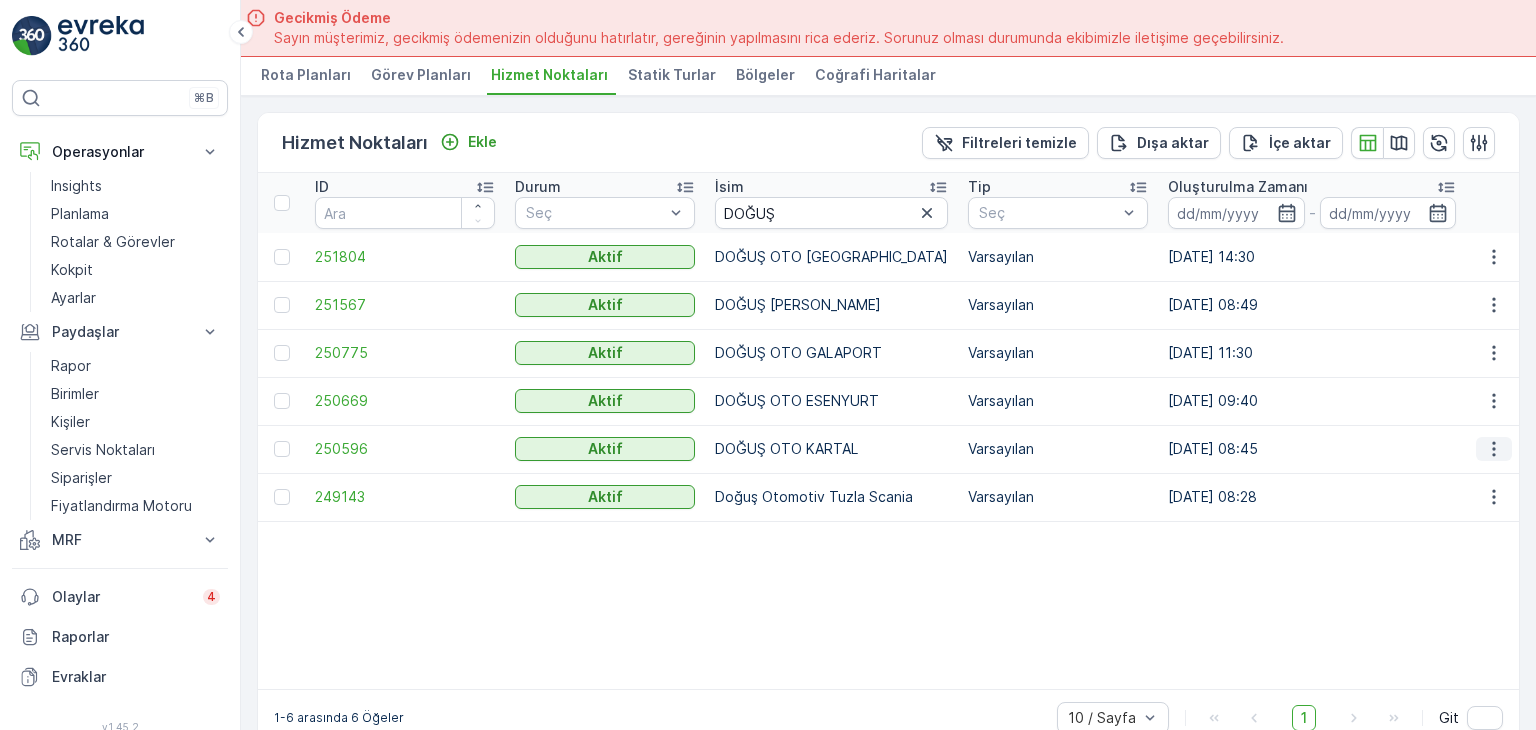 click 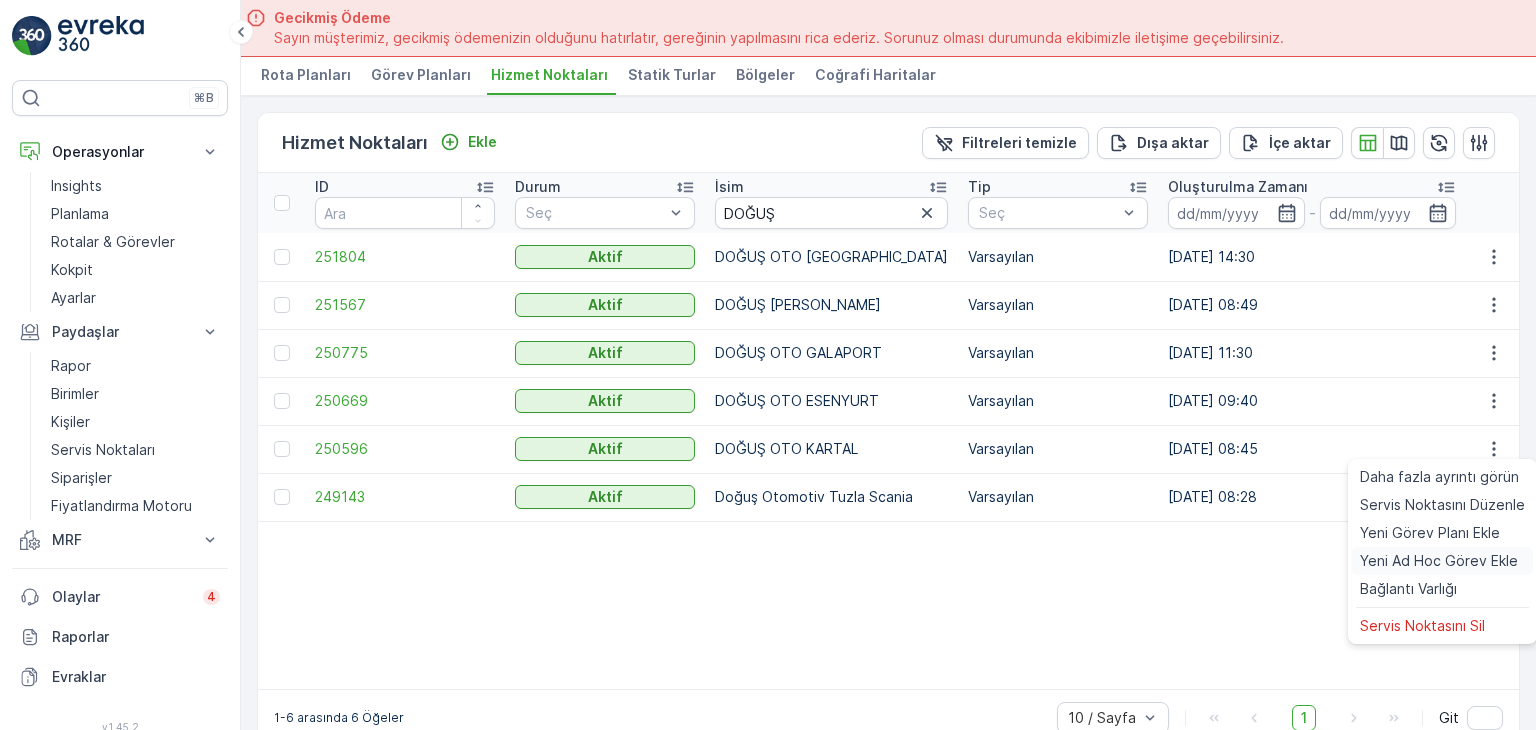 click on "Yeni Ad Hoc Görev Ekle" at bounding box center [1439, 561] 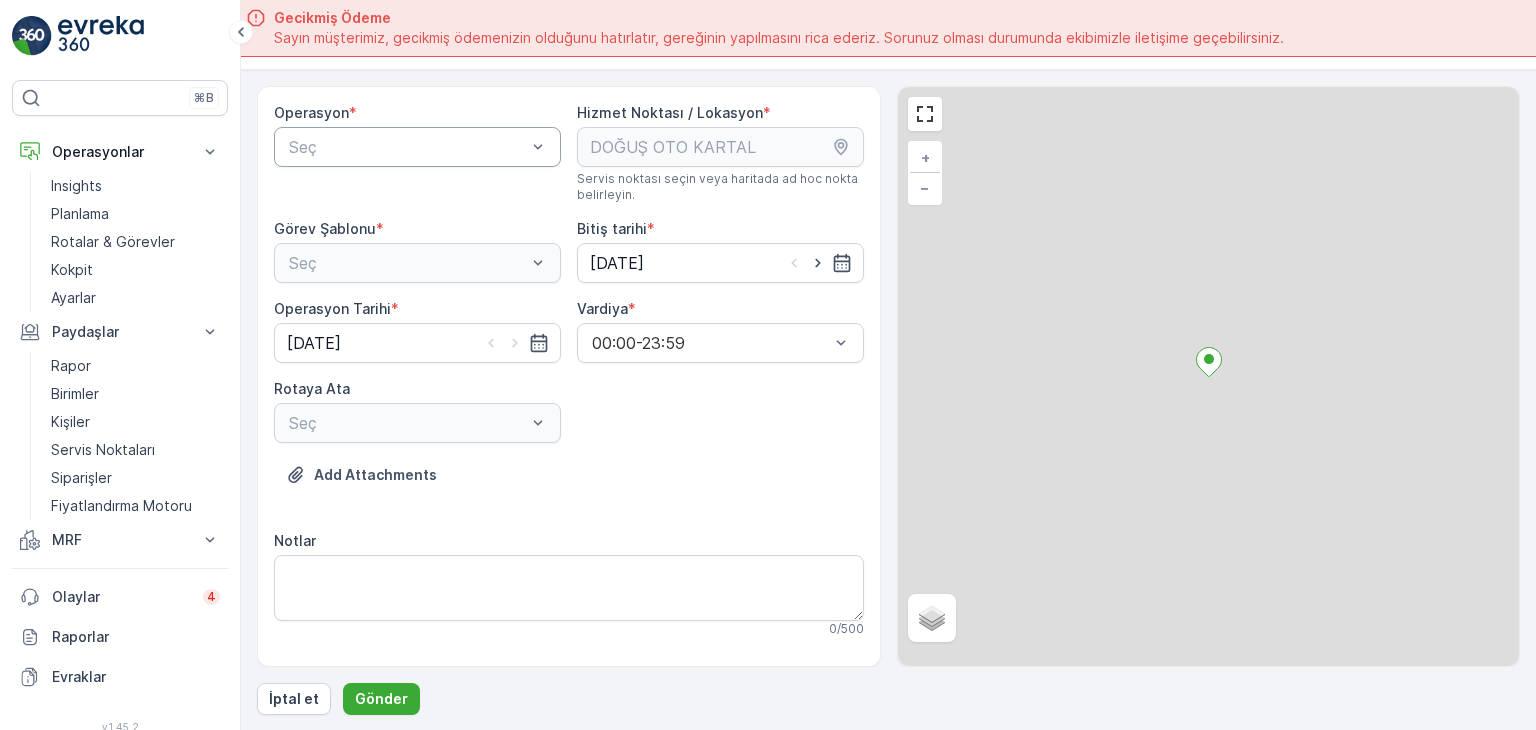 click at bounding box center (407, 147) 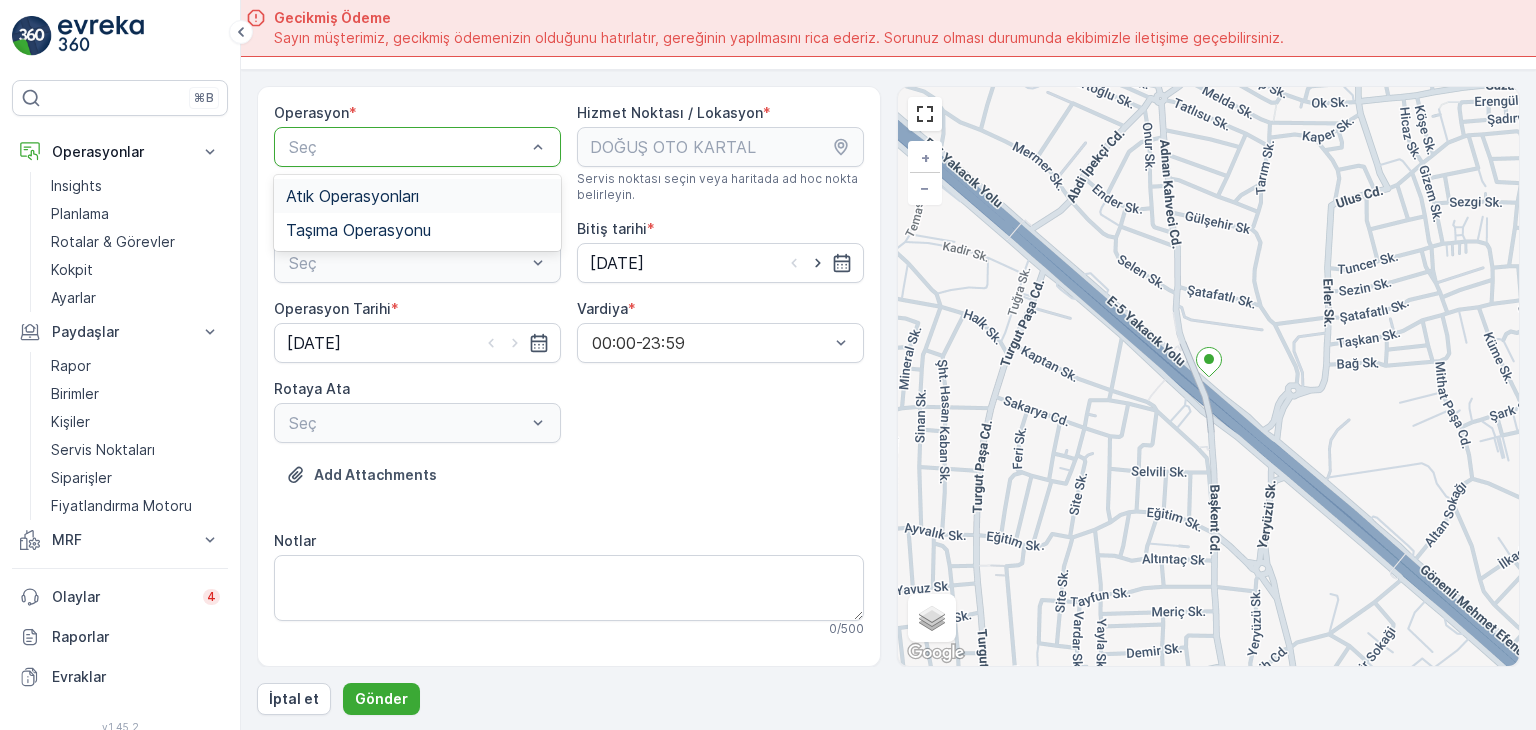 click on "Atık Operasyonları" at bounding box center [417, 196] 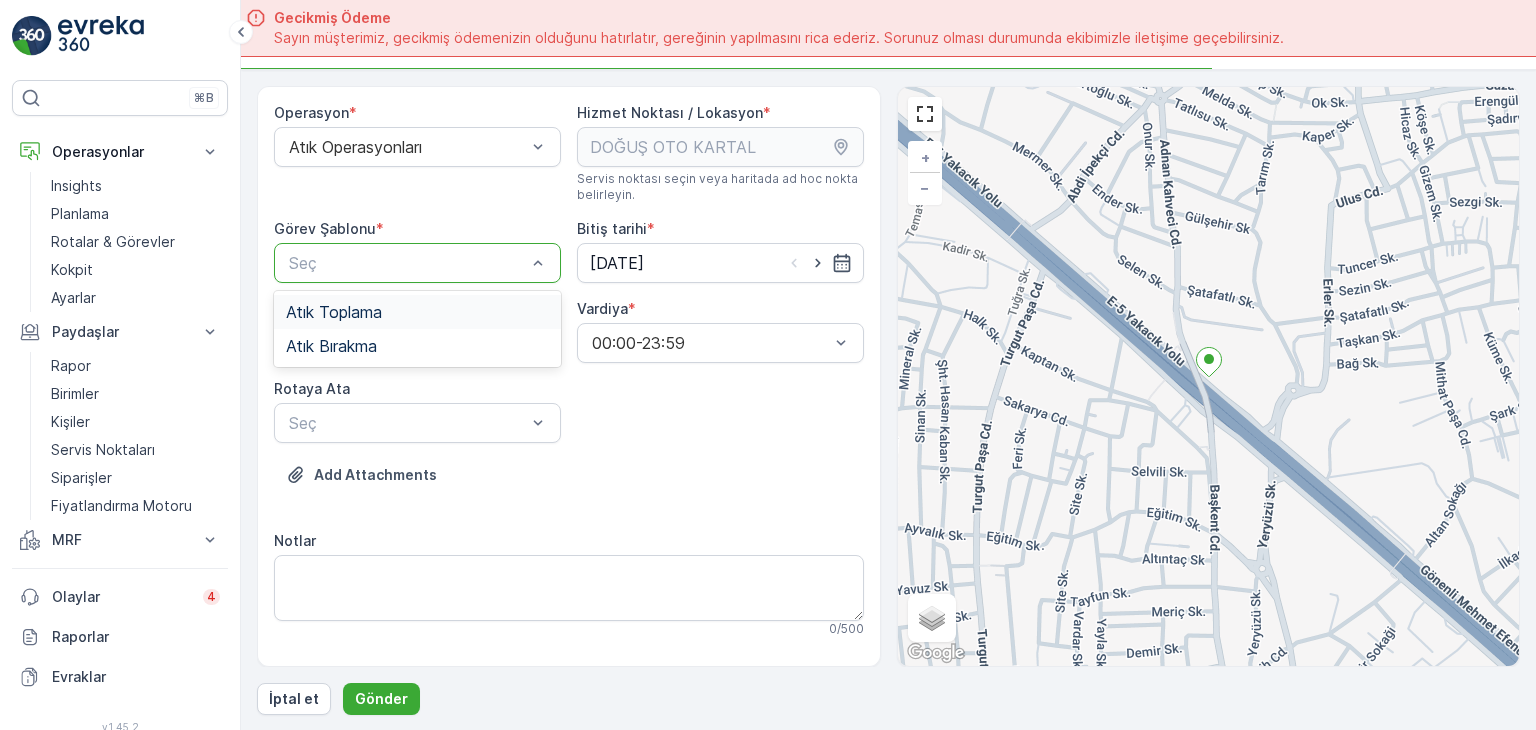 click on "Atık Toplama" at bounding box center (417, 312) 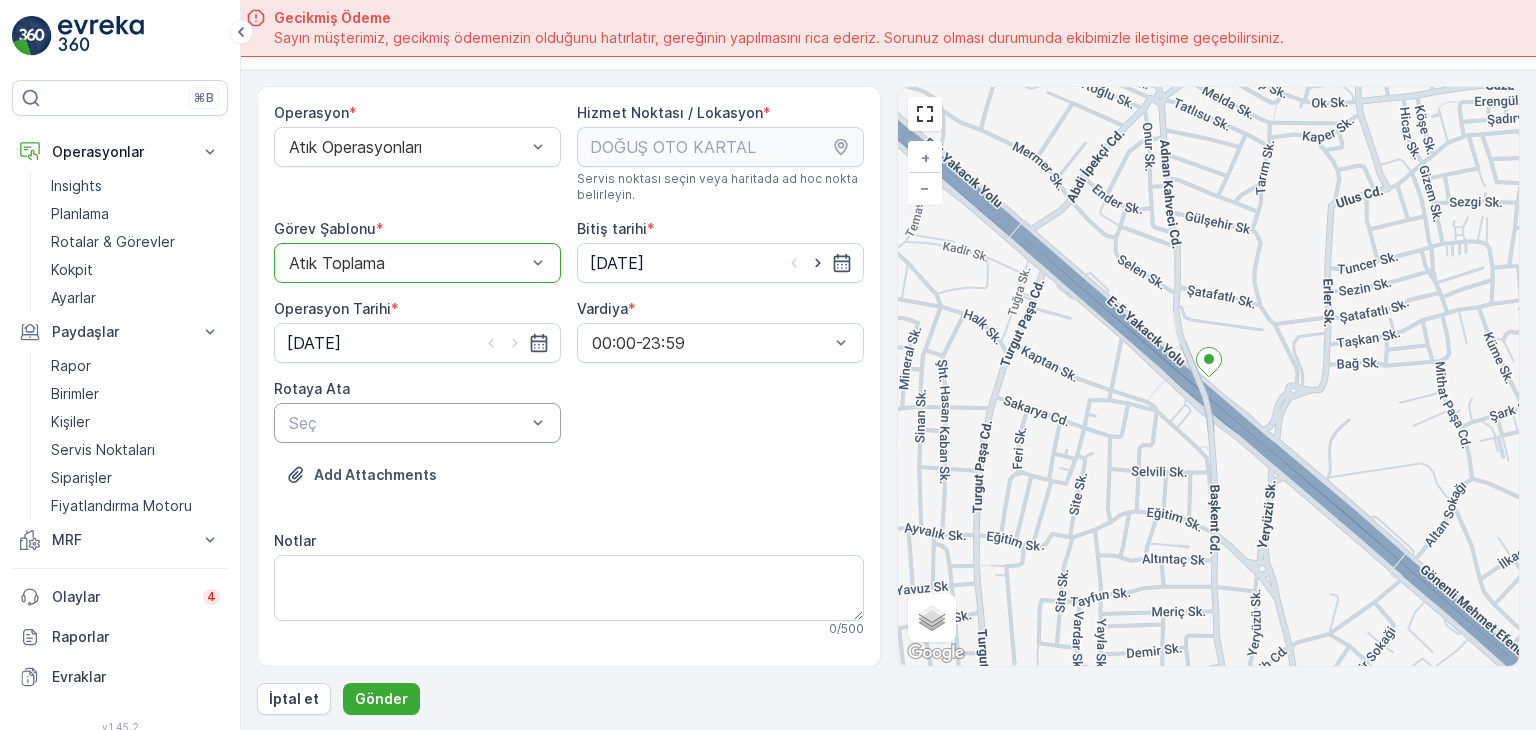 click at bounding box center (407, 423) 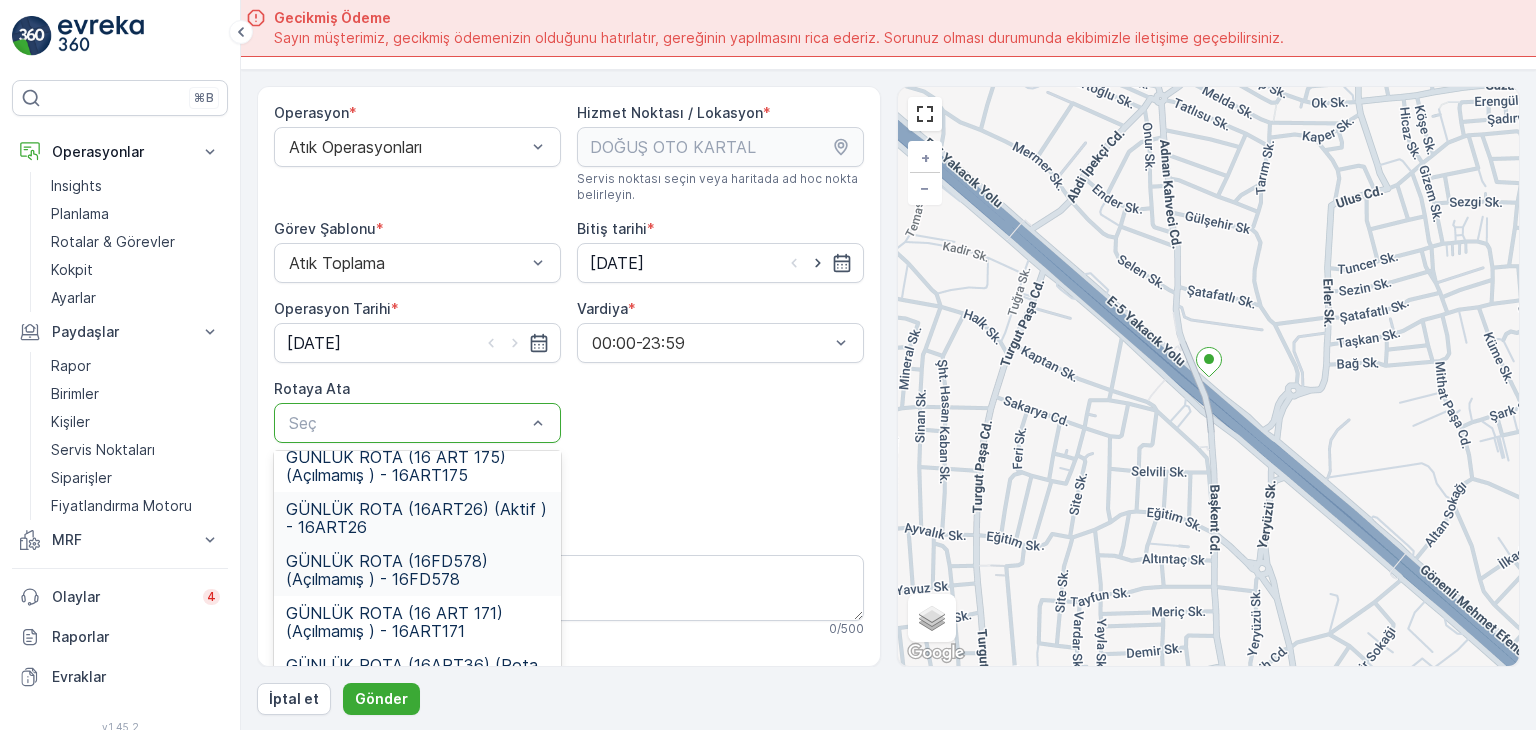 scroll, scrollTop: 200, scrollLeft: 0, axis: vertical 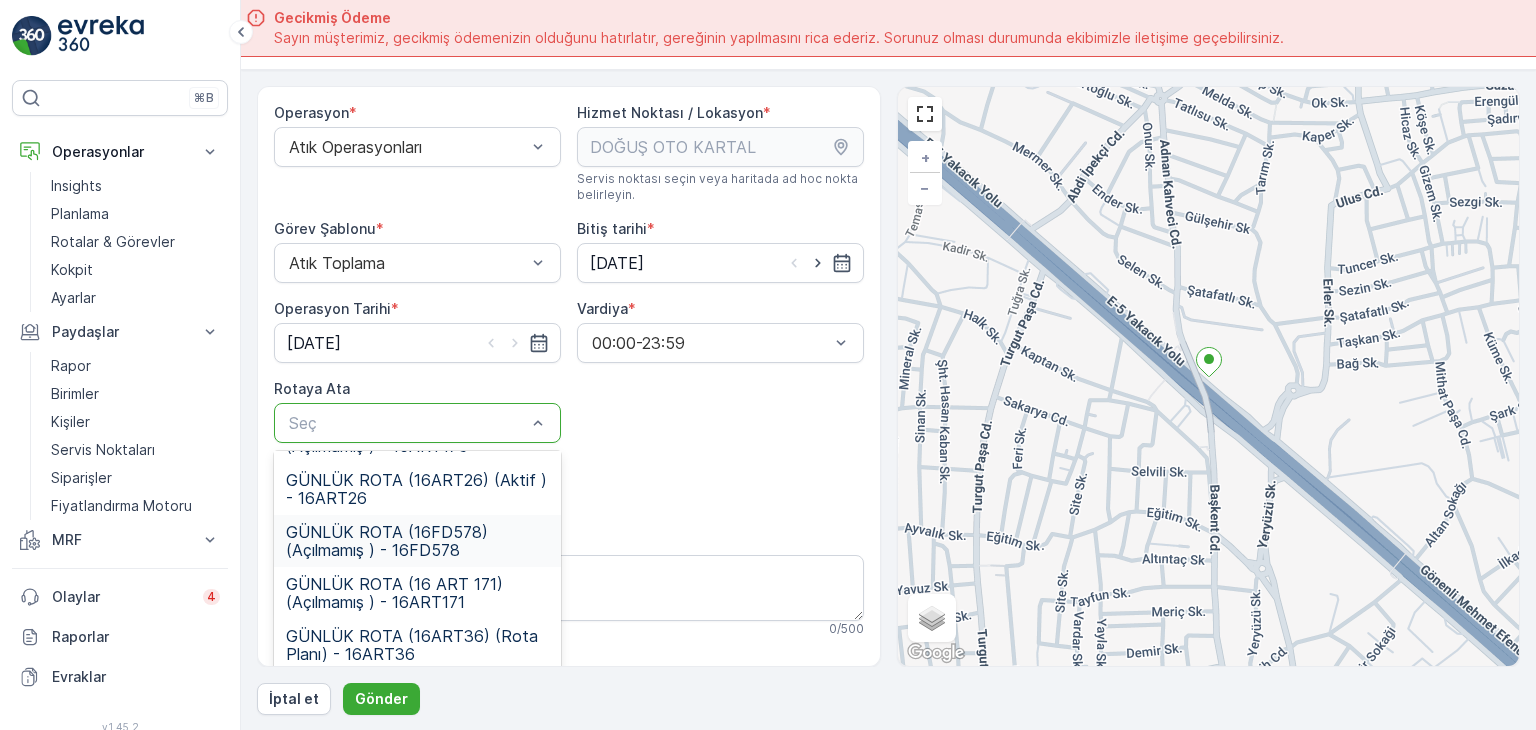 click on "GÜNLÜK ROTA (16FD578) (Açılmamış ) - 16FD578" at bounding box center [417, 541] 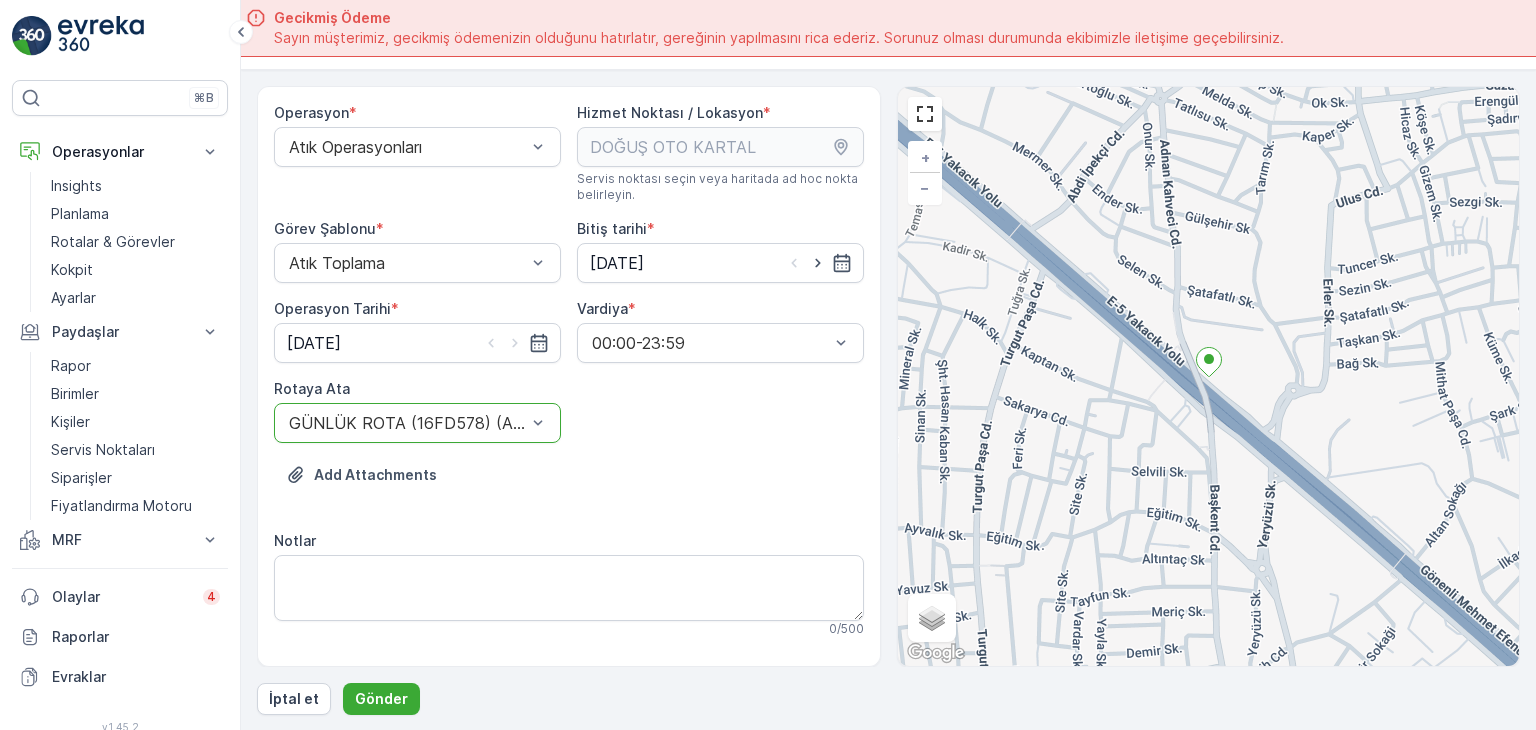click on "Operasyon * Atık Operasyonları Hizmet Noktası / Lokasyon * Servis noktası seçin veya haritada ad hoc nokta belirleyin. pages.ops_management.service_points.add_task.add.service_point_name DOĞUŞ OTO KARTAL pages.ops_management.service_points.add_task.add.service_point_helper_text pages.ops_management.service_points.add_task.add.location [GEOGRAPHIC_DATA] pages.ops_management.service_points.add_task.add.location_helper_text Görev Şablonu * Atık Toplama Bitiş tarihi * [DATE] Operasyon Tarihi * [DATE] Vardiya * 00:00-23:59 Rotaya Ata option GÜNLÜK ROTA (16FD578) (Açılmamış ) - 16FD578, selected. GÜNLÜK ROTA (16FD578) (Açılmamış ) - 16FD578 Add Attachments Notlar 0  /  500 Görev Şablonu Yapılandırması Adım 1: Atık Toplama +  Öğe ekle Adım 2: Atık Alım Formu Yapılandırma gerekmez. Adım 3: Atık Alım Formu Yapılandırma gerekmez." at bounding box center (569, 561) 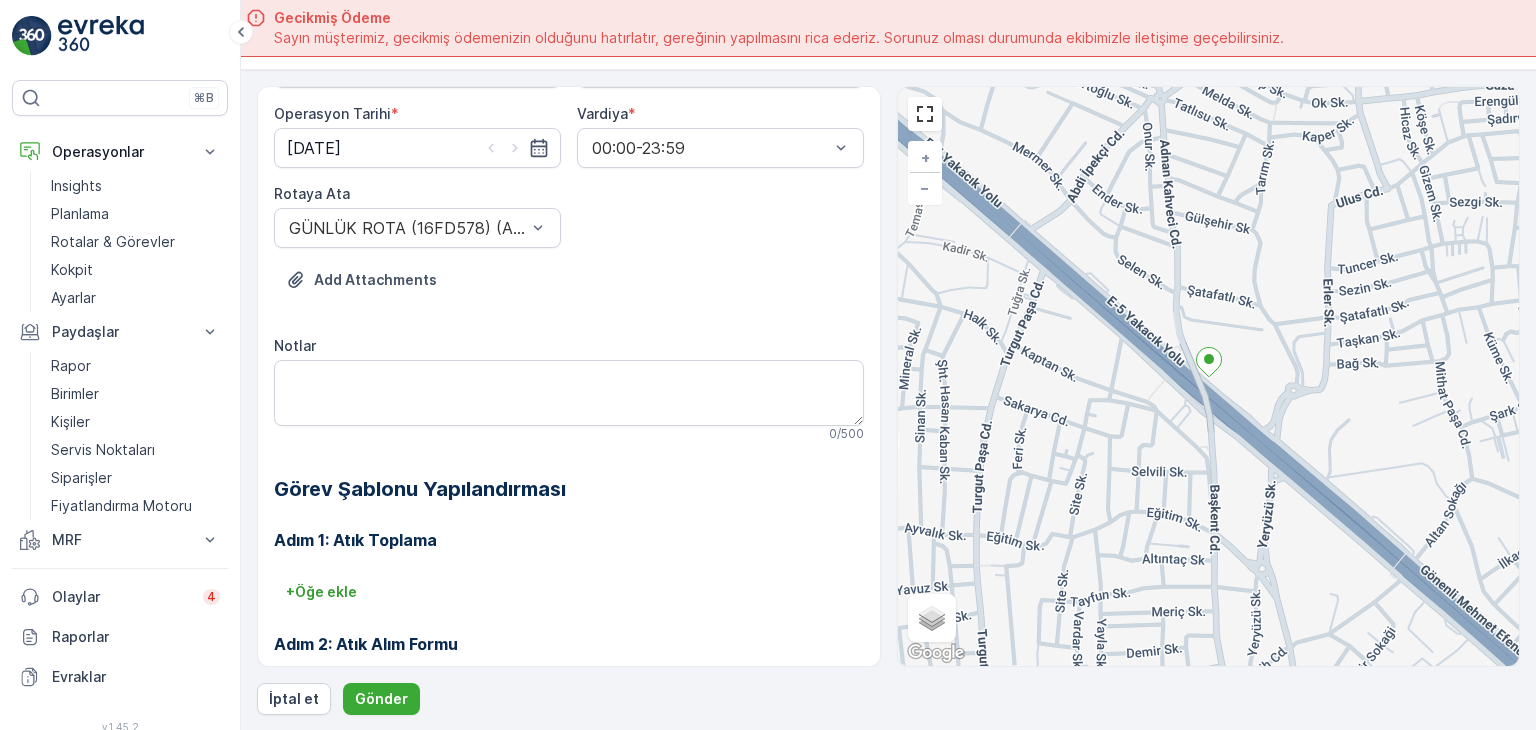 scroll, scrollTop: 368, scrollLeft: 0, axis: vertical 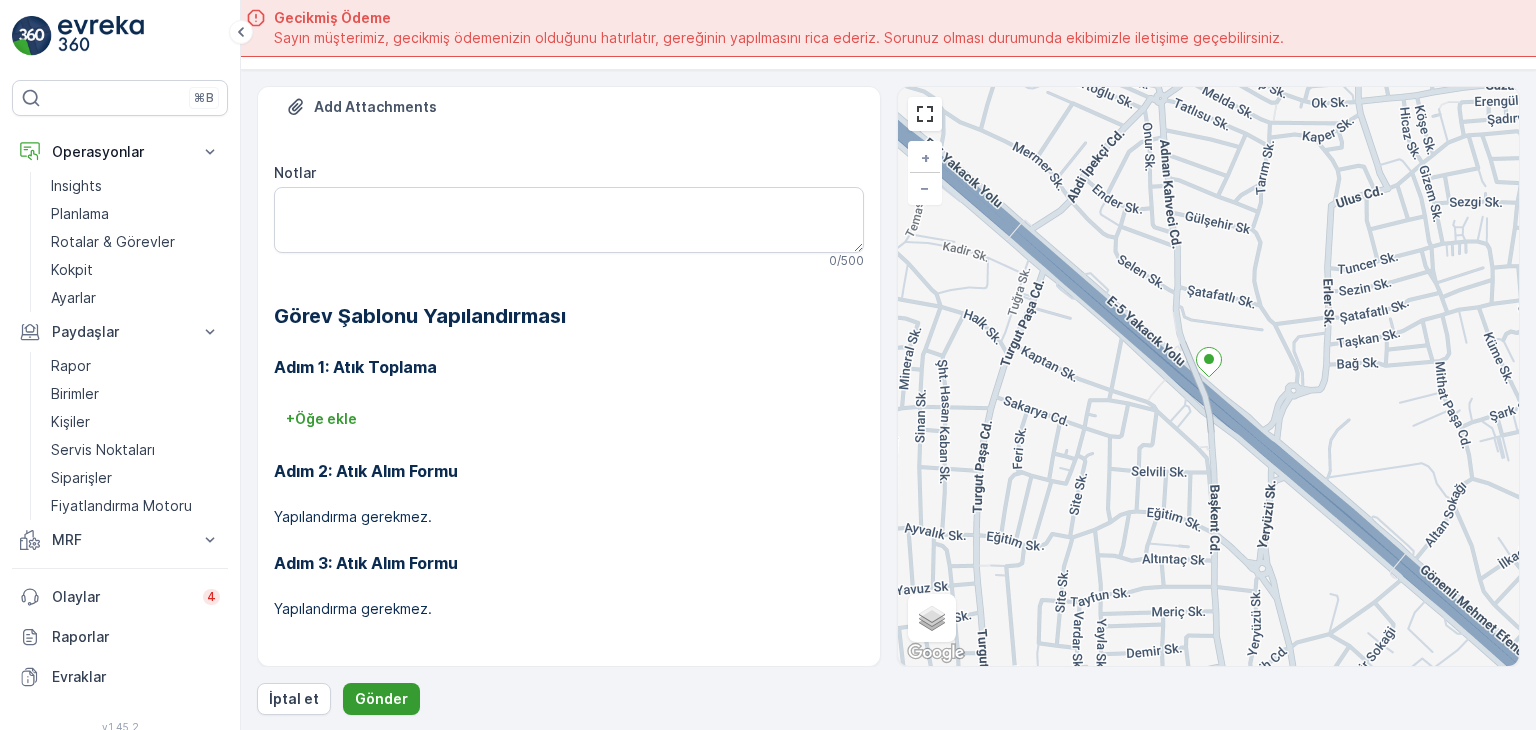 click on "Gönder" at bounding box center [381, 699] 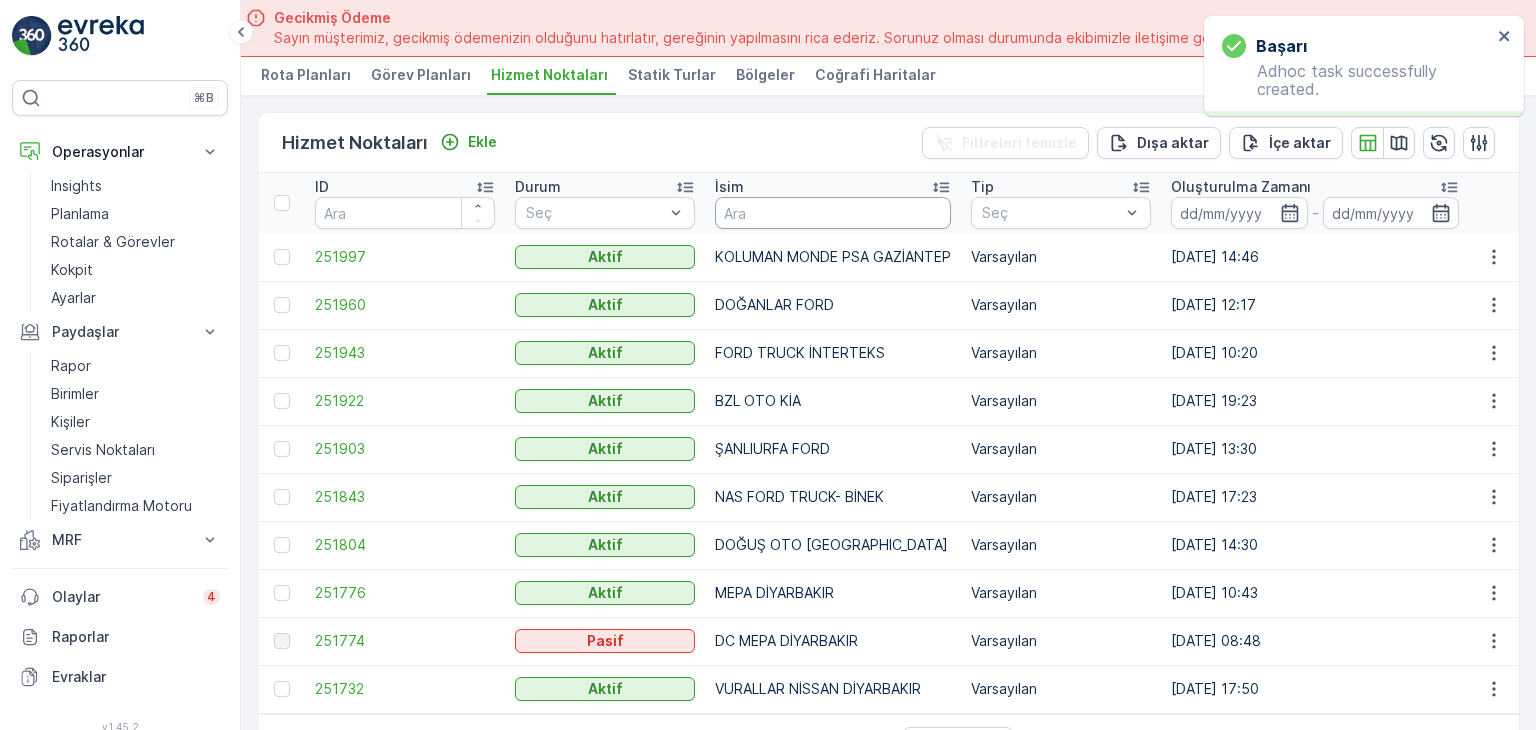 click at bounding box center [833, 213] 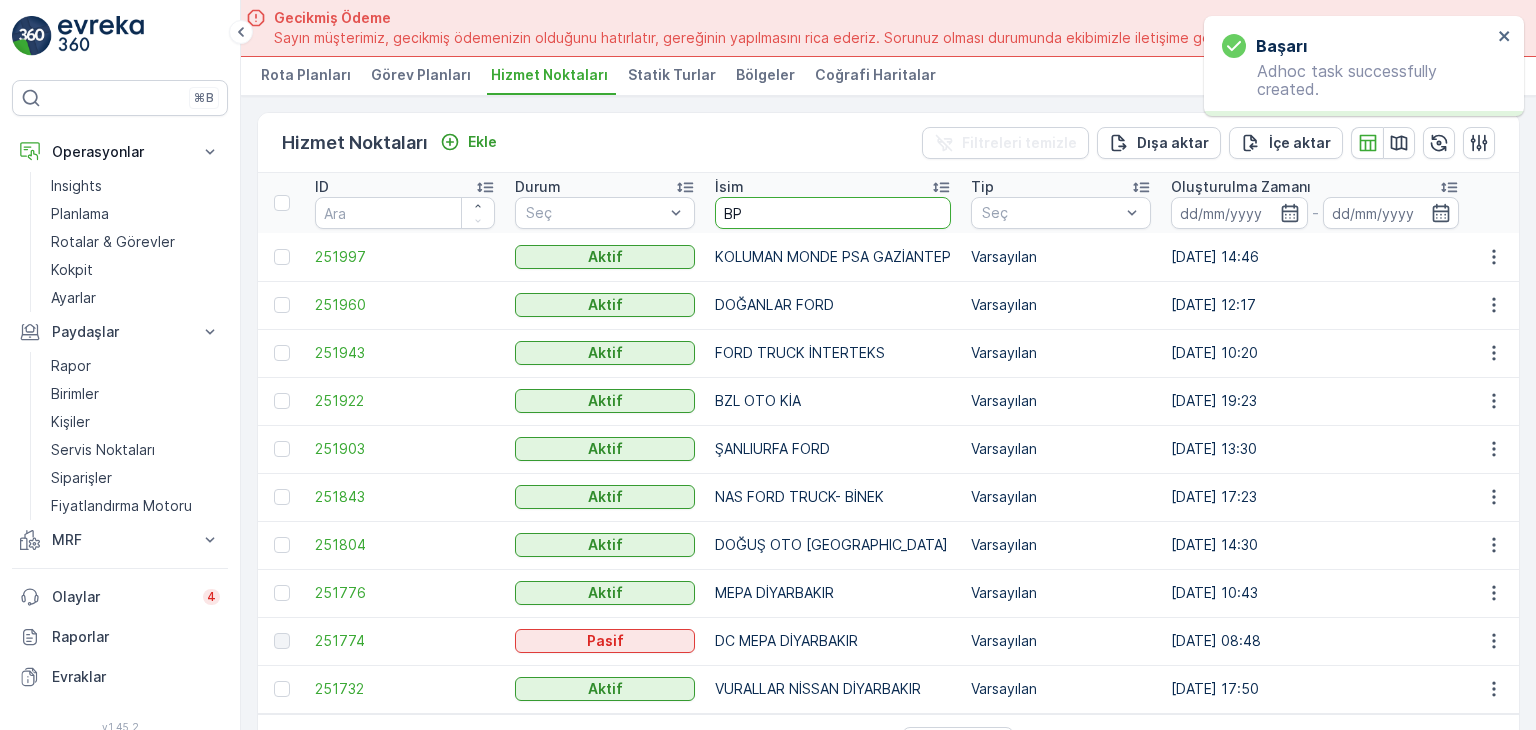 type on "BPO" 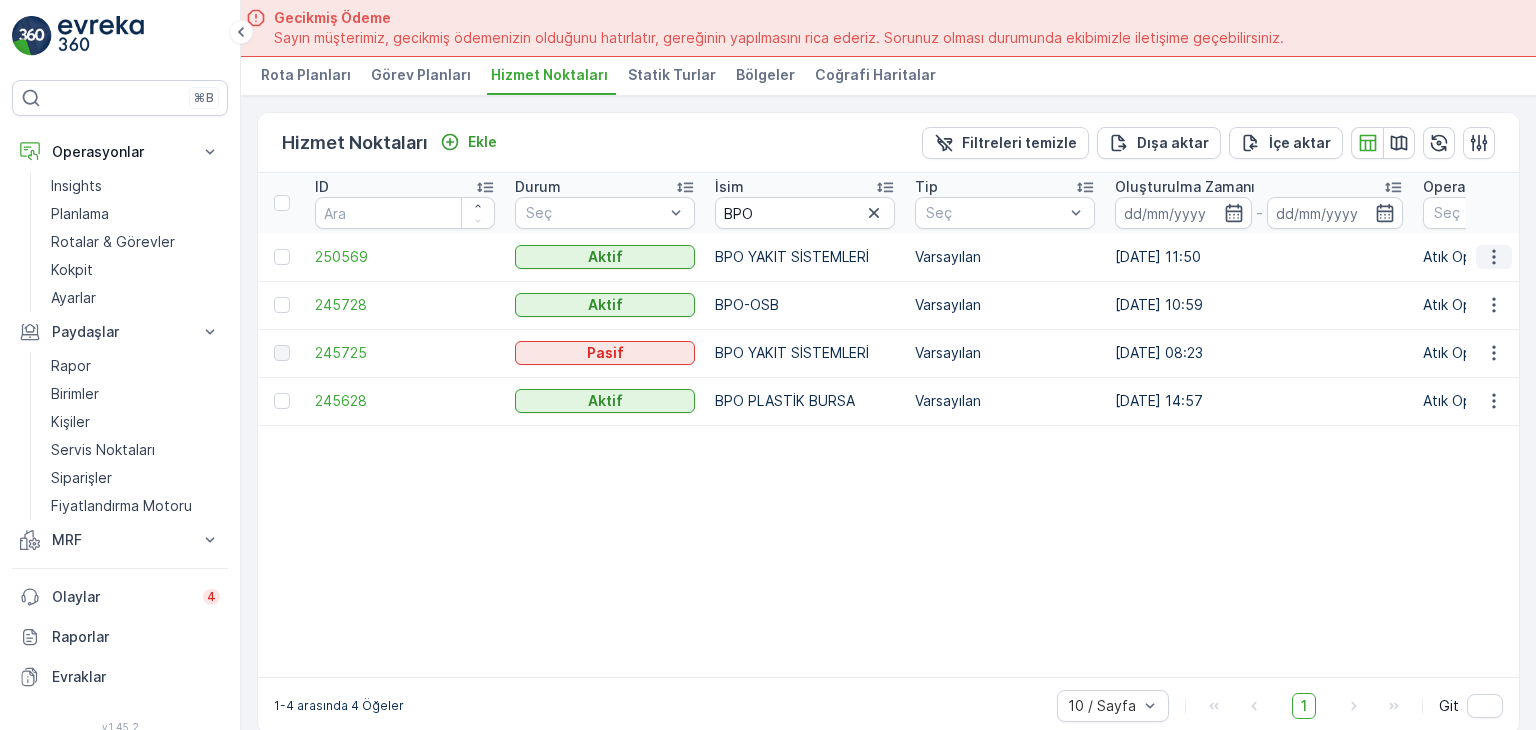 click 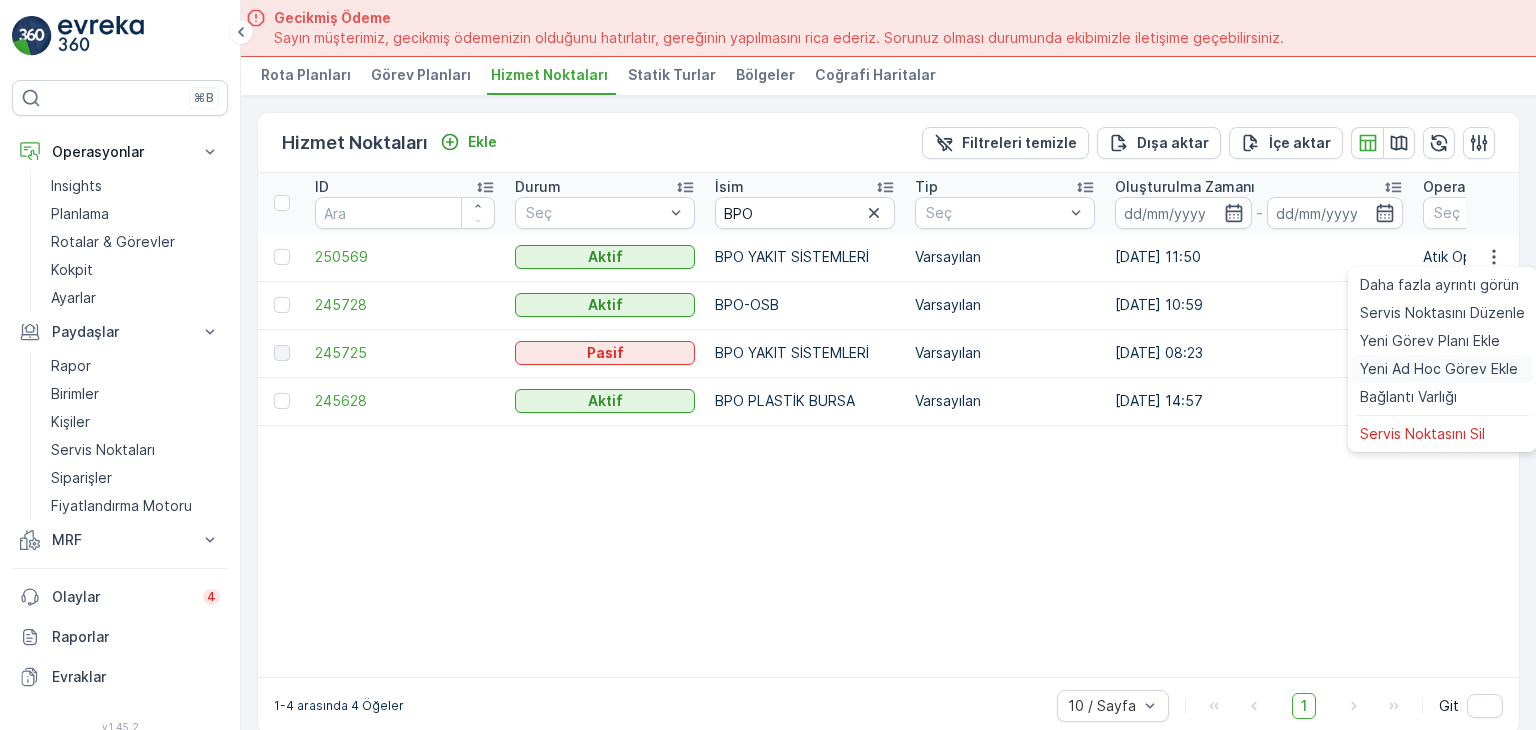 click on "Yeni Ad Hoc Görev Ekle" at bounding box center (1439, 369) 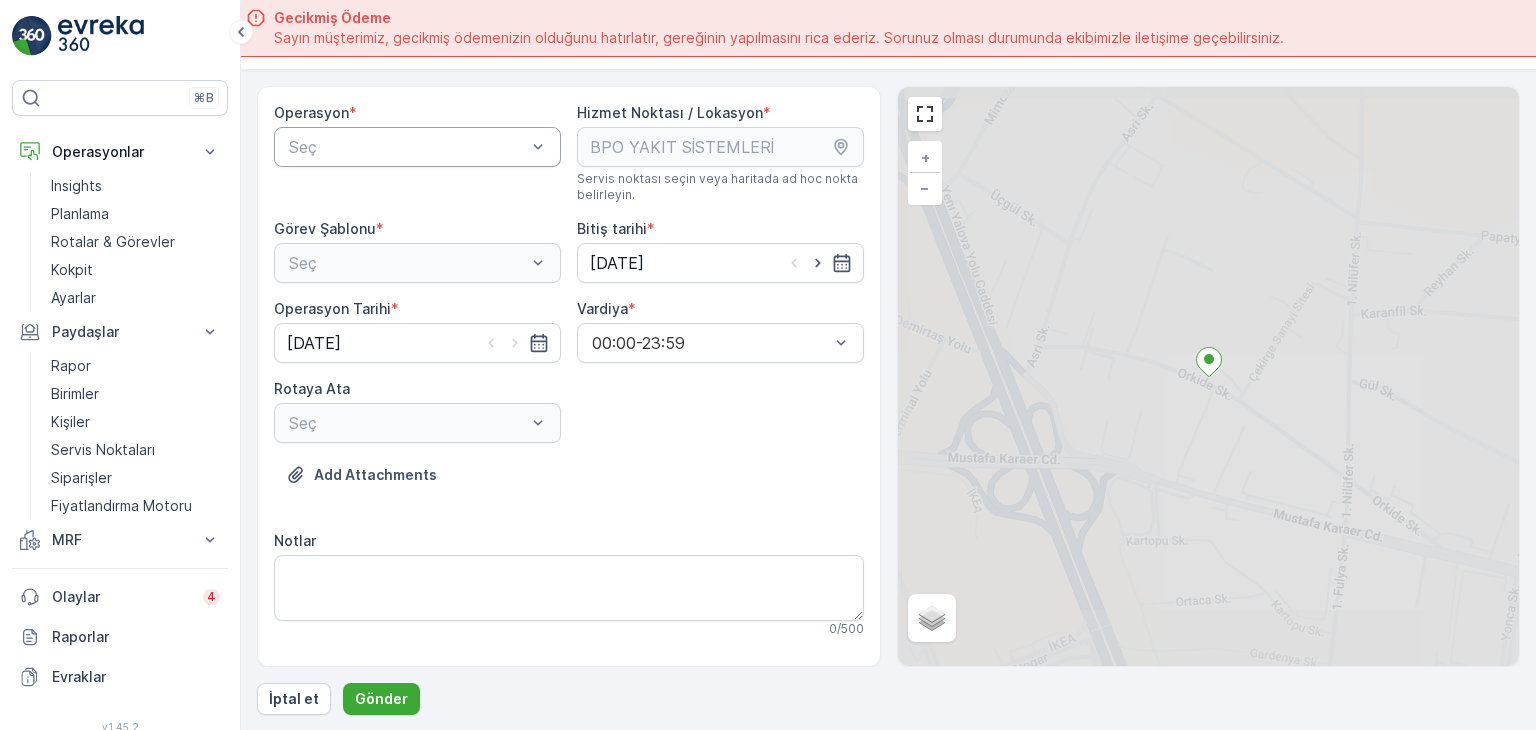 click on "Seç" at bounding box center (417, 147) 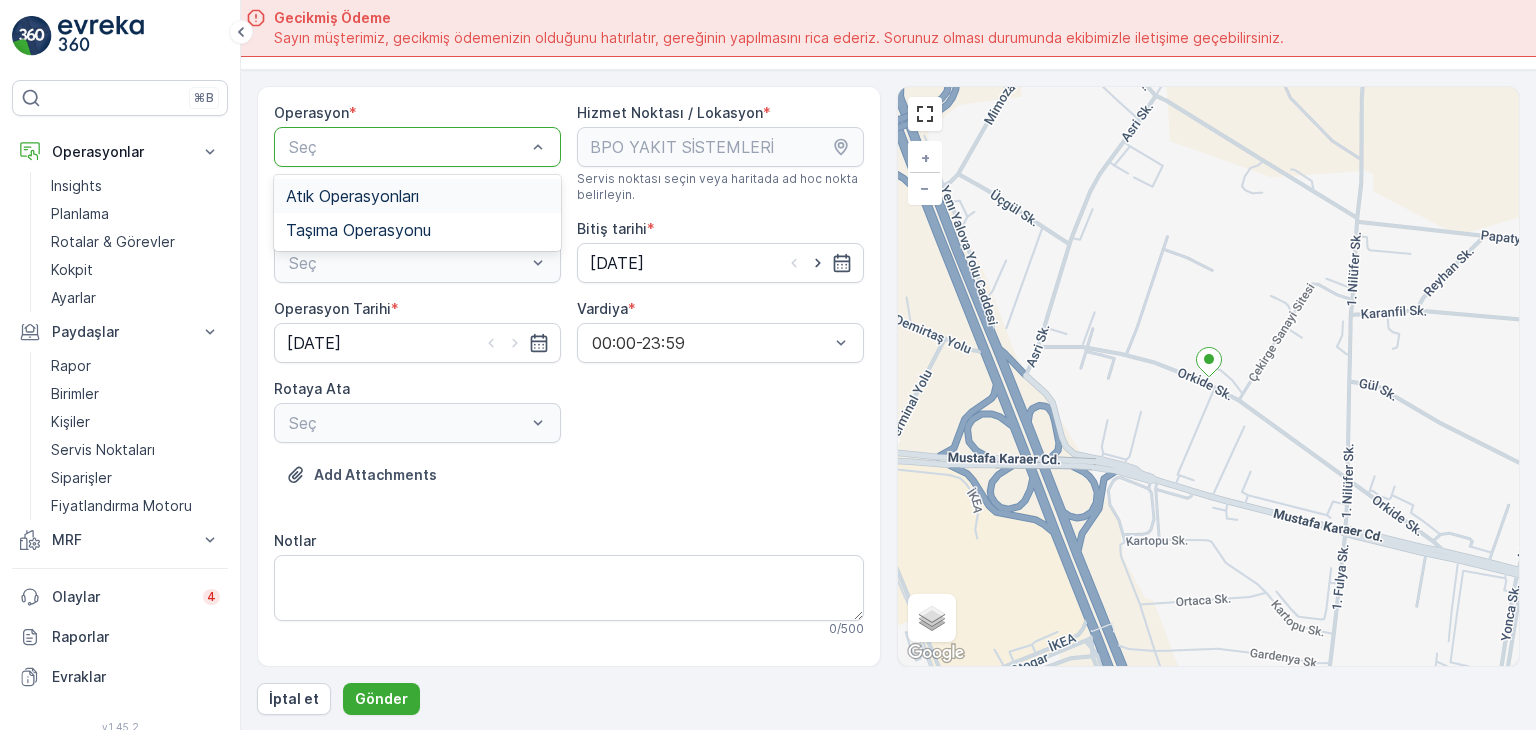 click on "Atık Operasyonları" at bounding box center [417, 196] 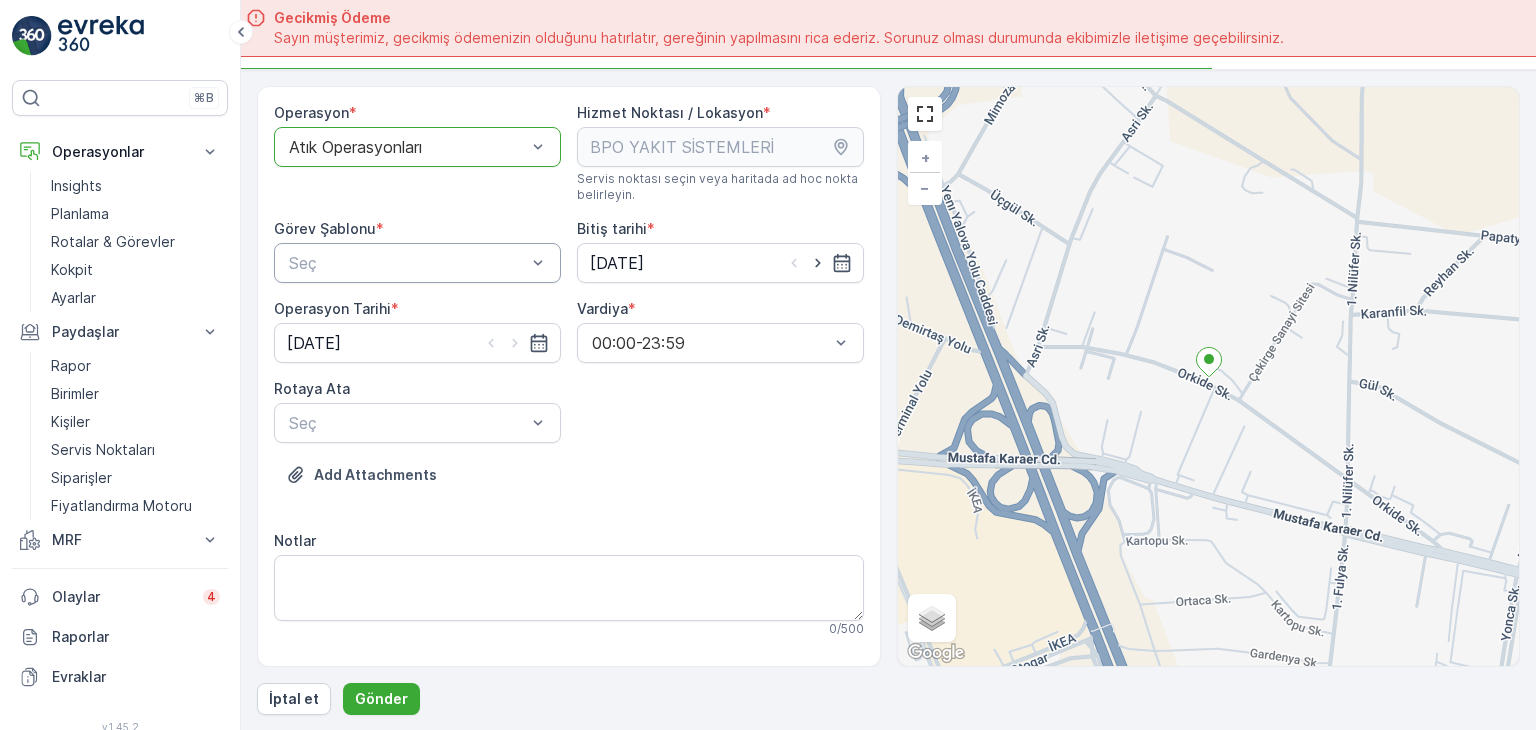 click on "Seç" at bounding box center (417, 263) 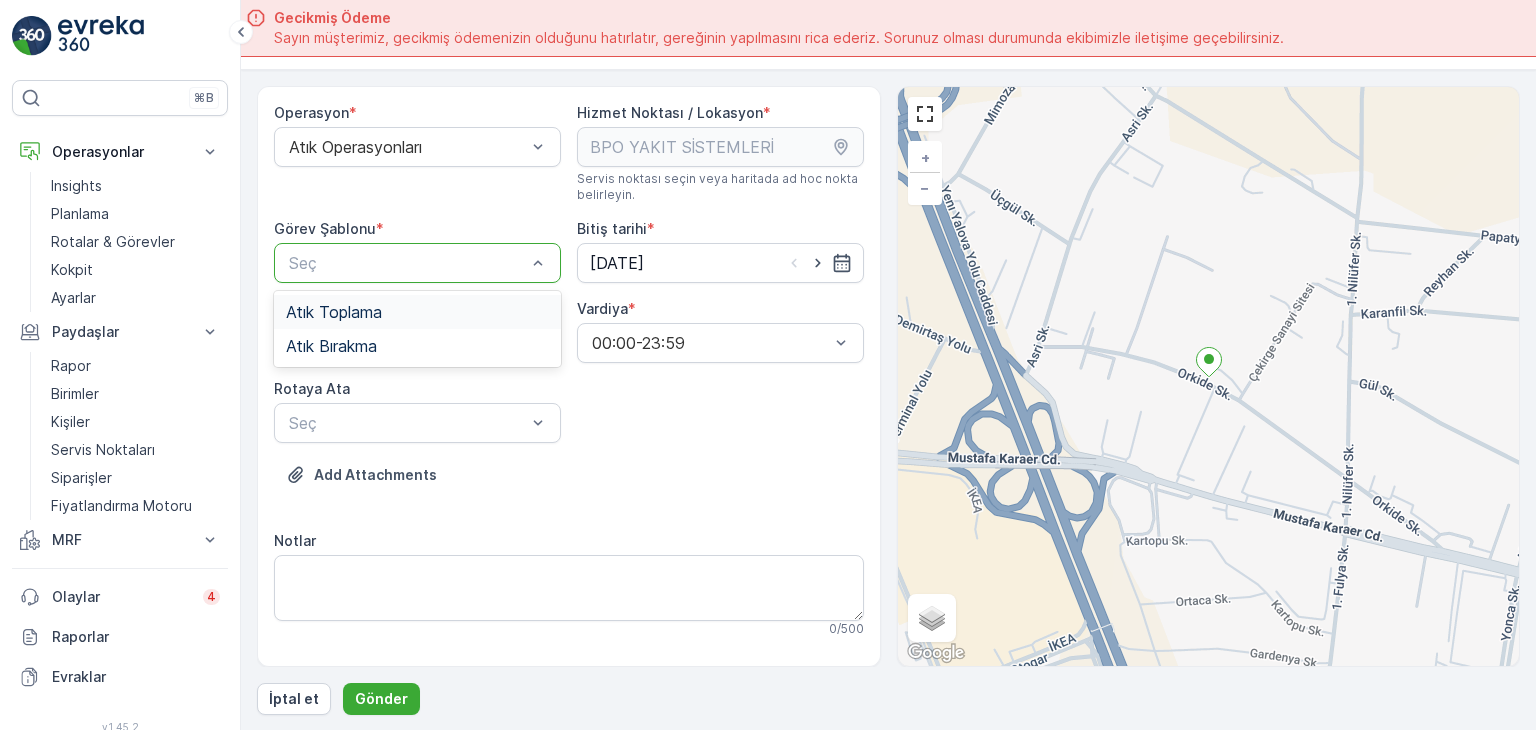 click on "Atık Toplama" at bounding box center (417, 312) 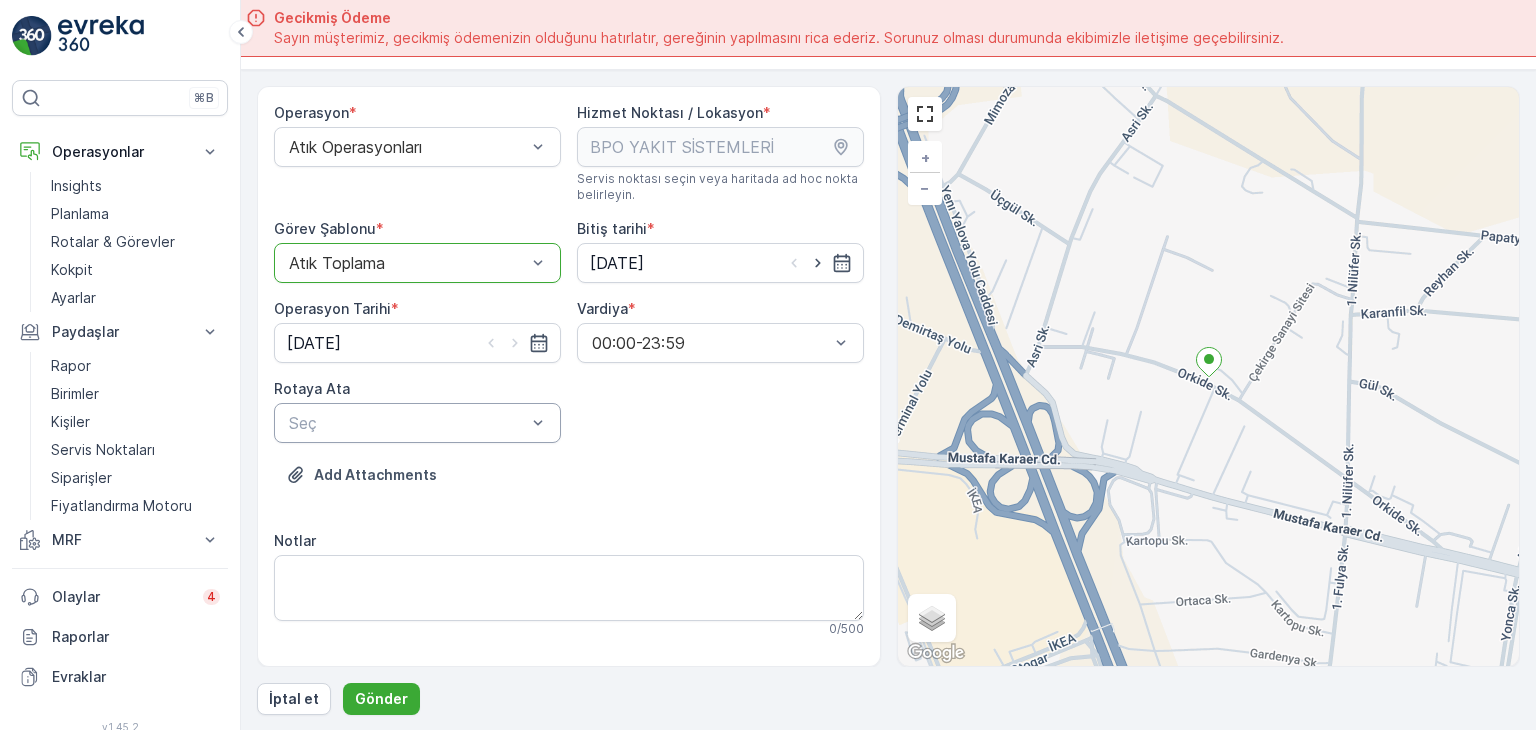 click at bounding box center [407, 423] 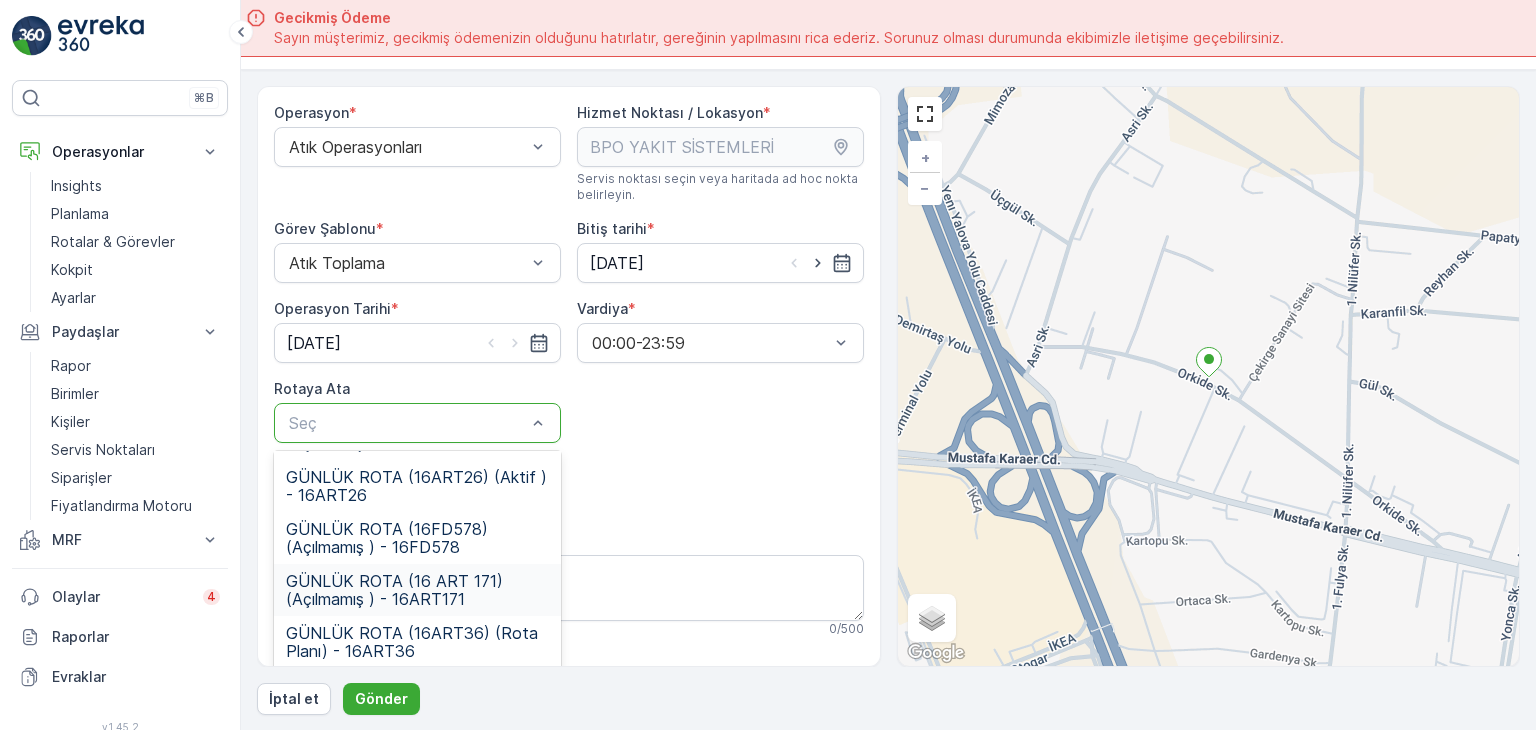 scroll, scrollTop: 103, scrollLeft: 0, axis: vertical 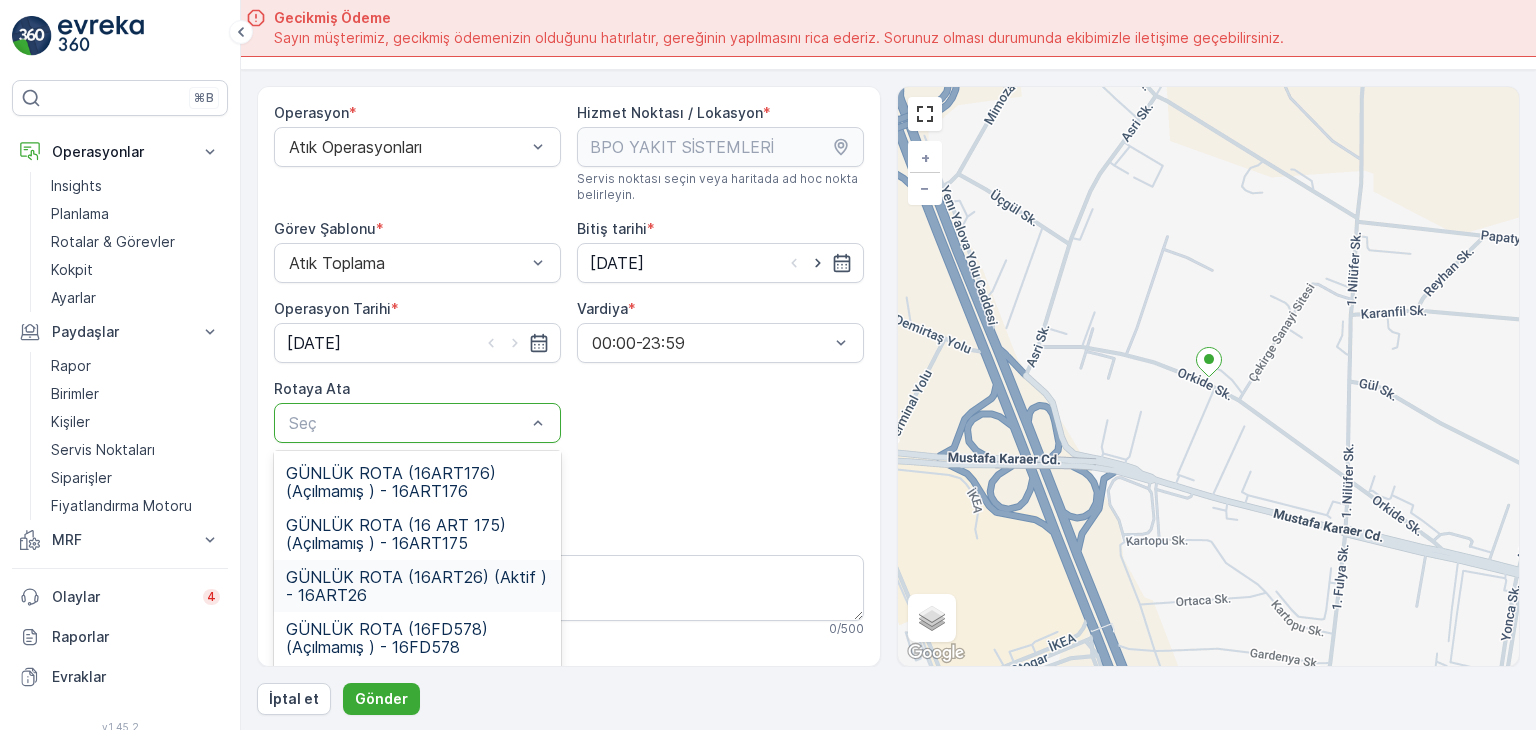click on "GÜNLÜK ROTA (16ART26) (Aktif ) - 16ART26" at bounding box center (417, 586) 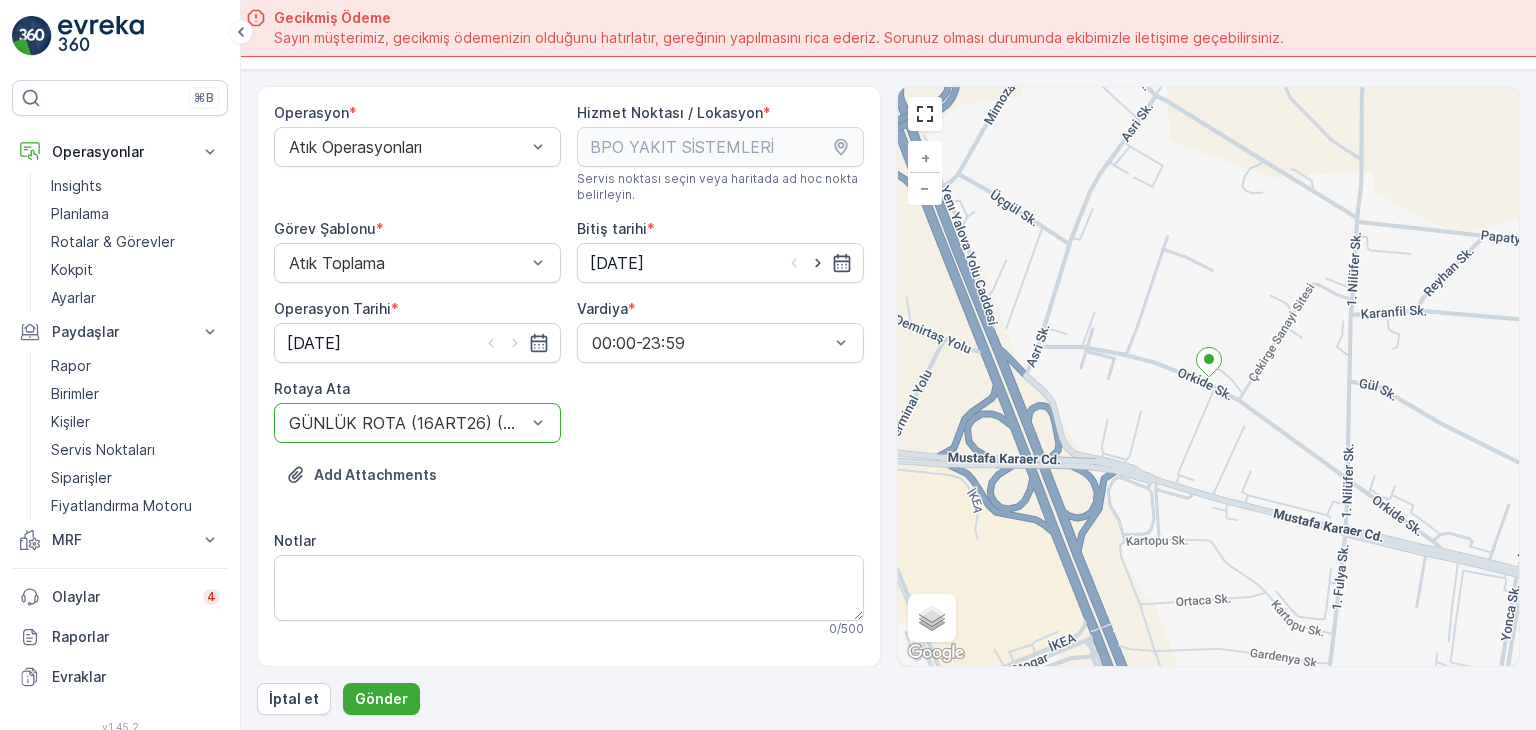 click on "Add Attachments" at bounding box center (569, 487) 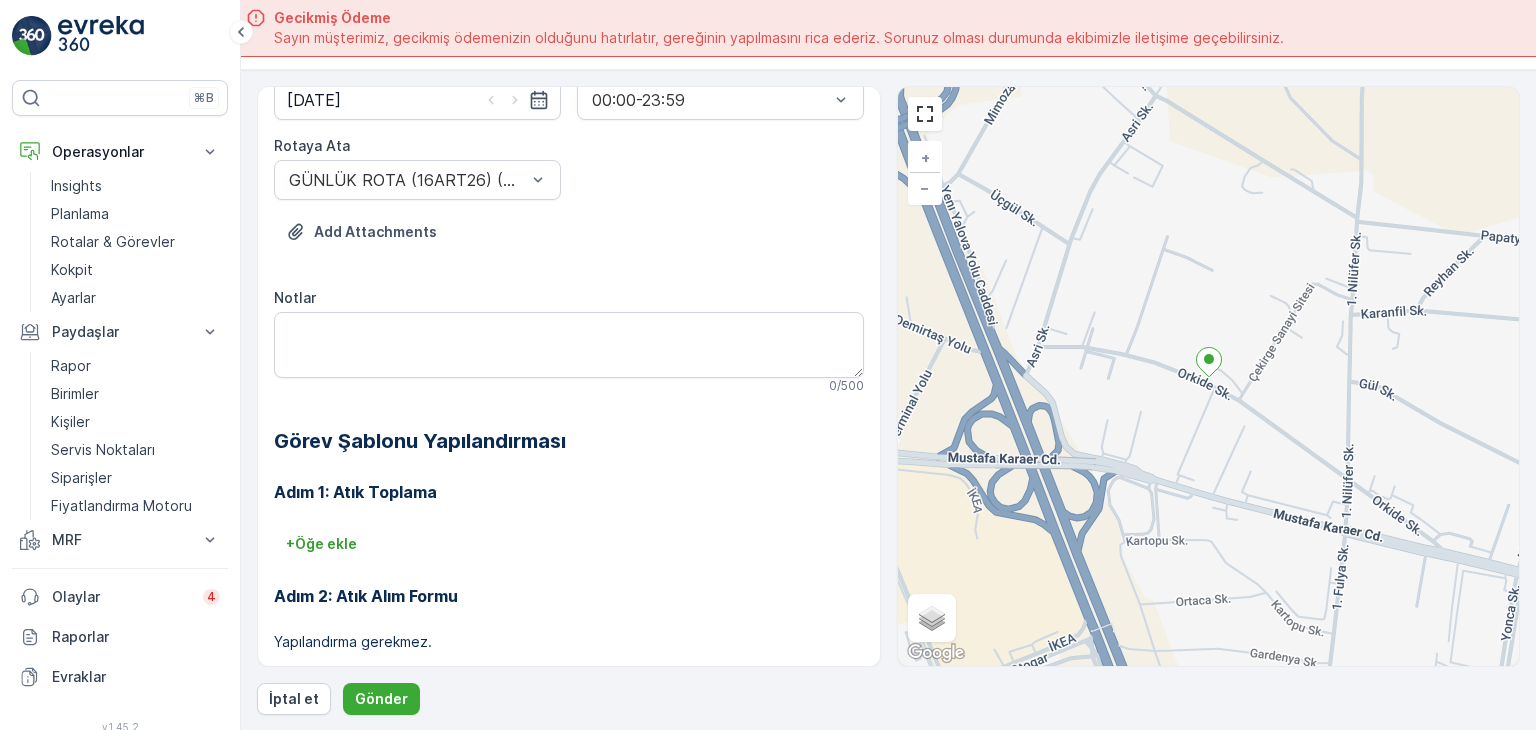 scroll, scrollTop: 368, scrollLeft: 0, axis: vertical 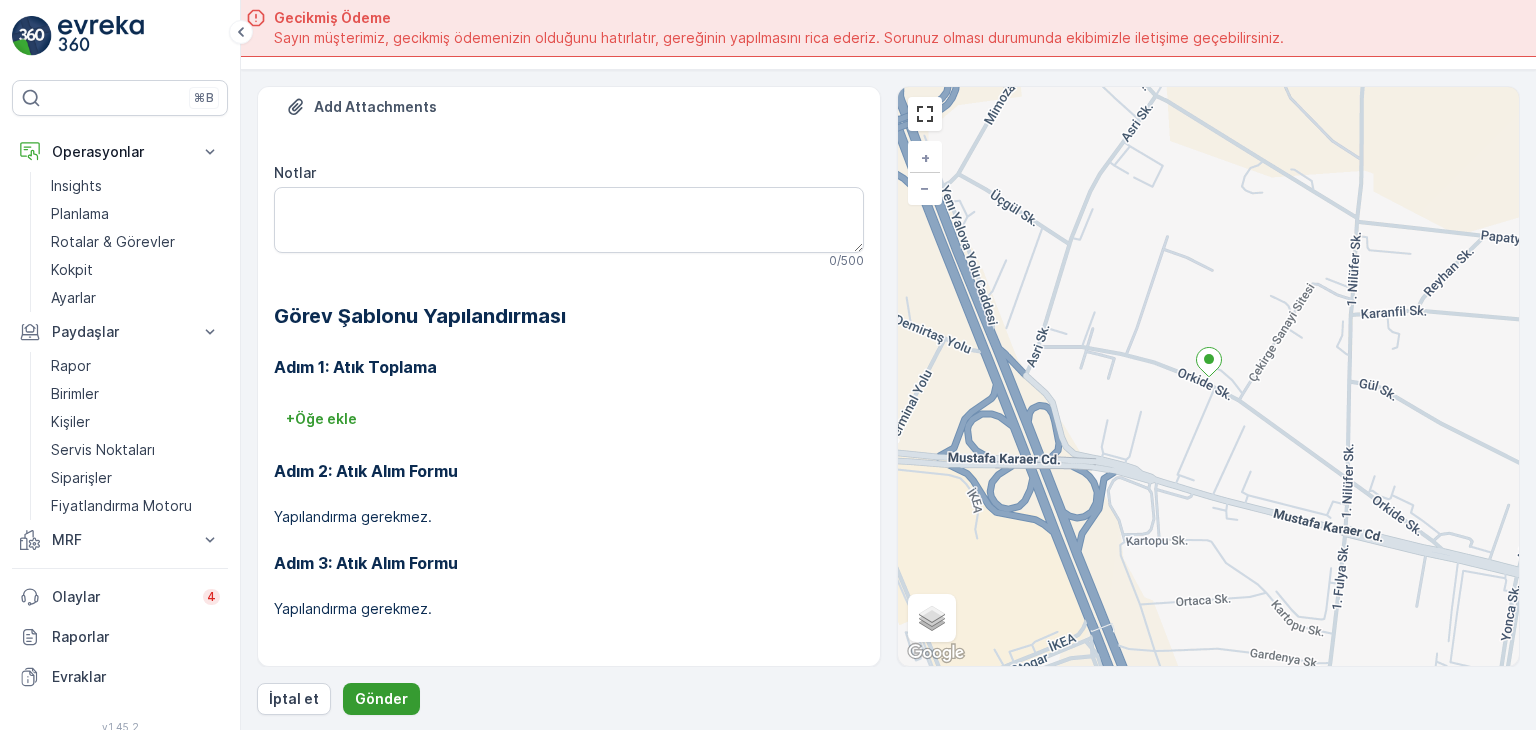 click on "Gönder" at bounding box center [381, 699] 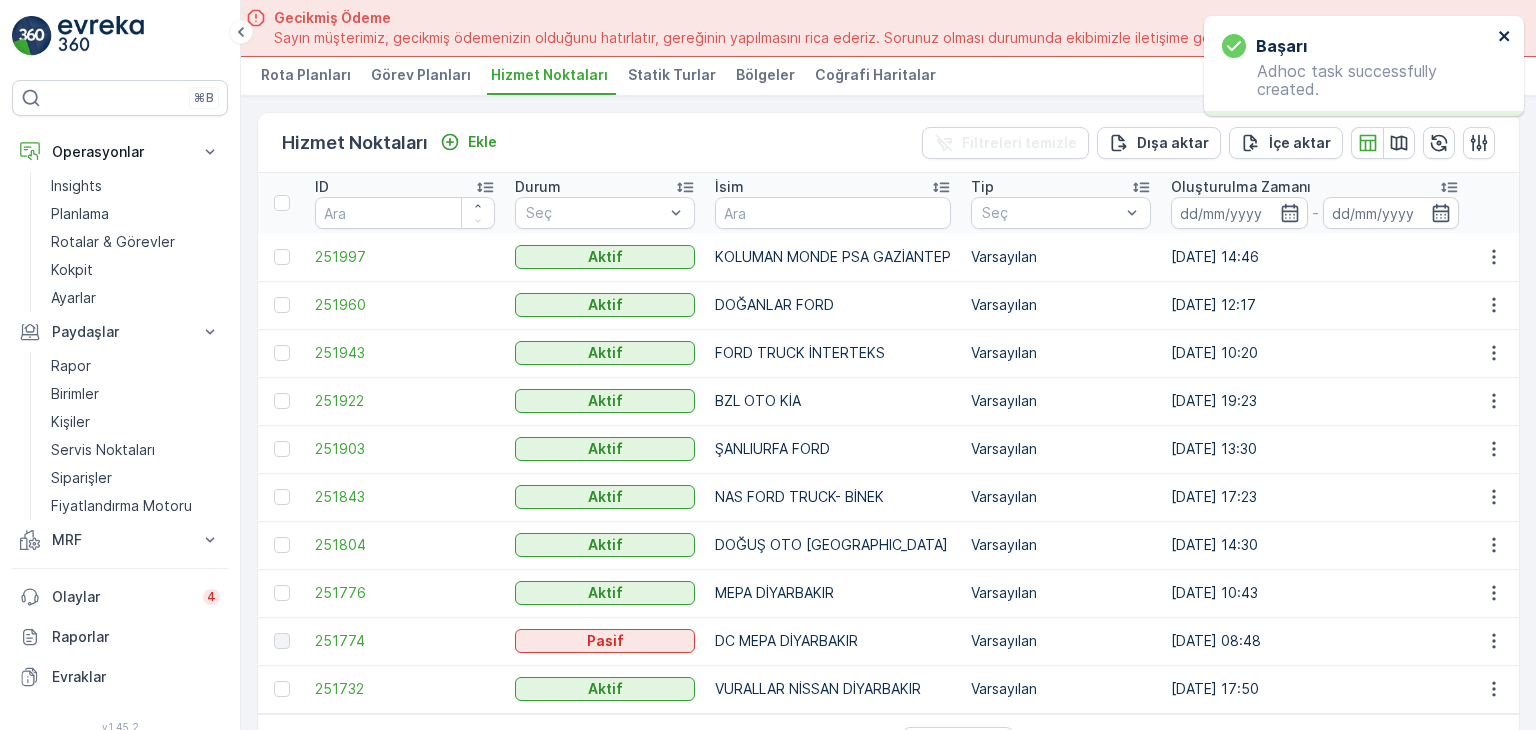 click 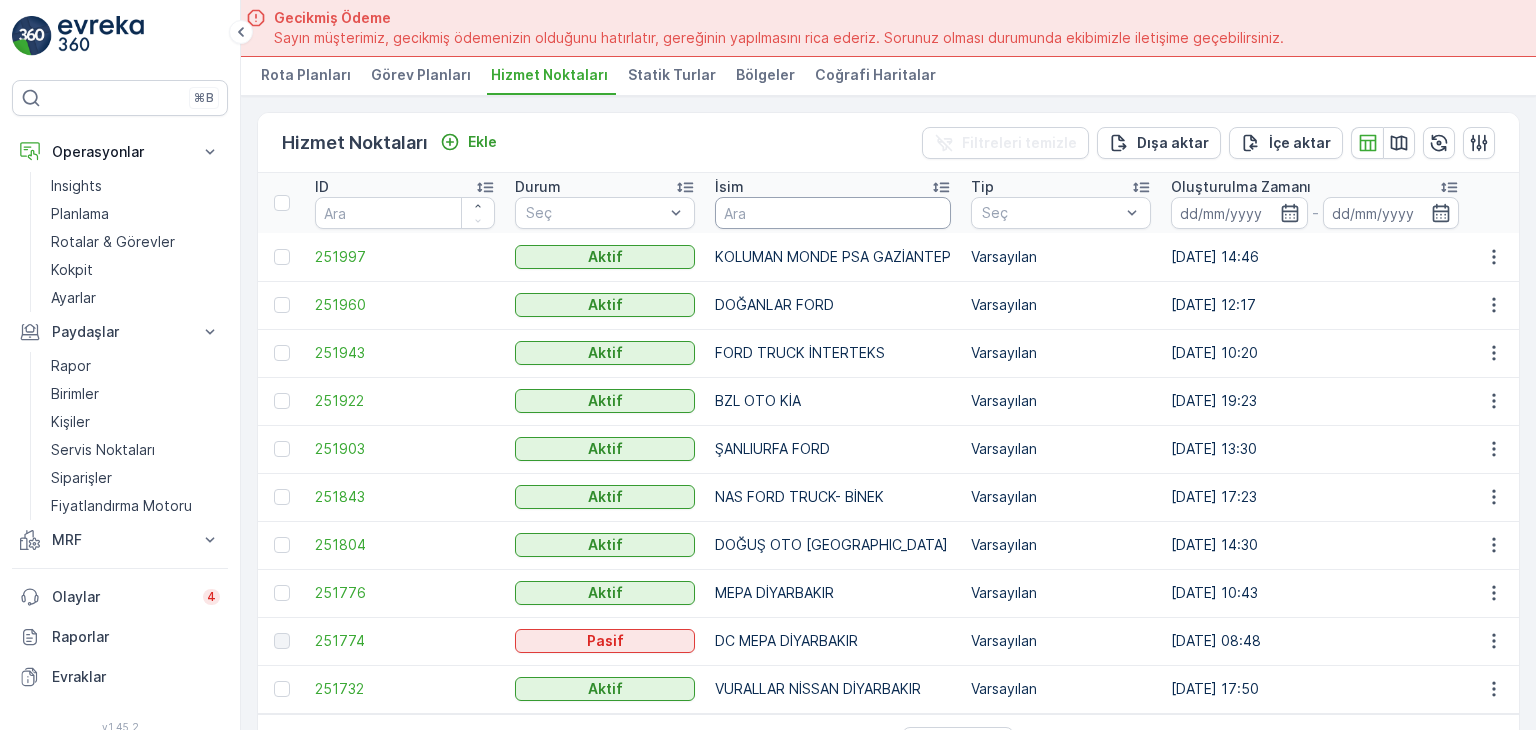 click at bounding box center [833, 213] 